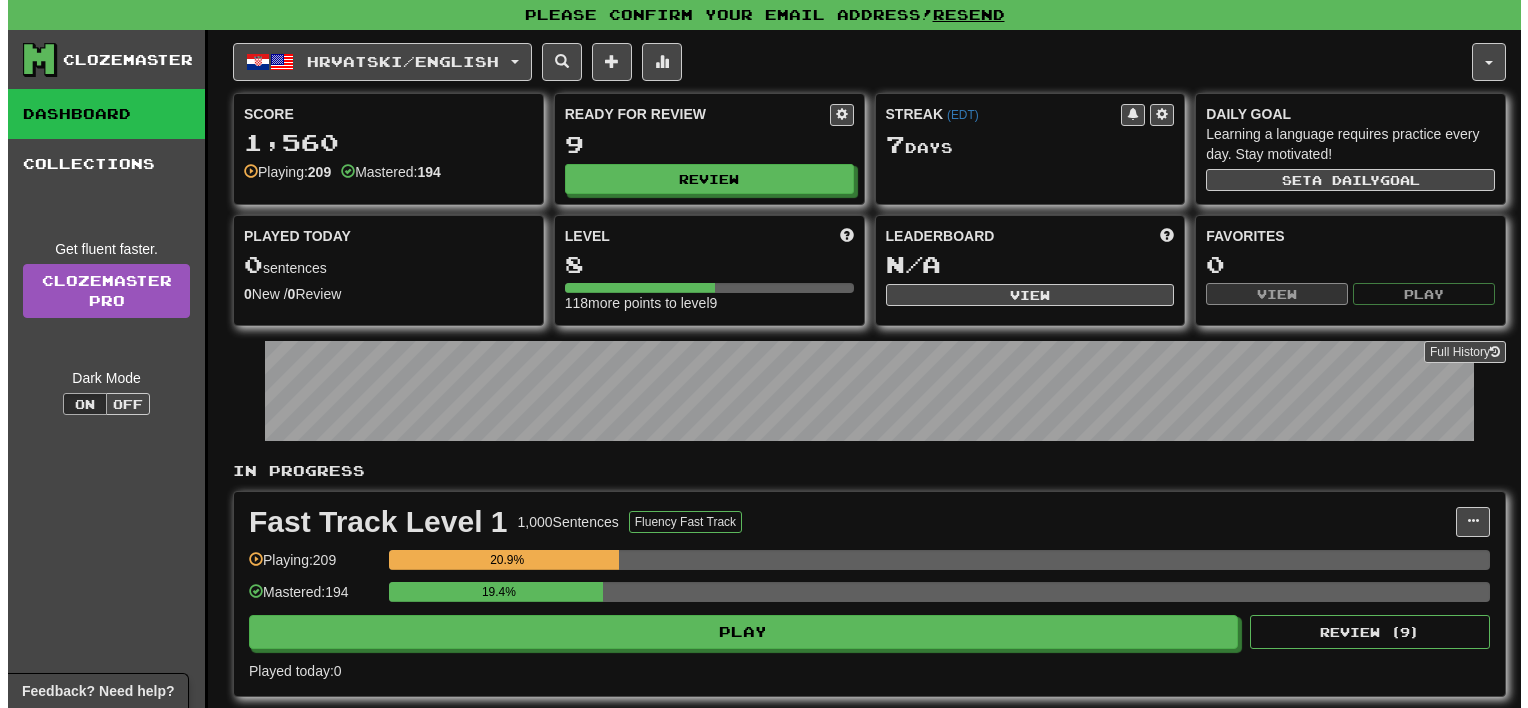 scroll, scrollTop: 0, scrollLeft: 0, axis: both 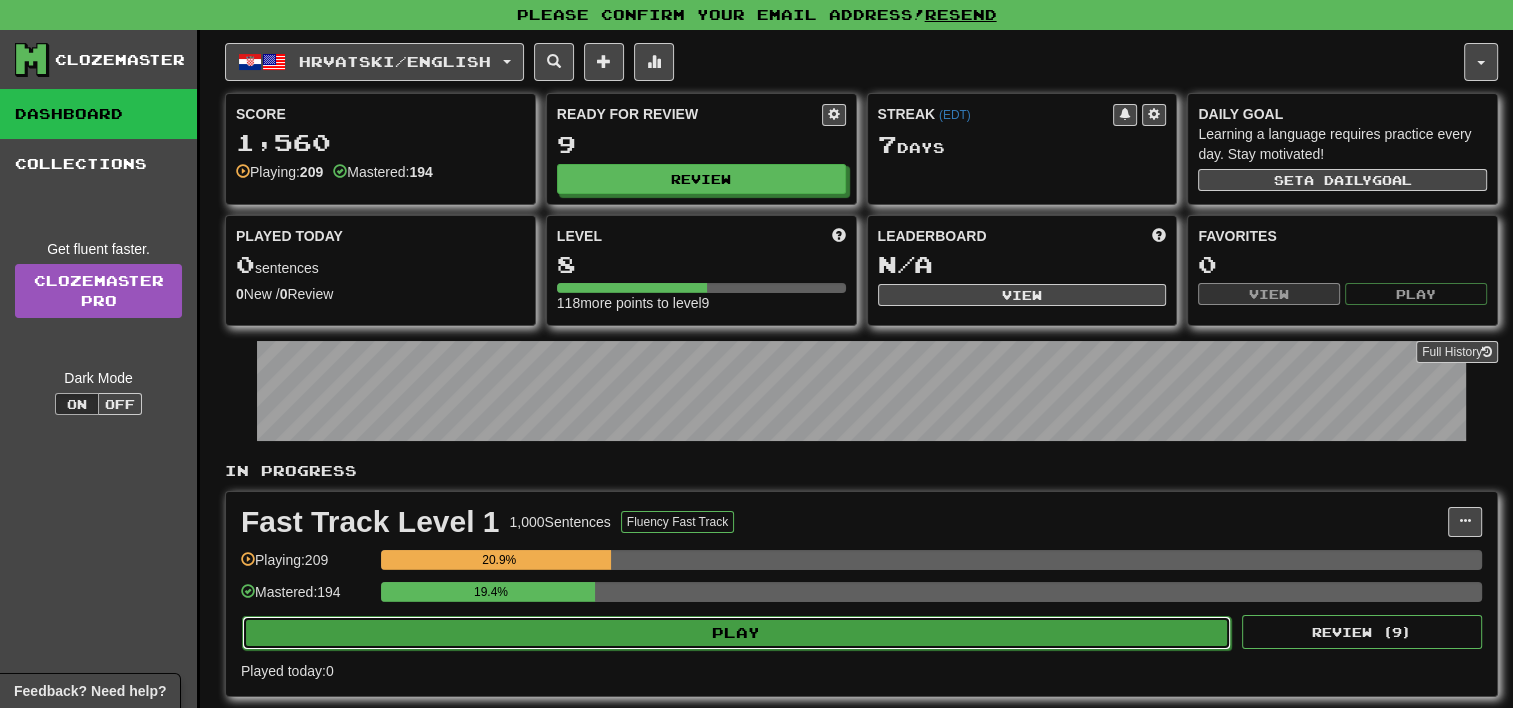 click on "Play" at bounding box center [736, 633] 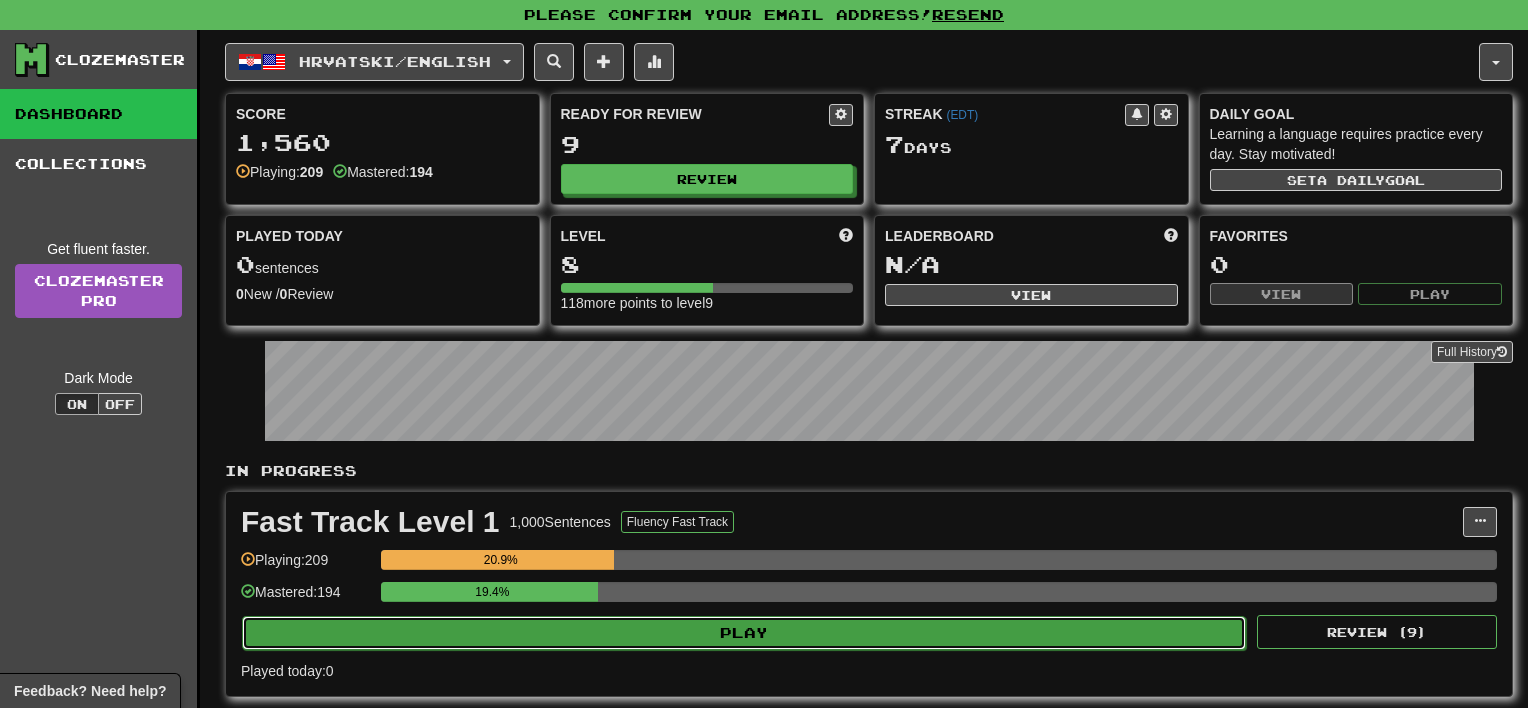 select on "**" 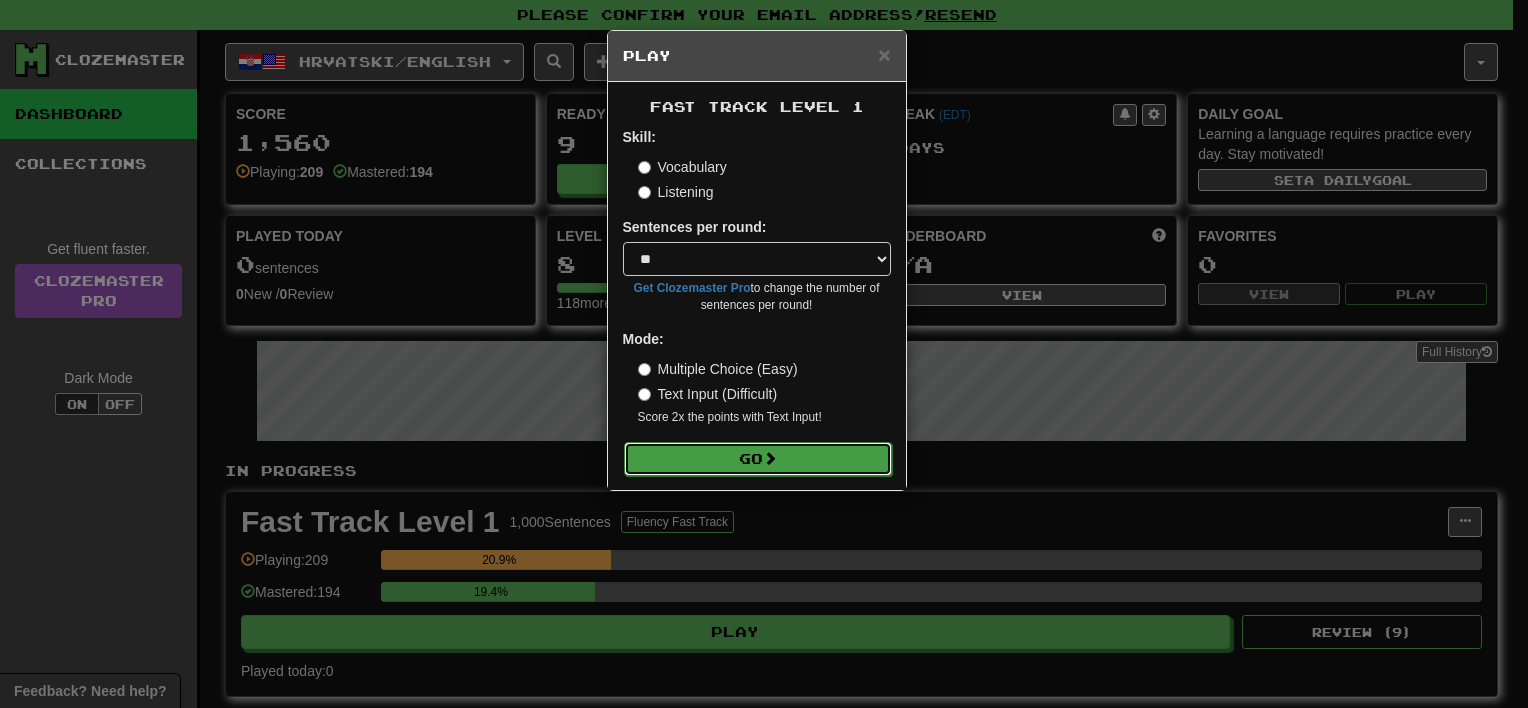 click on "Go" at bounding box center (758, 459) 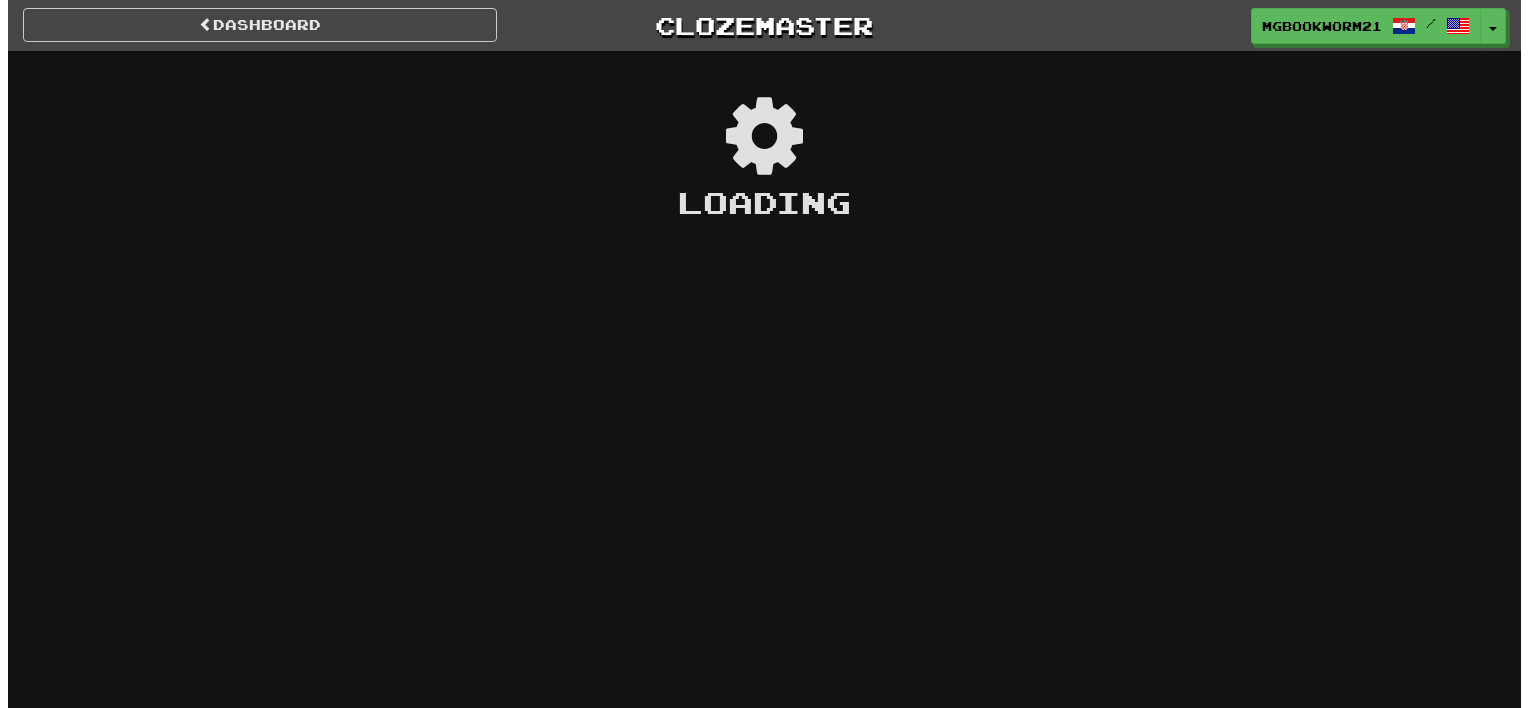scroll, scrollTop: 0, scrollLeft: 0, axis: both 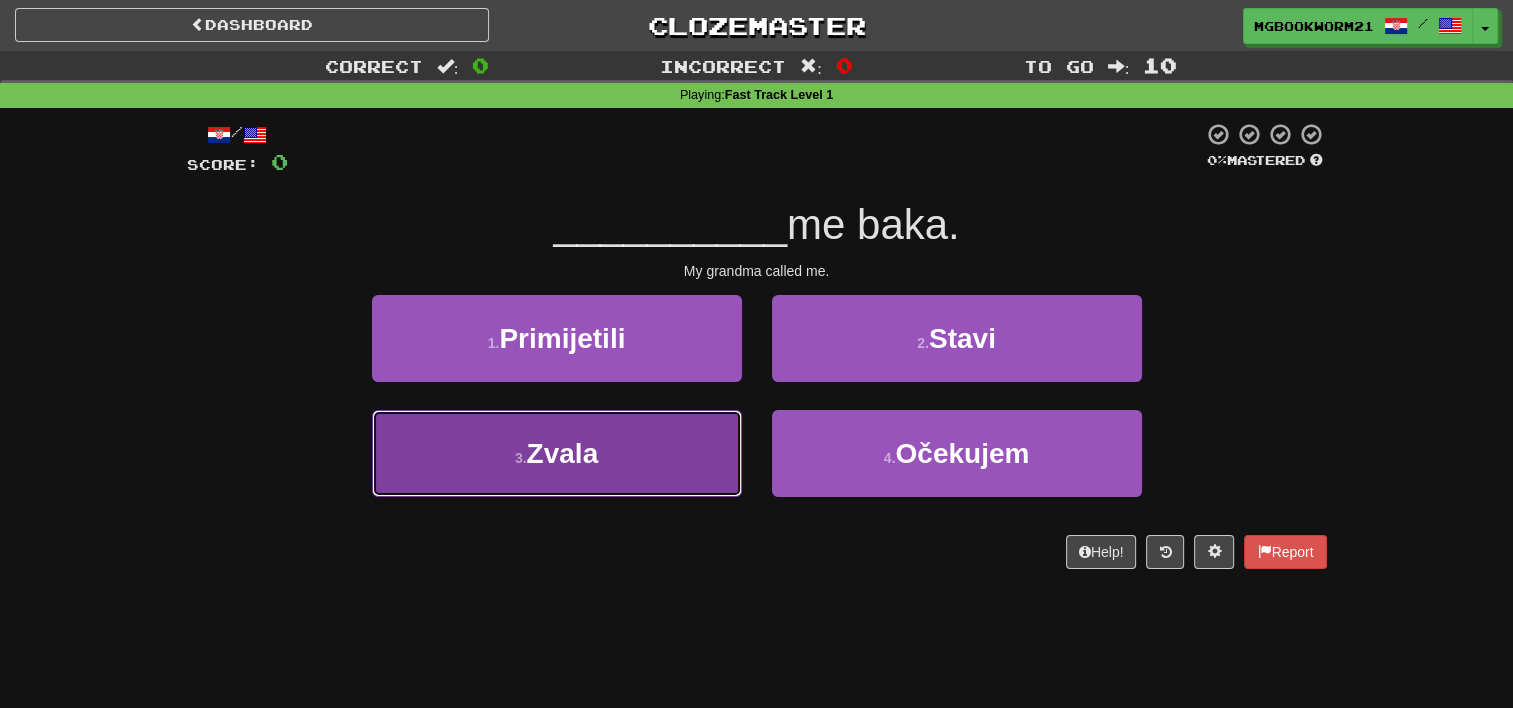 click on "3 .  Zvala" at bounding box center [557, 453] 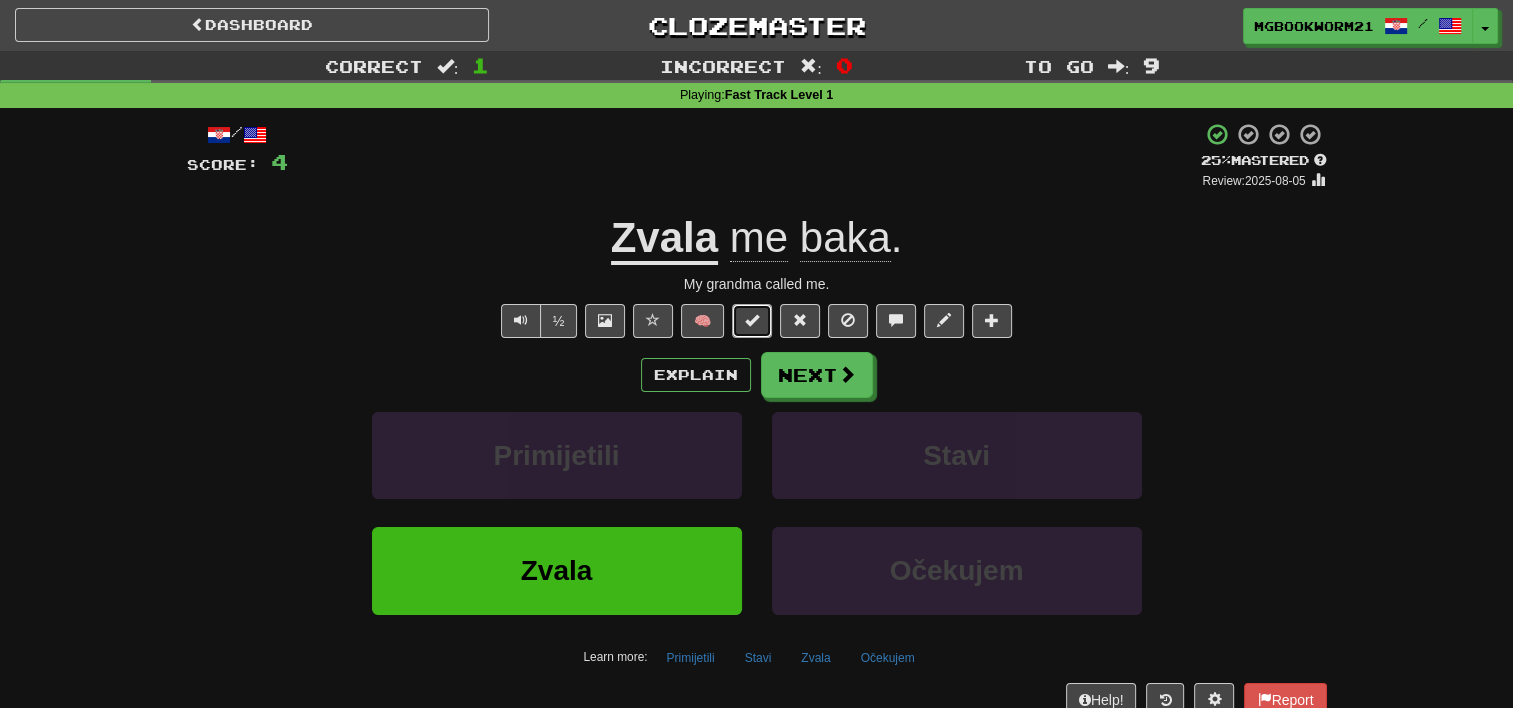 click at bounding box center [752, 320] 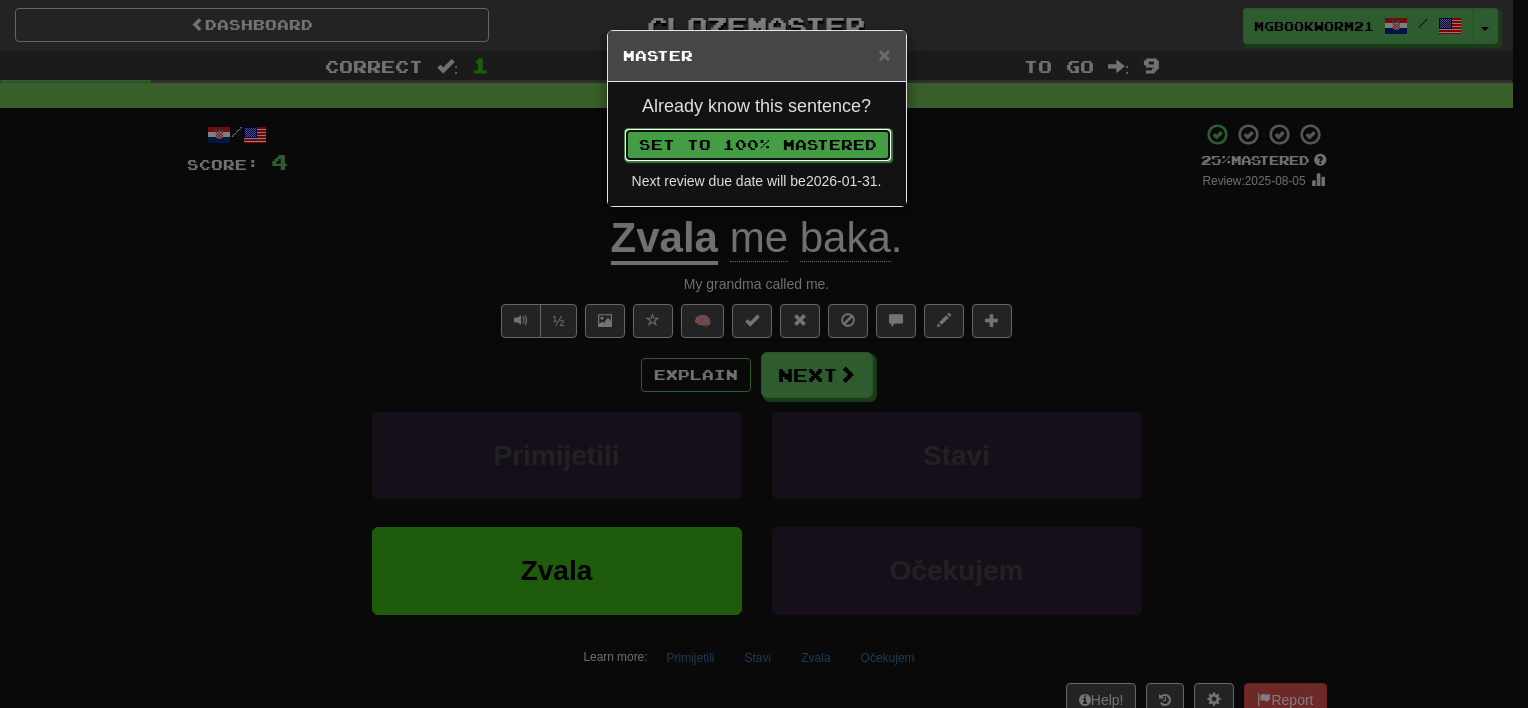 click on "Set to 100% Mastered" at bounding box center (758, 145) 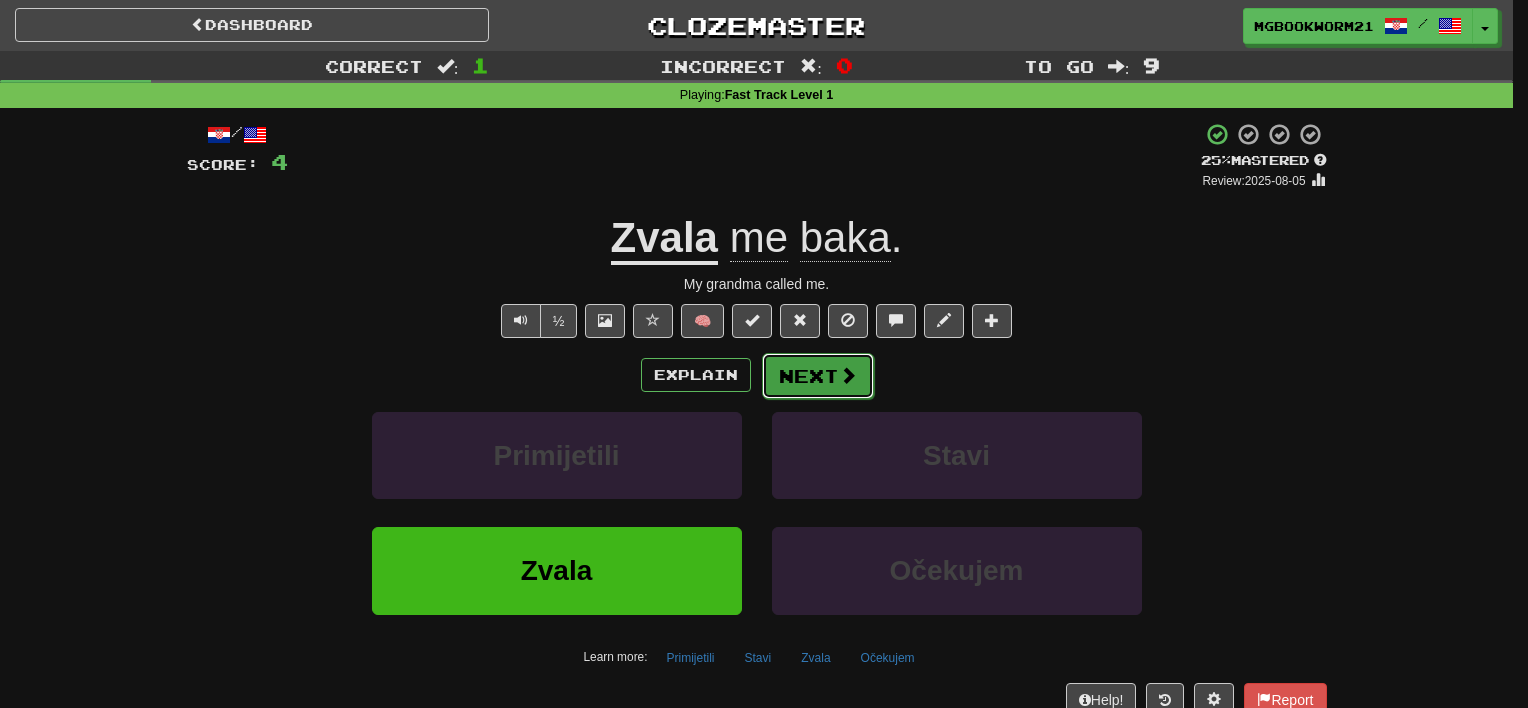 click on "Next" at bounding box center [818, 376] 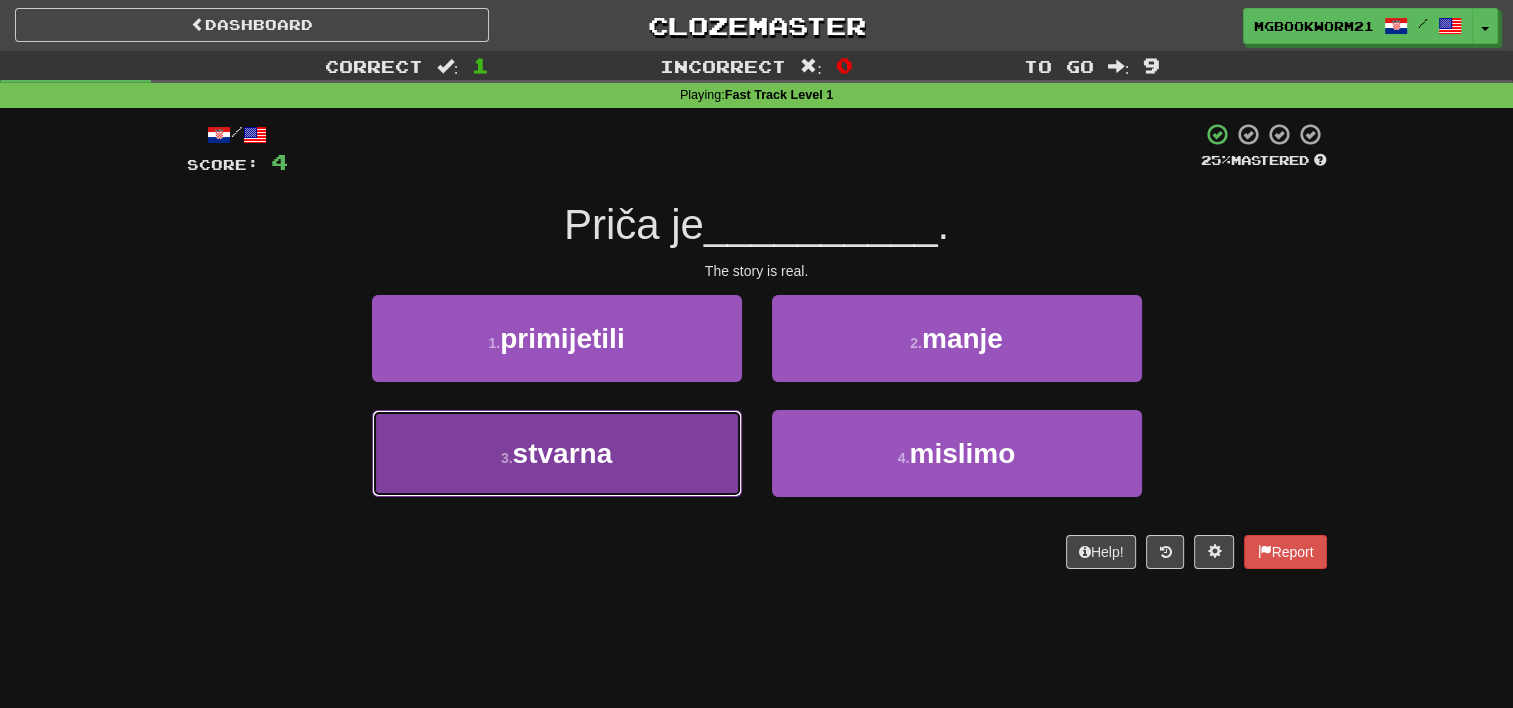 click on "stvarna" at bounding box center [563, 453] 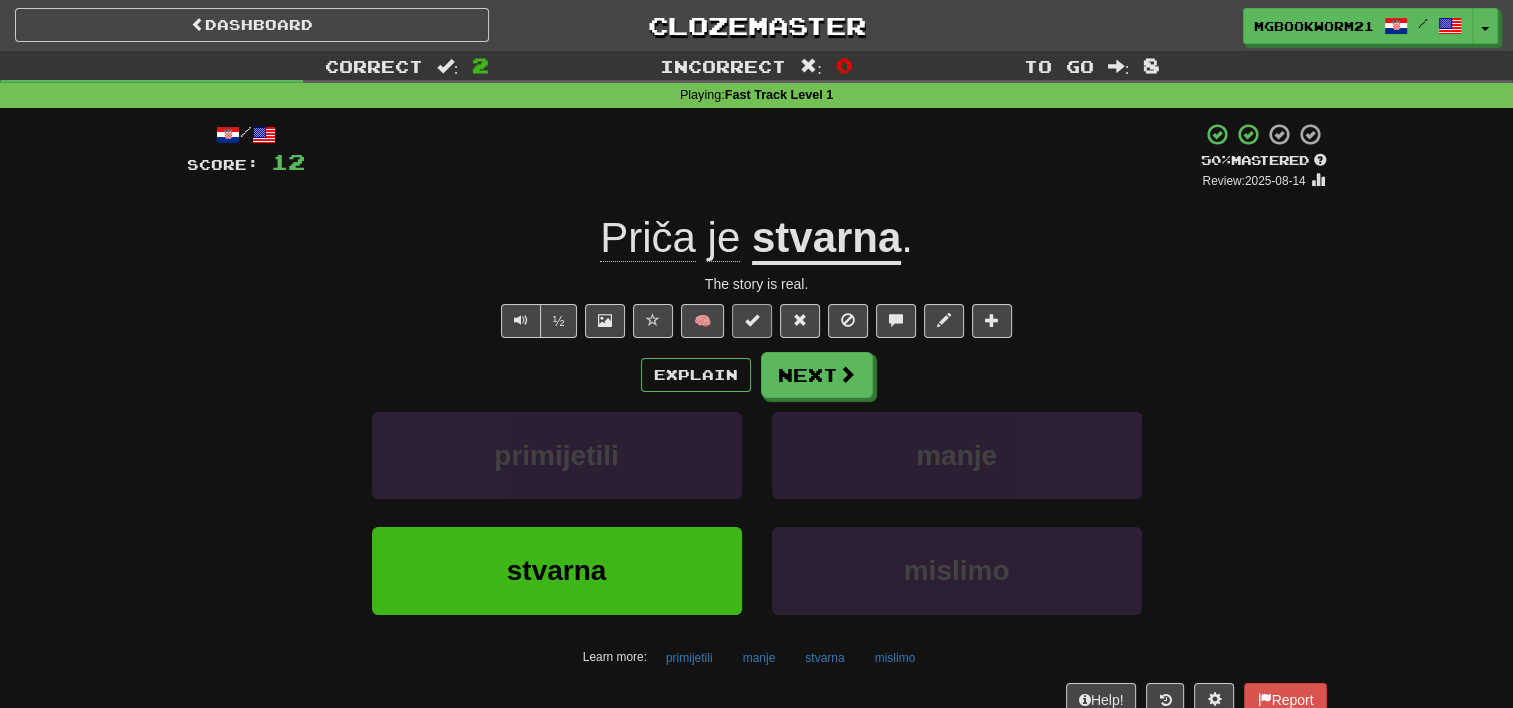 click at bounding box center [752, 321] 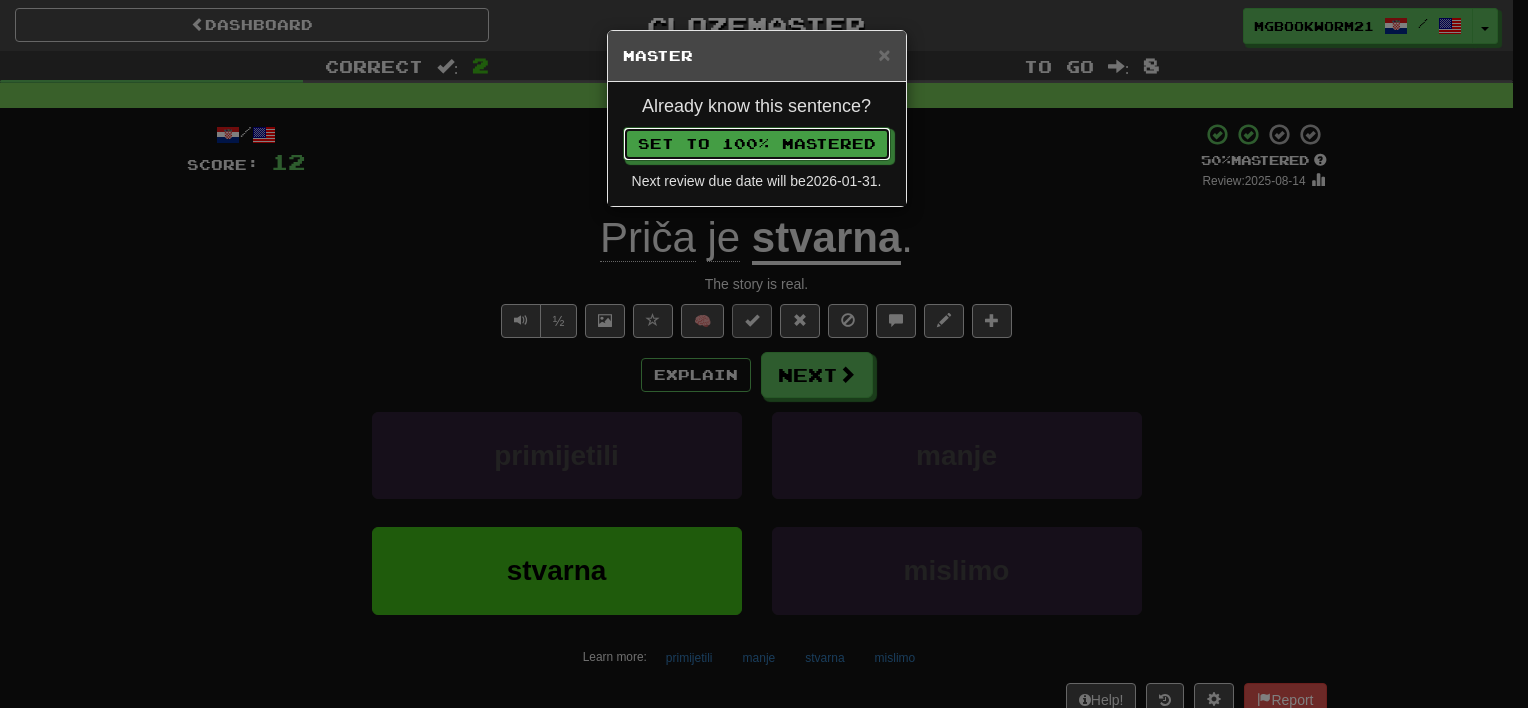 click on "Set to 100% Mastered" at bounding box center (757, 144) 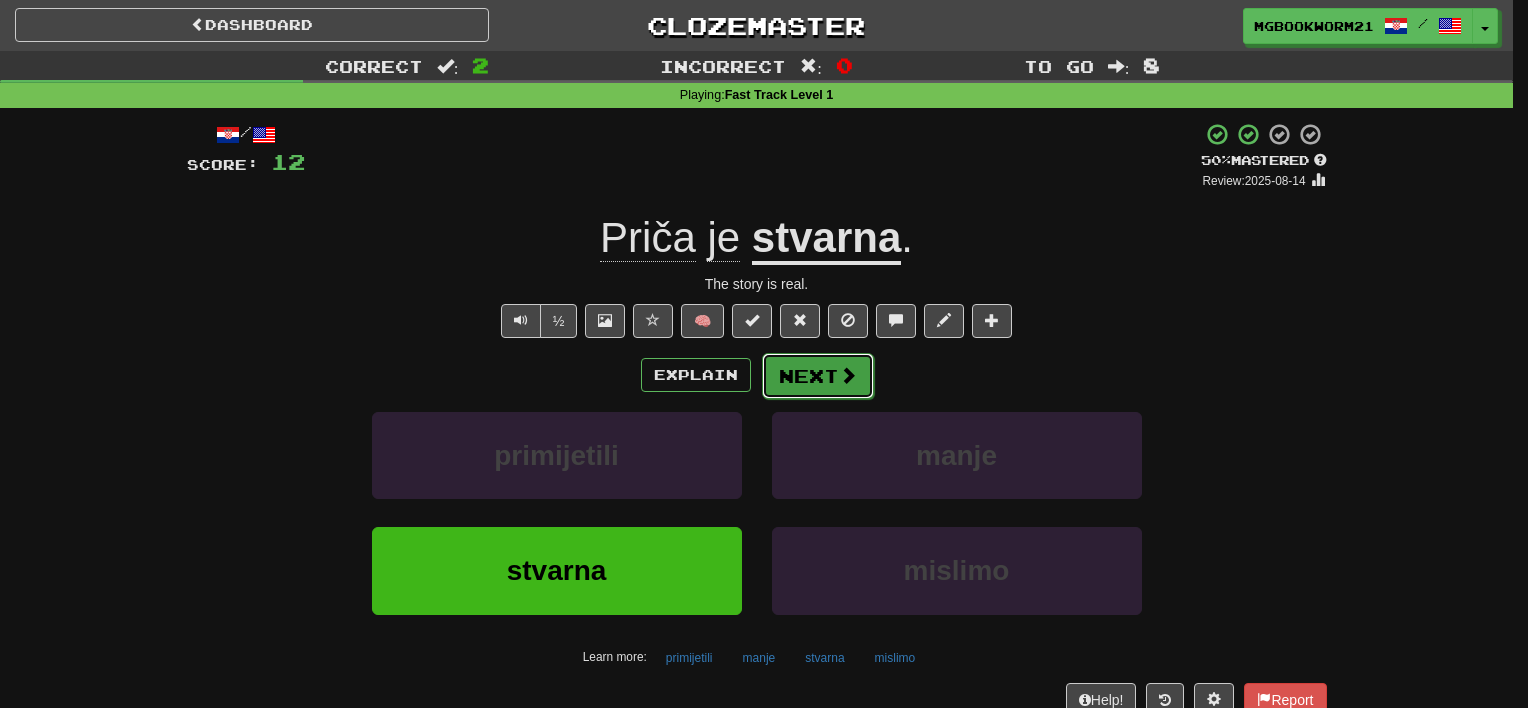 click on "Next" at bounding box center [818, 376] 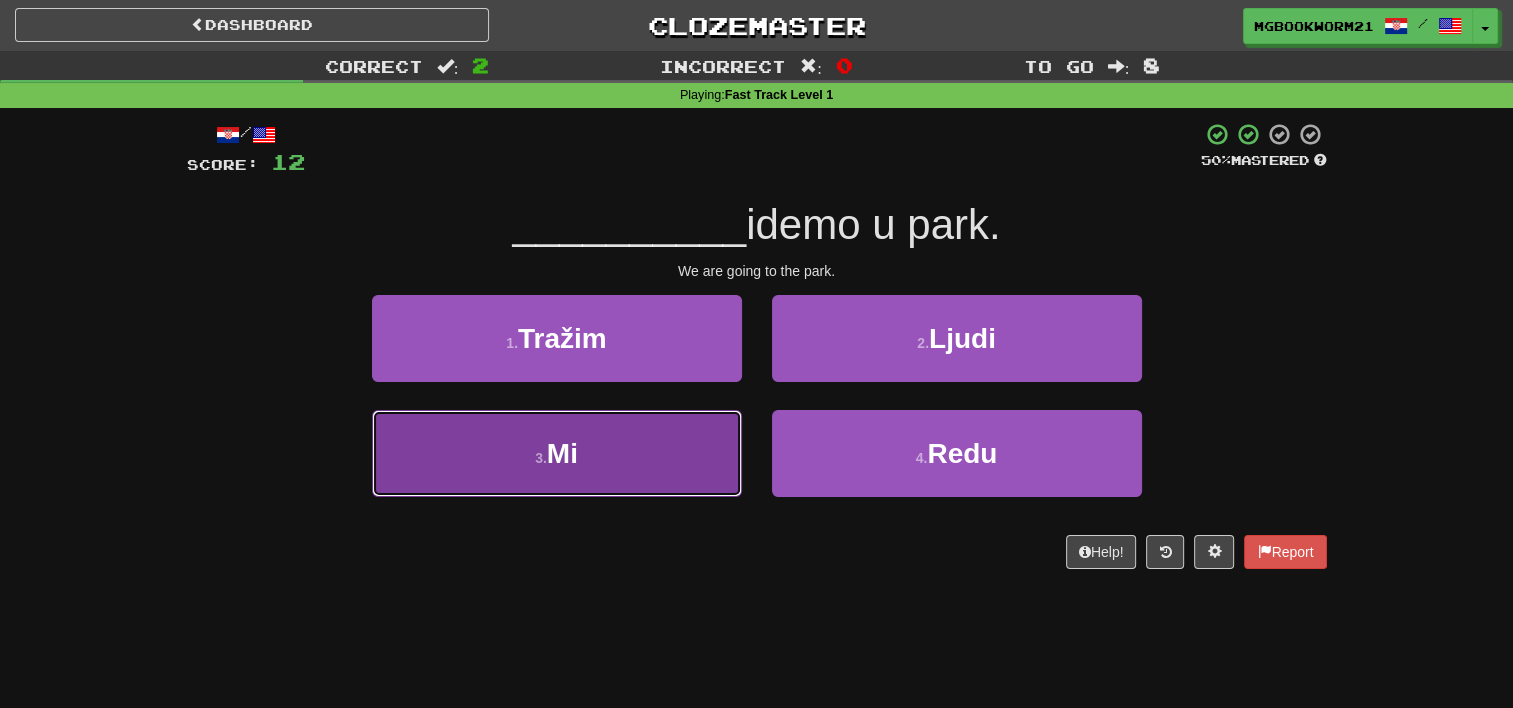 click on "3 .  Mi" at bounding box center [557, 453] 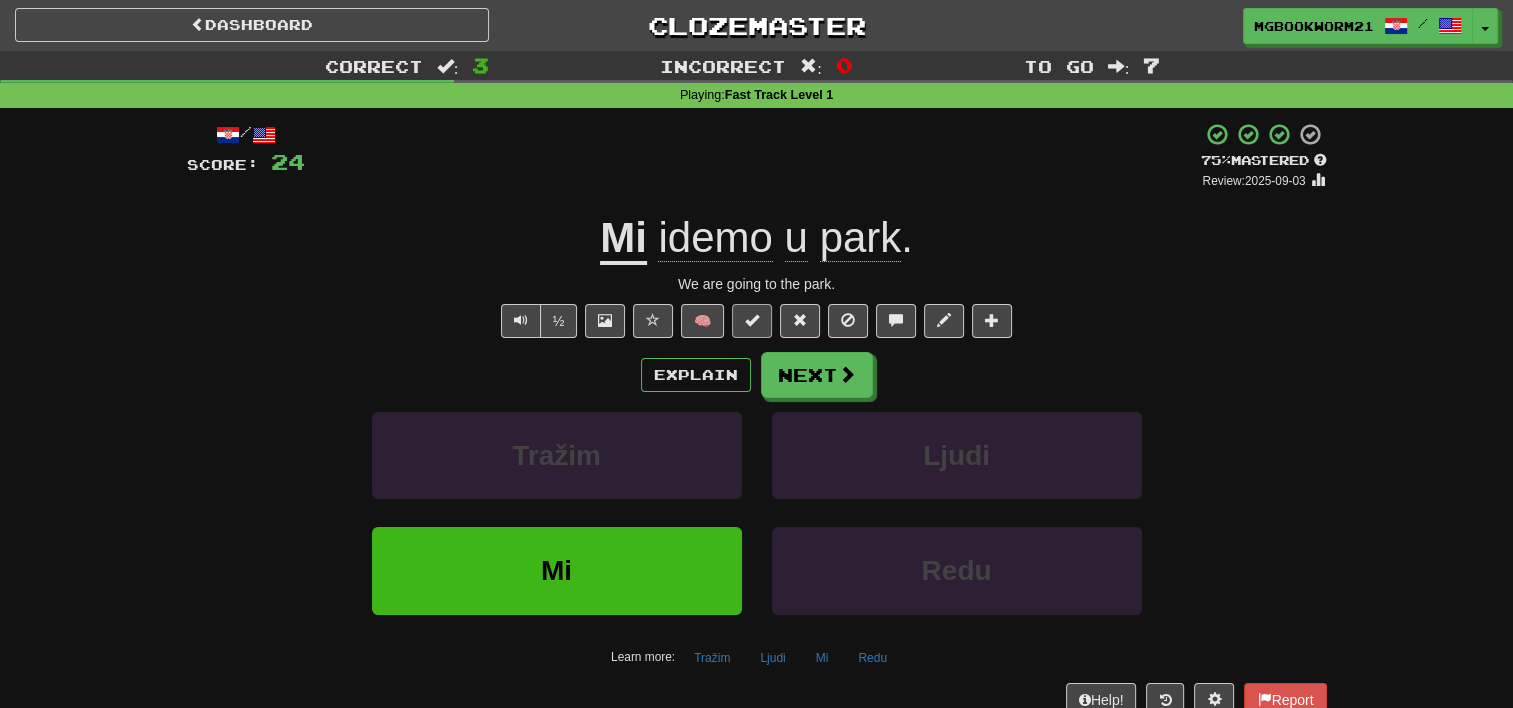 click at bounding box center [752, 320] 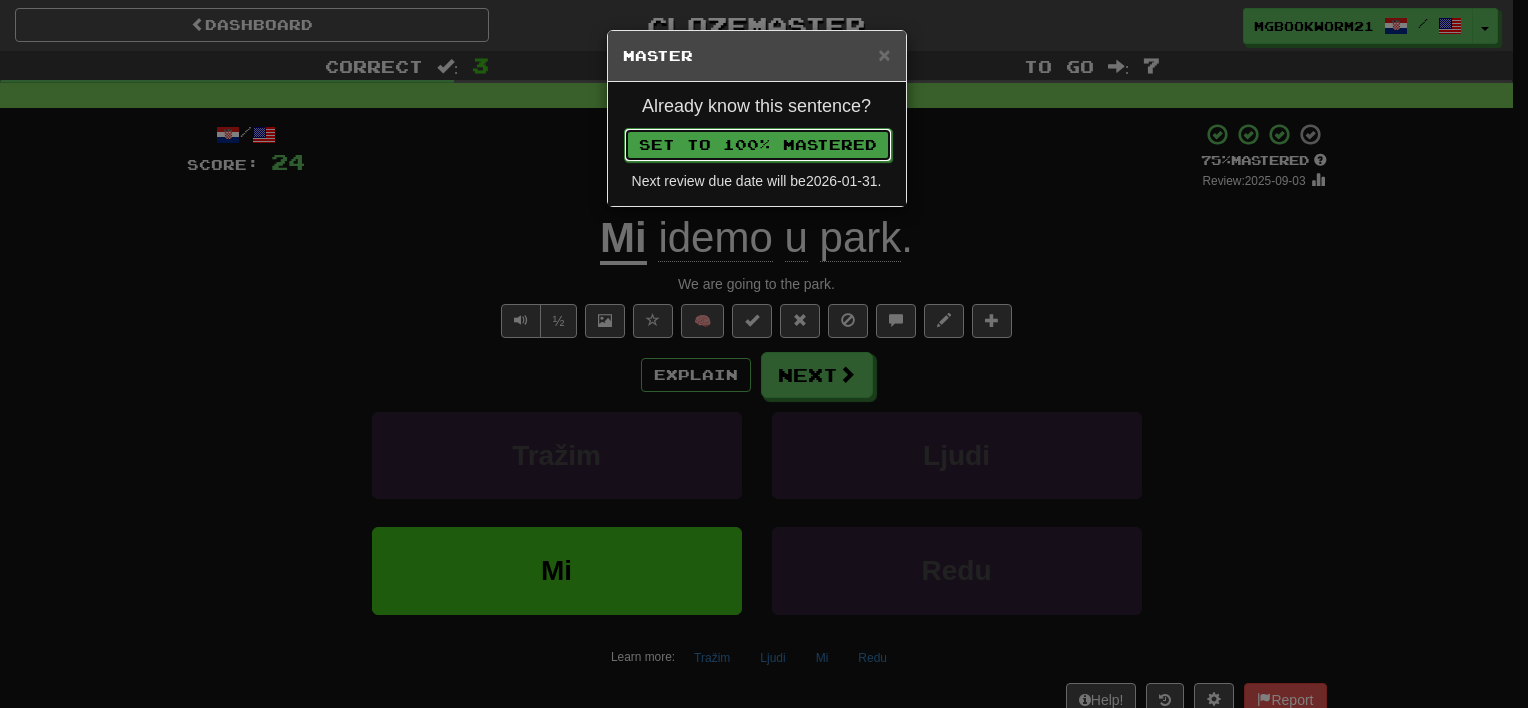 click on "Set to 100% Mastered" at bounding box center (758, 145) 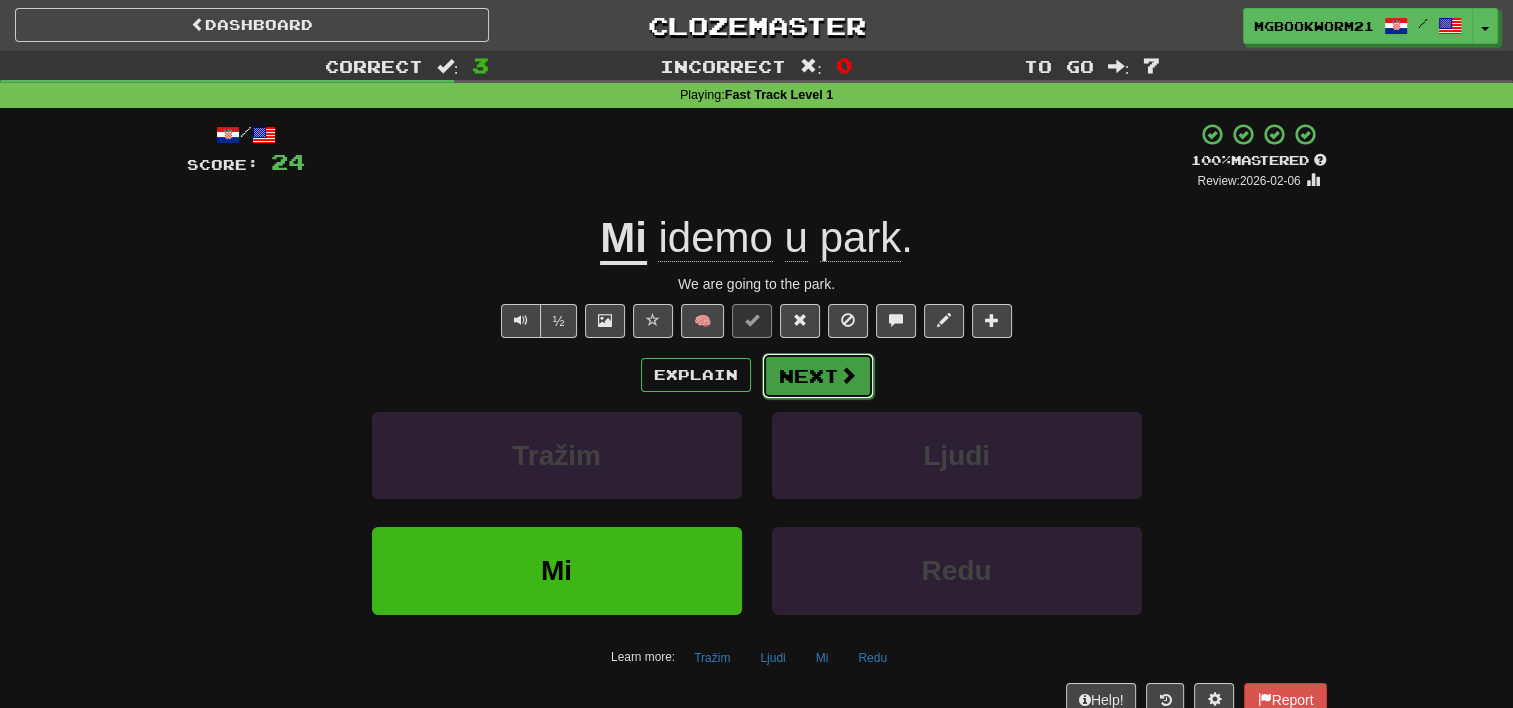 click on "Next" at bounding box center [818, 376] 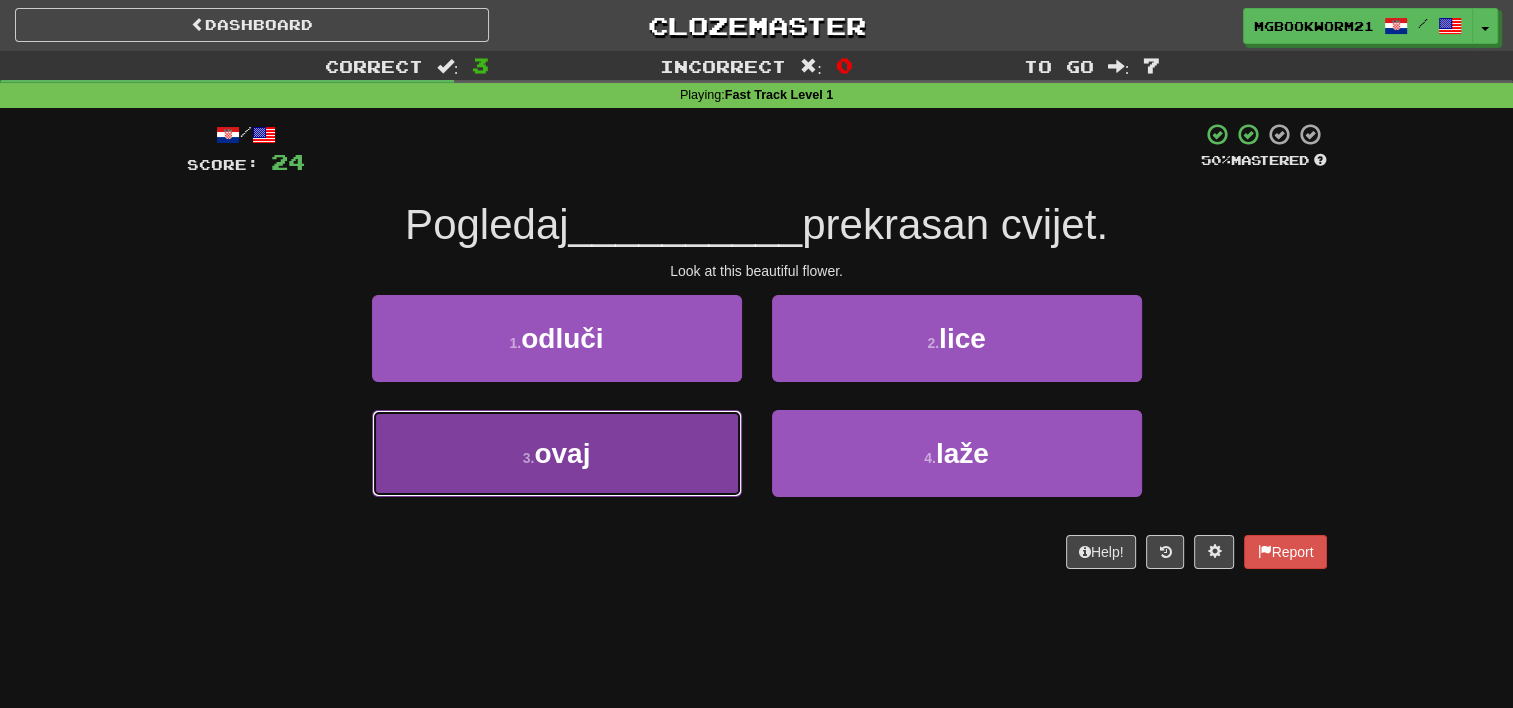 click on "3 .  ovaj" at bounding box center [557, 453] 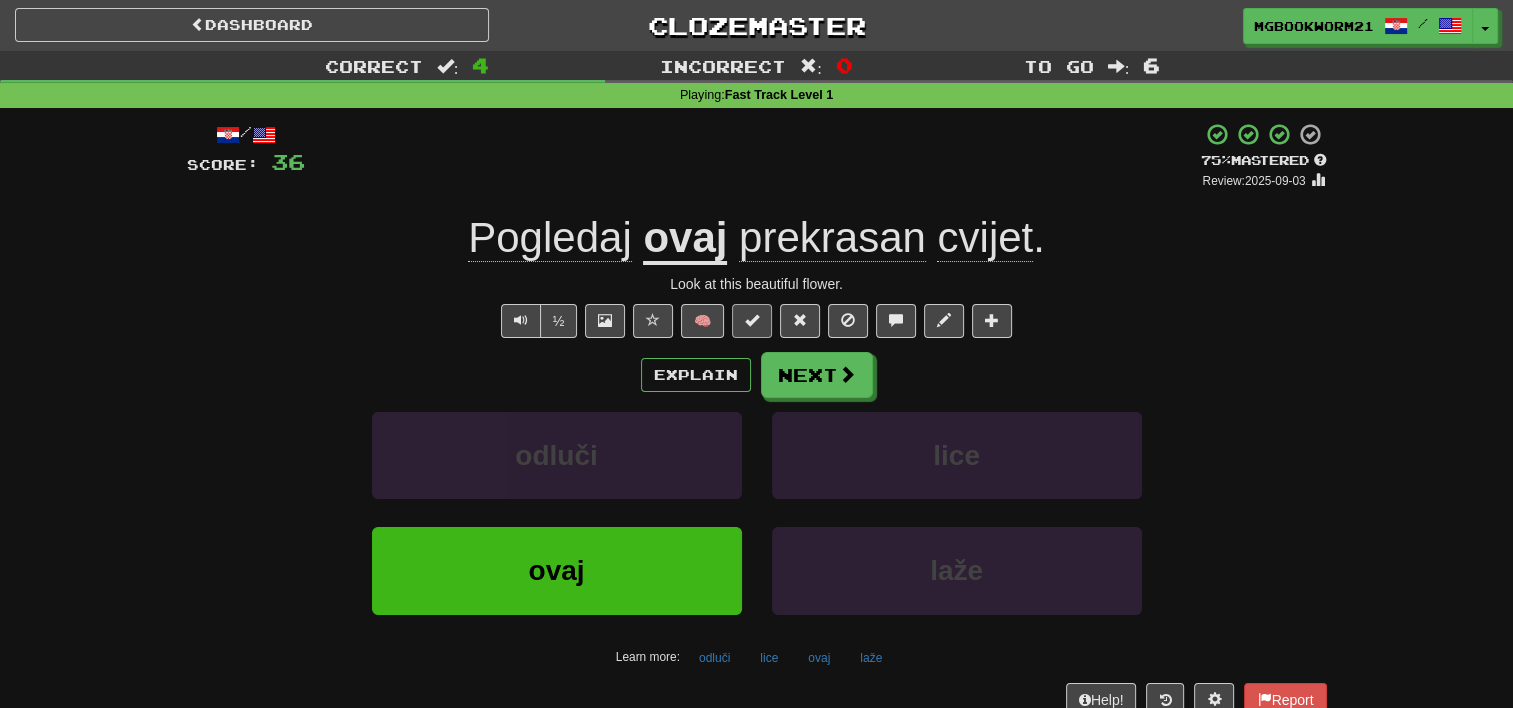 click at bounding box center (752, 321) 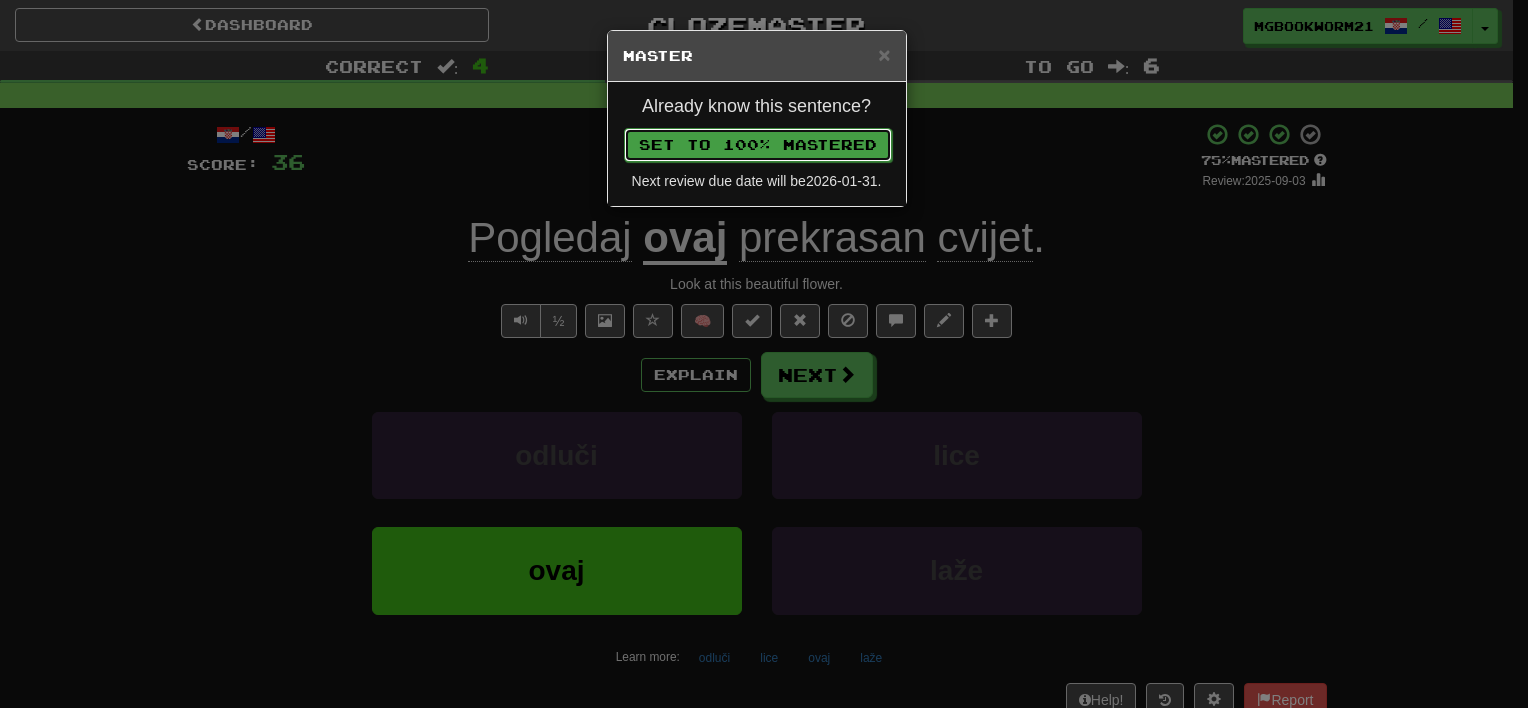 click on "Set to 100% Mastered" at bounding box center (758, 145) 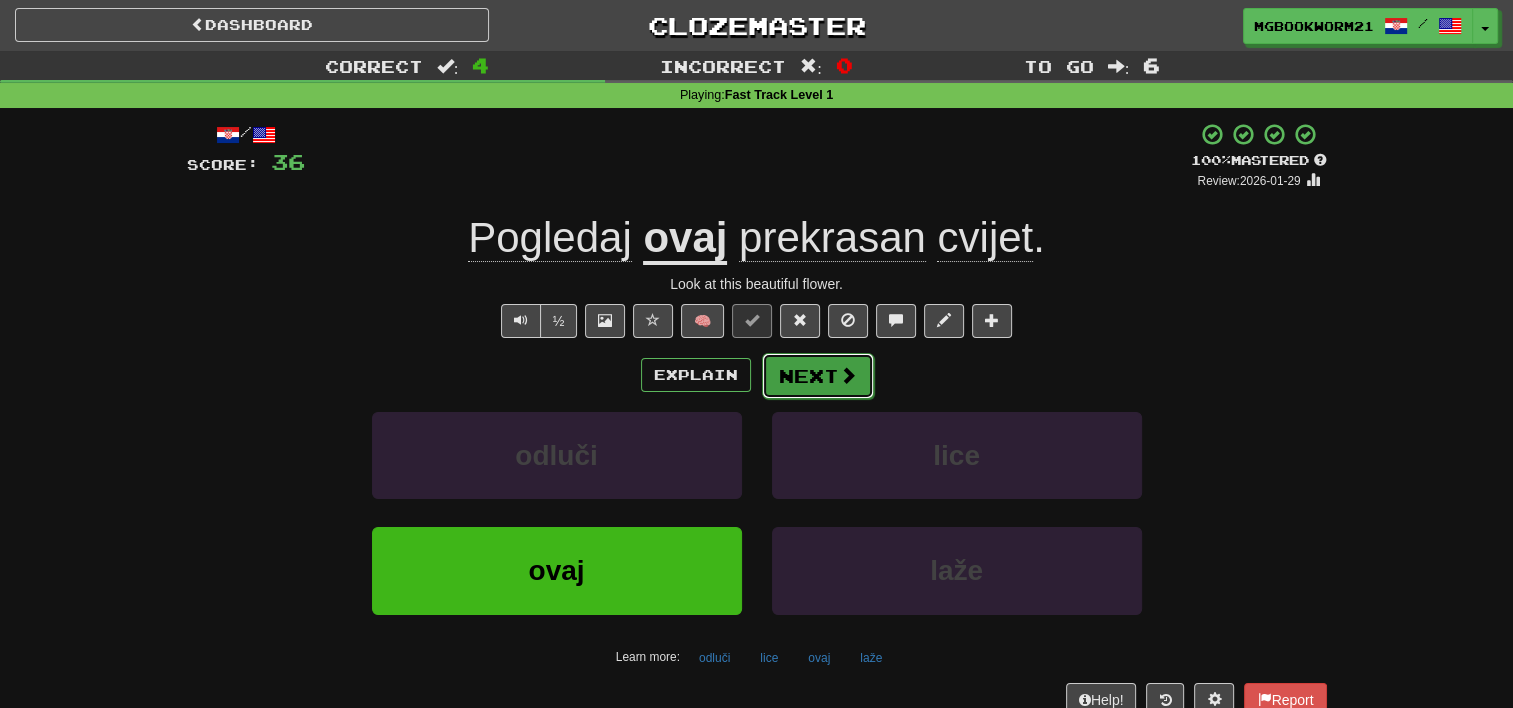 click on "Next" at bounding box center [818, 376] 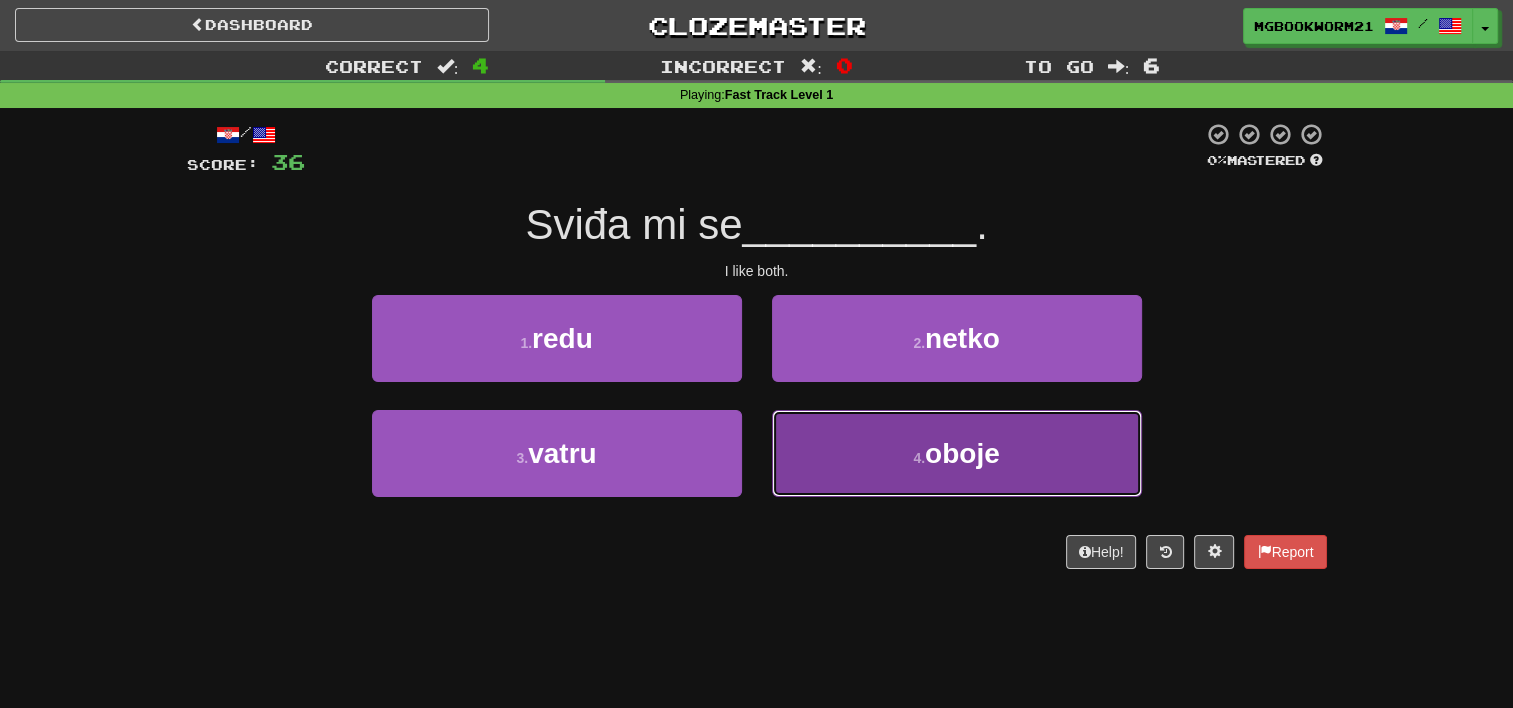 click on "4 .  oboje" at bounding box center (957, 453) 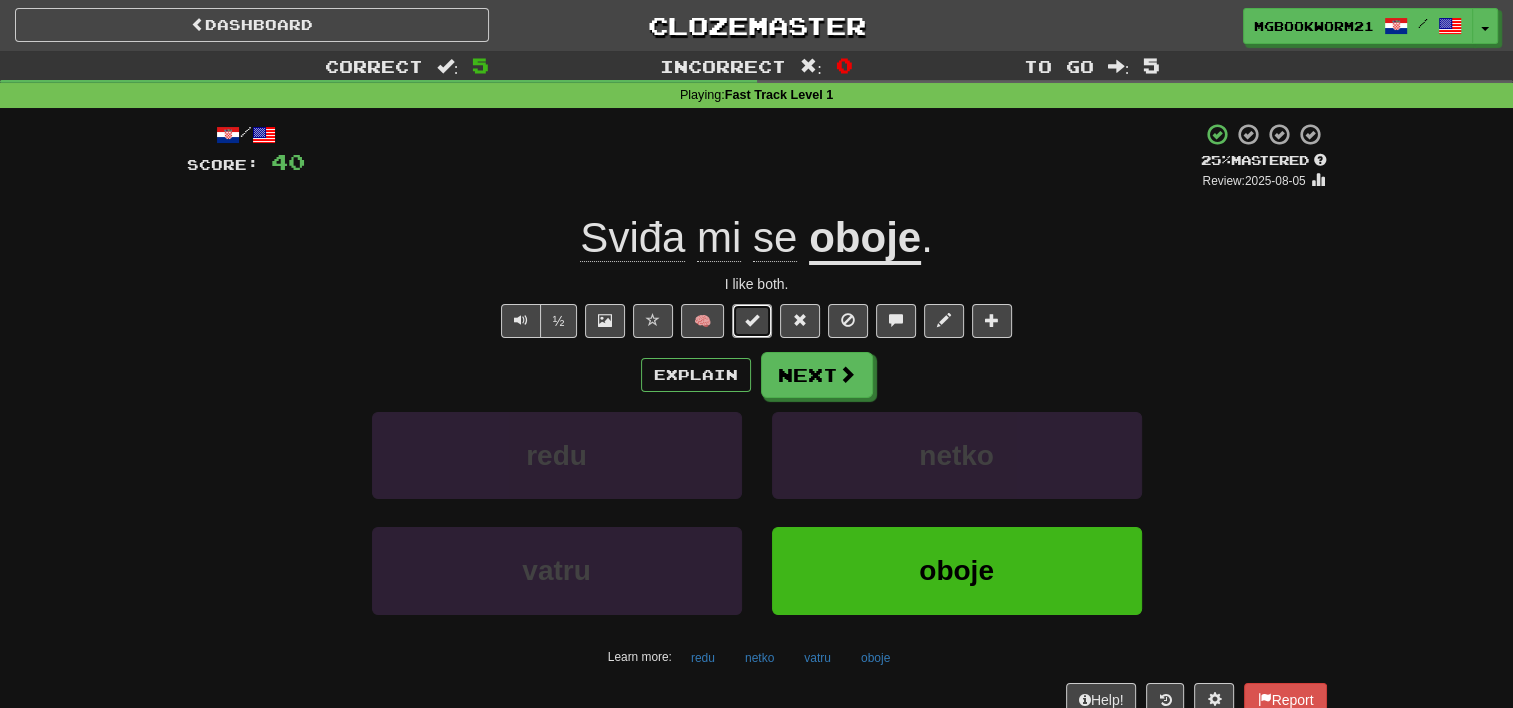 click at bounding box center [752, 321] 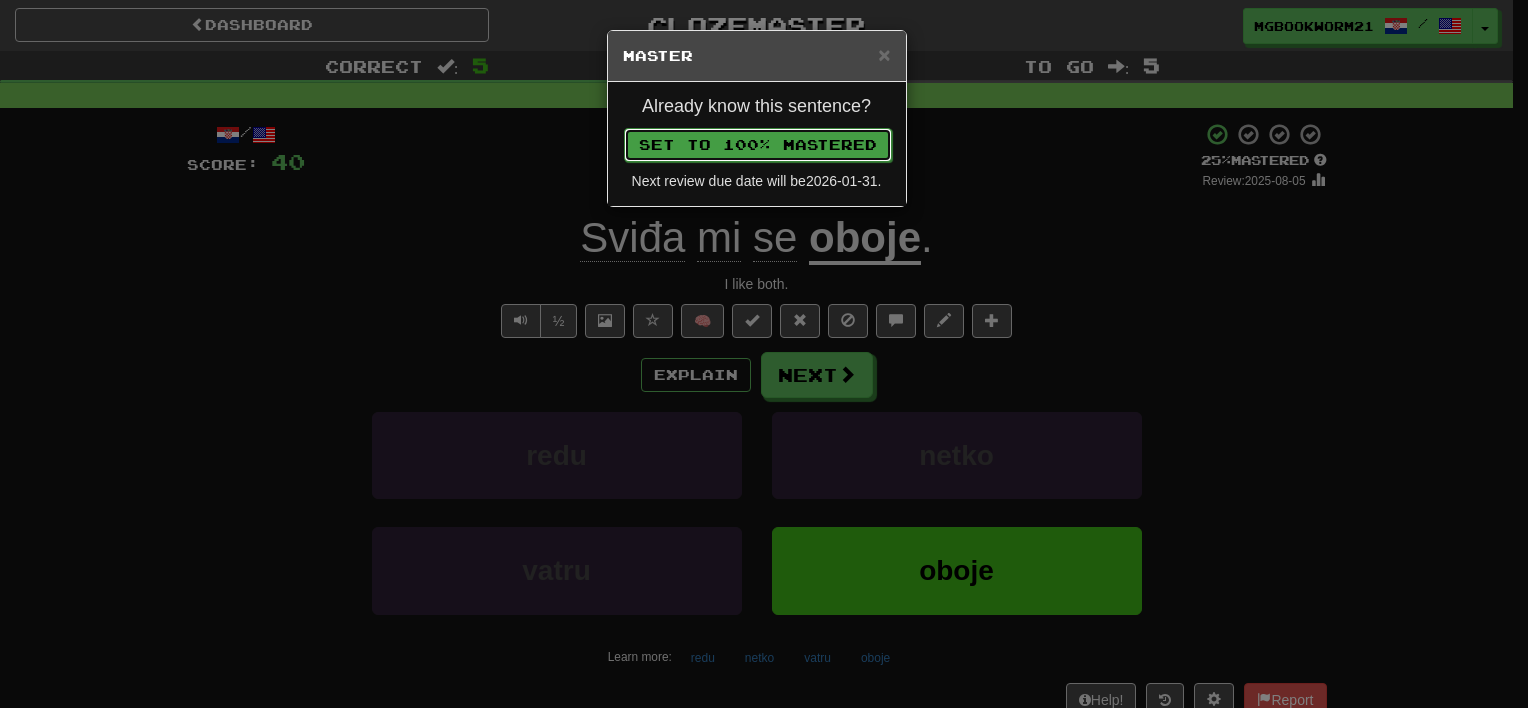click on "Set to 100% Mastered" at bounding box center (758, 145) 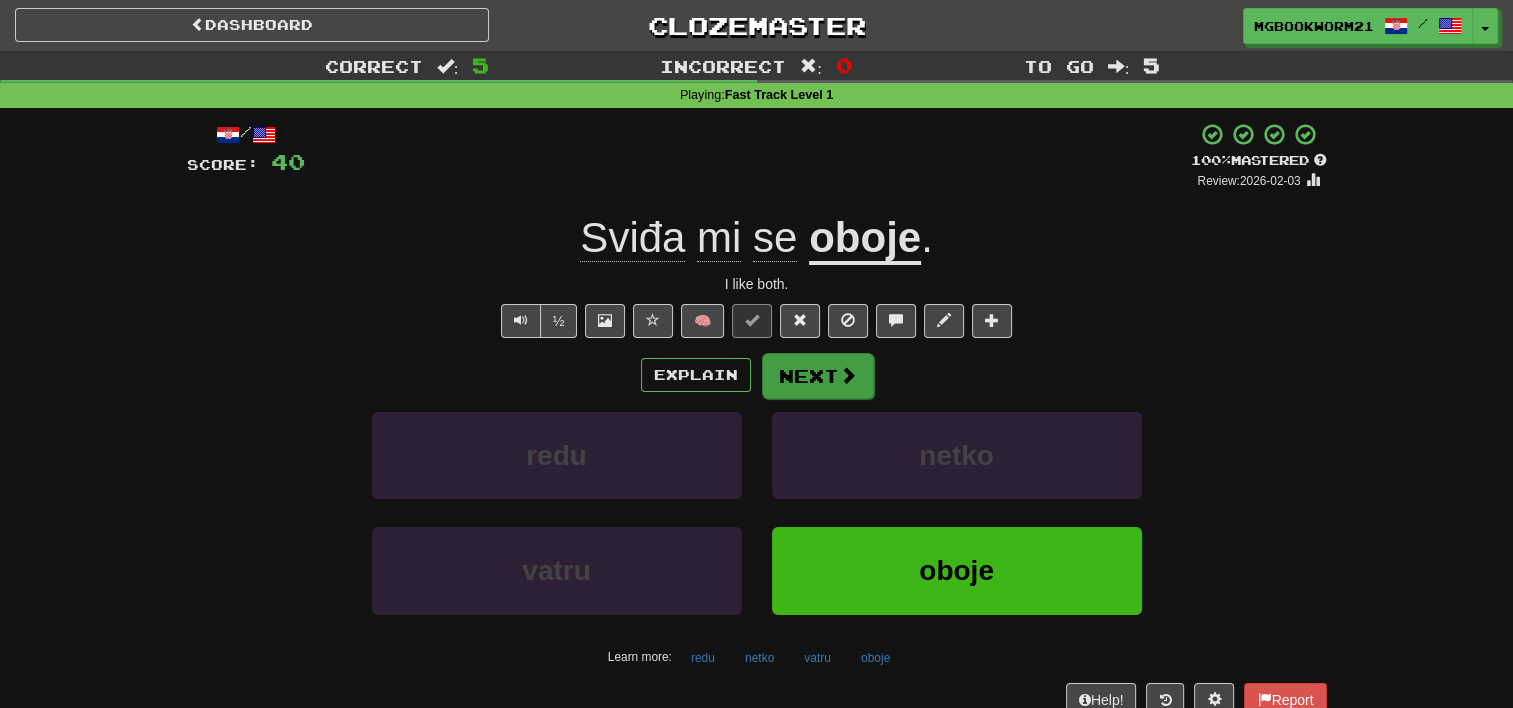 click at bounding box center (848, 375) 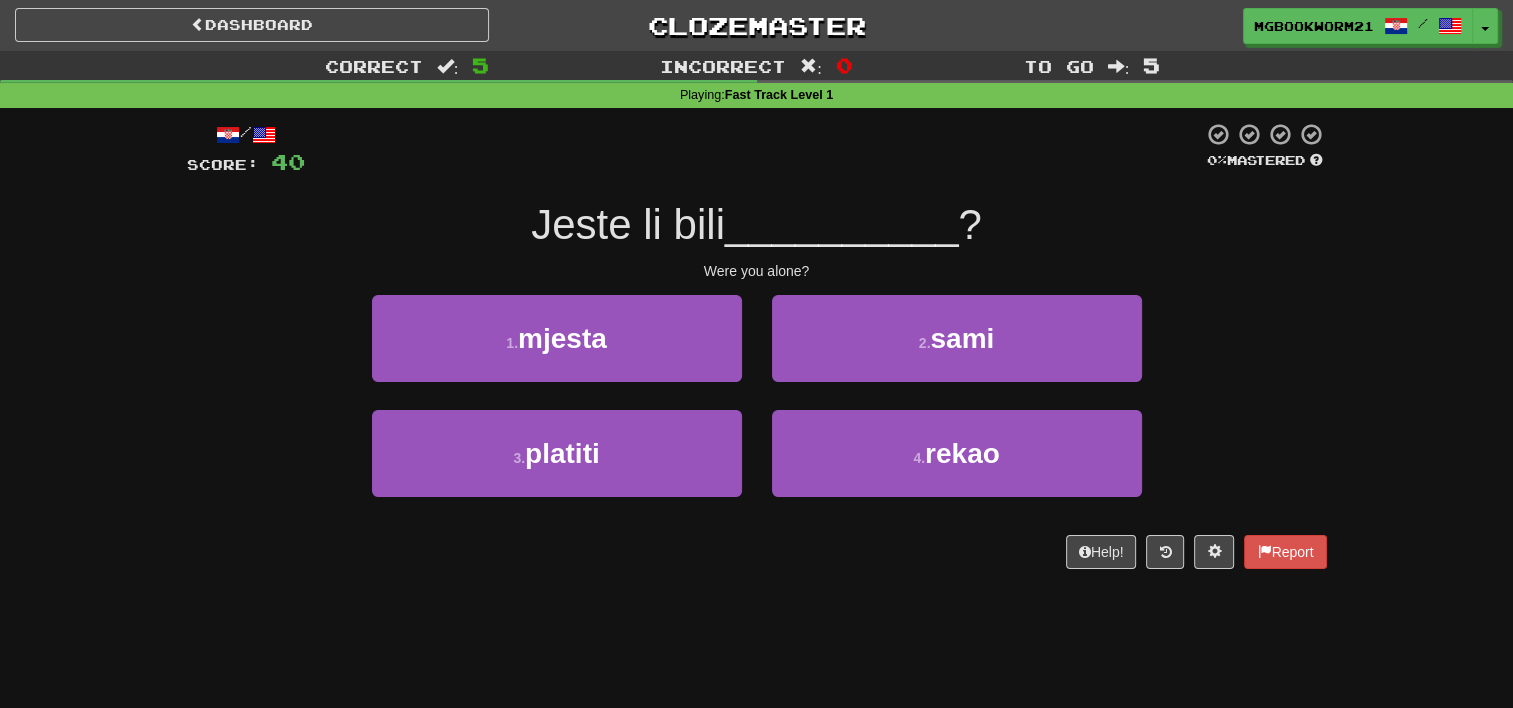 click on "sami" at bounding box center (962, 338) 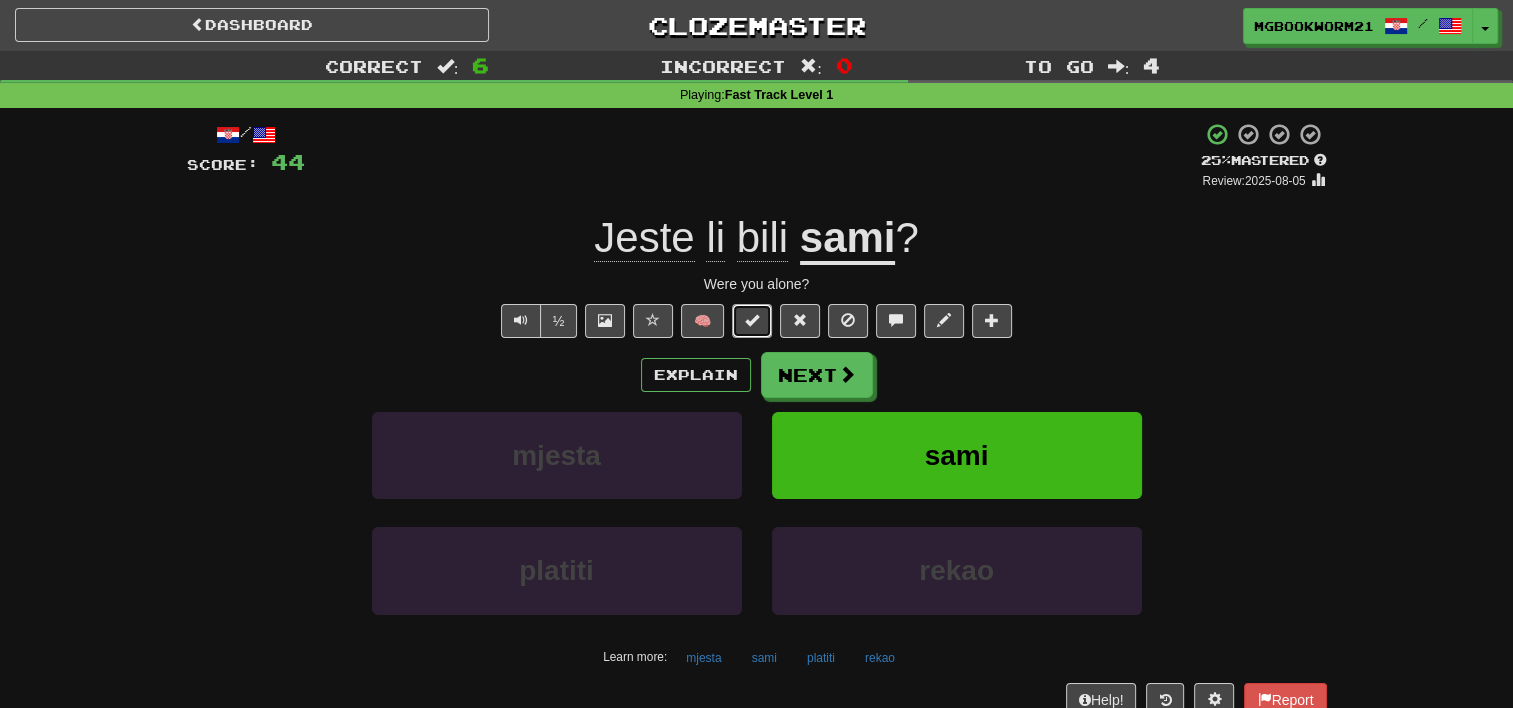 click at bounding box center (752, 320) 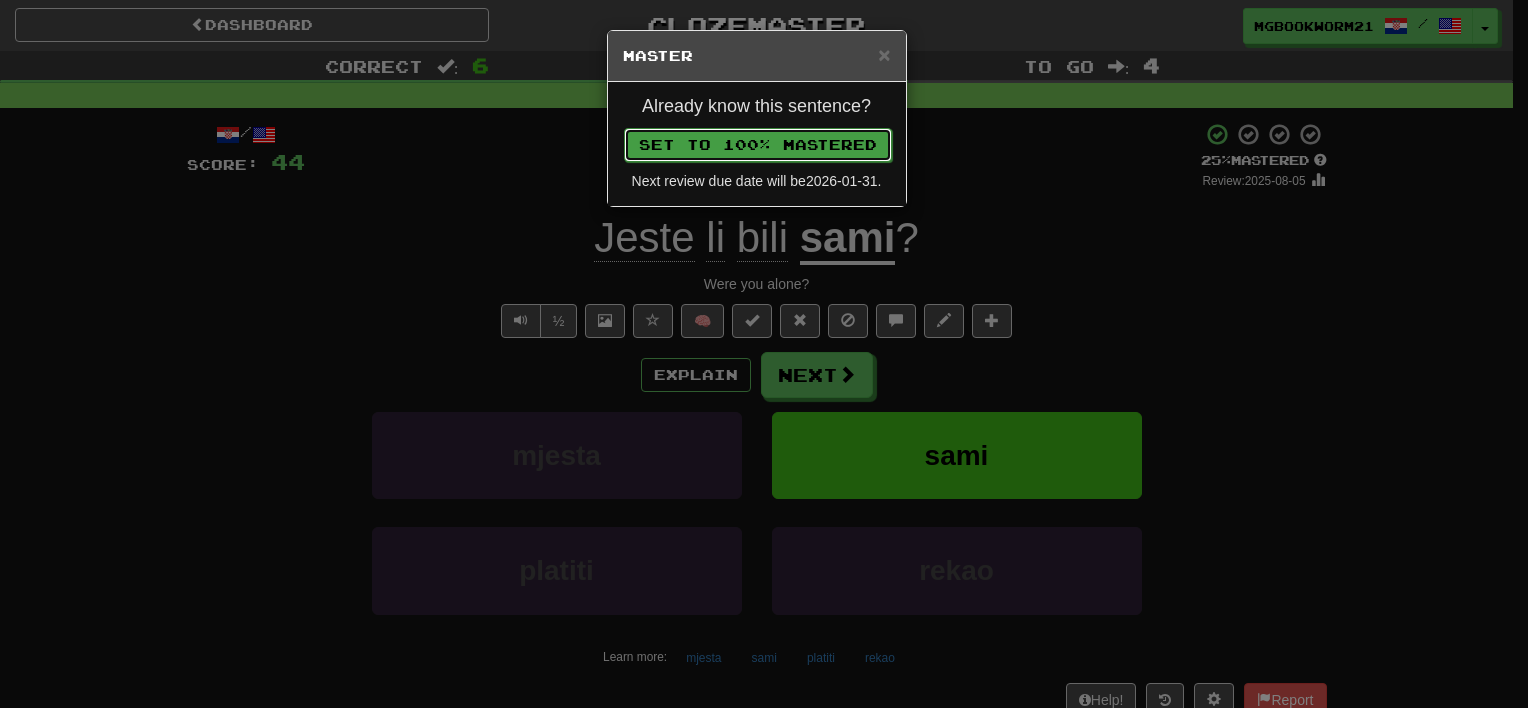 click on "Set to 100% Mastered" at bounding box center (758, 145) 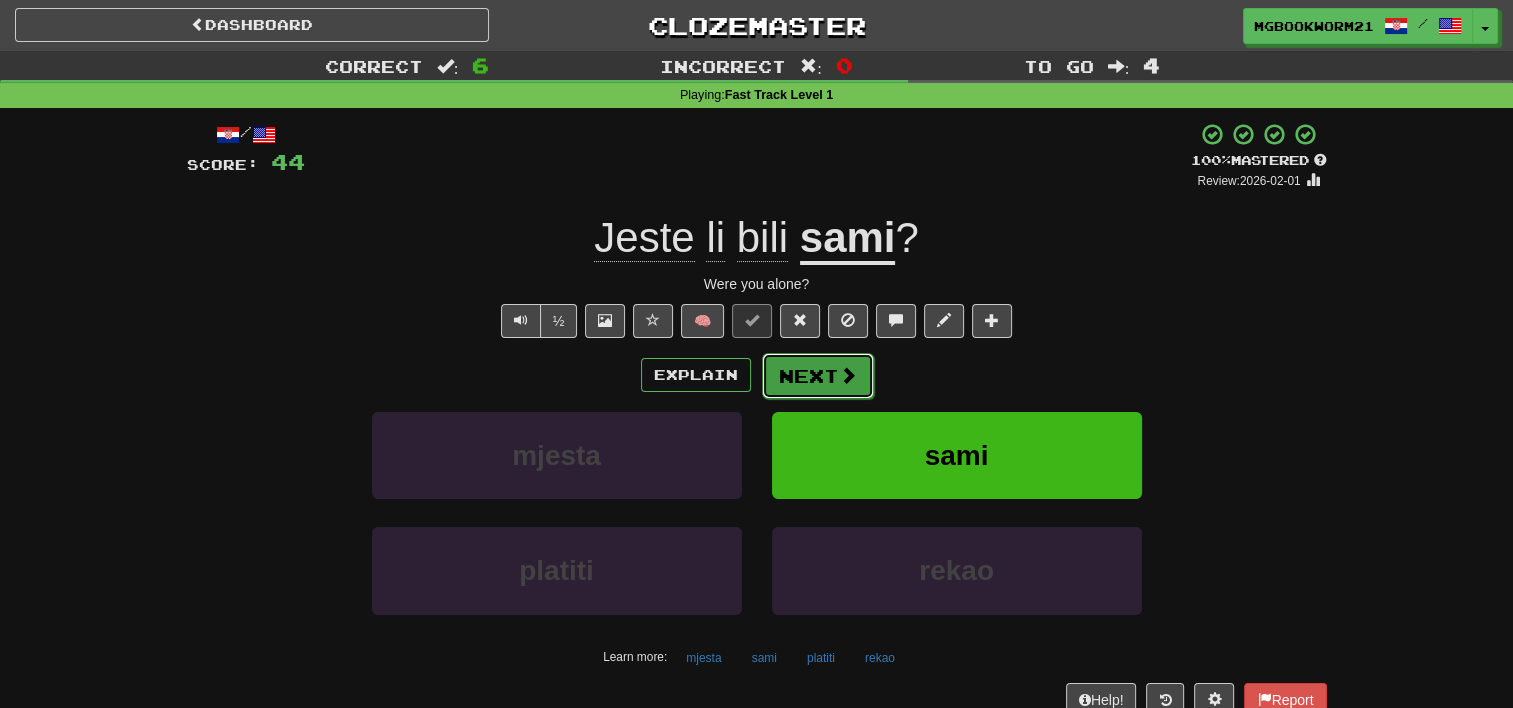 click on "Next" at bounding box center (818, 376) 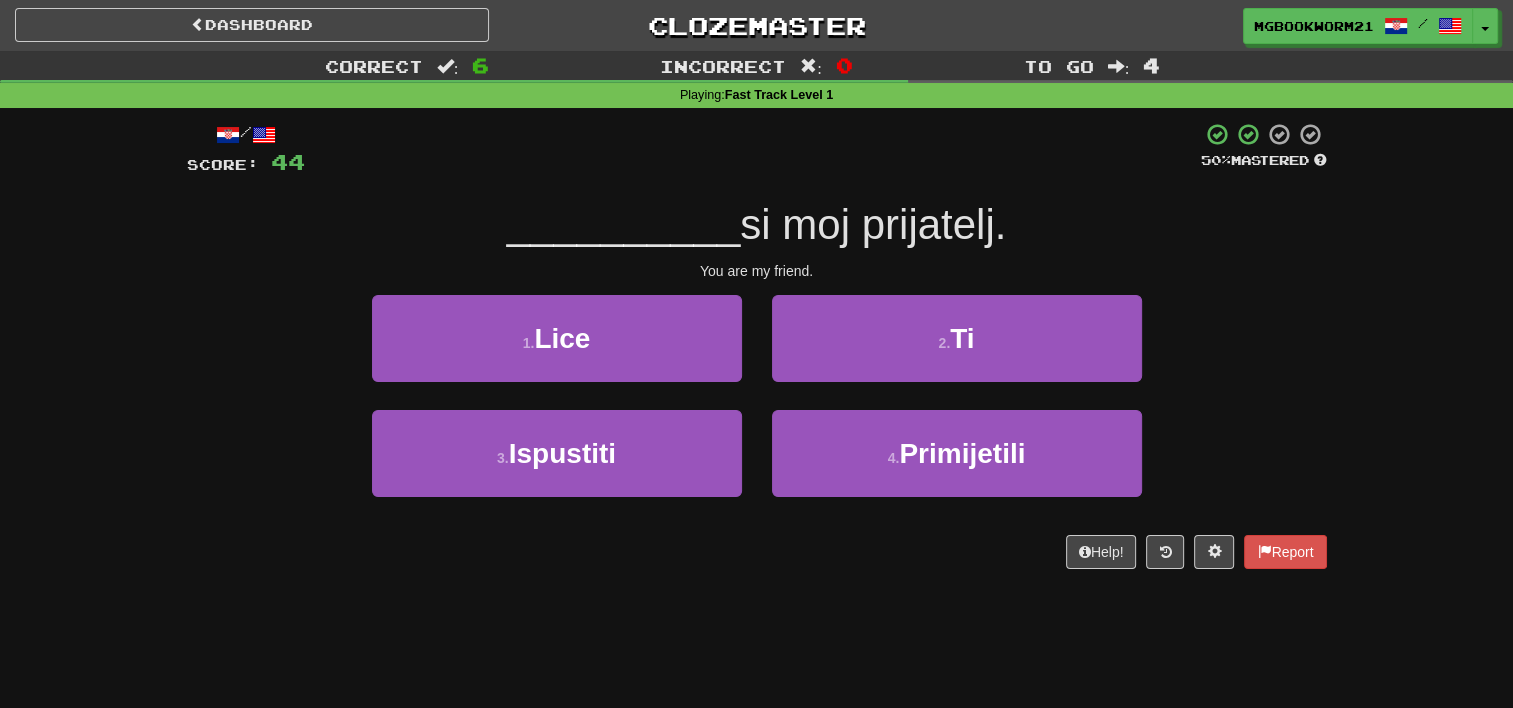click on "2 .  Ti" at bounding box center (957, 338) 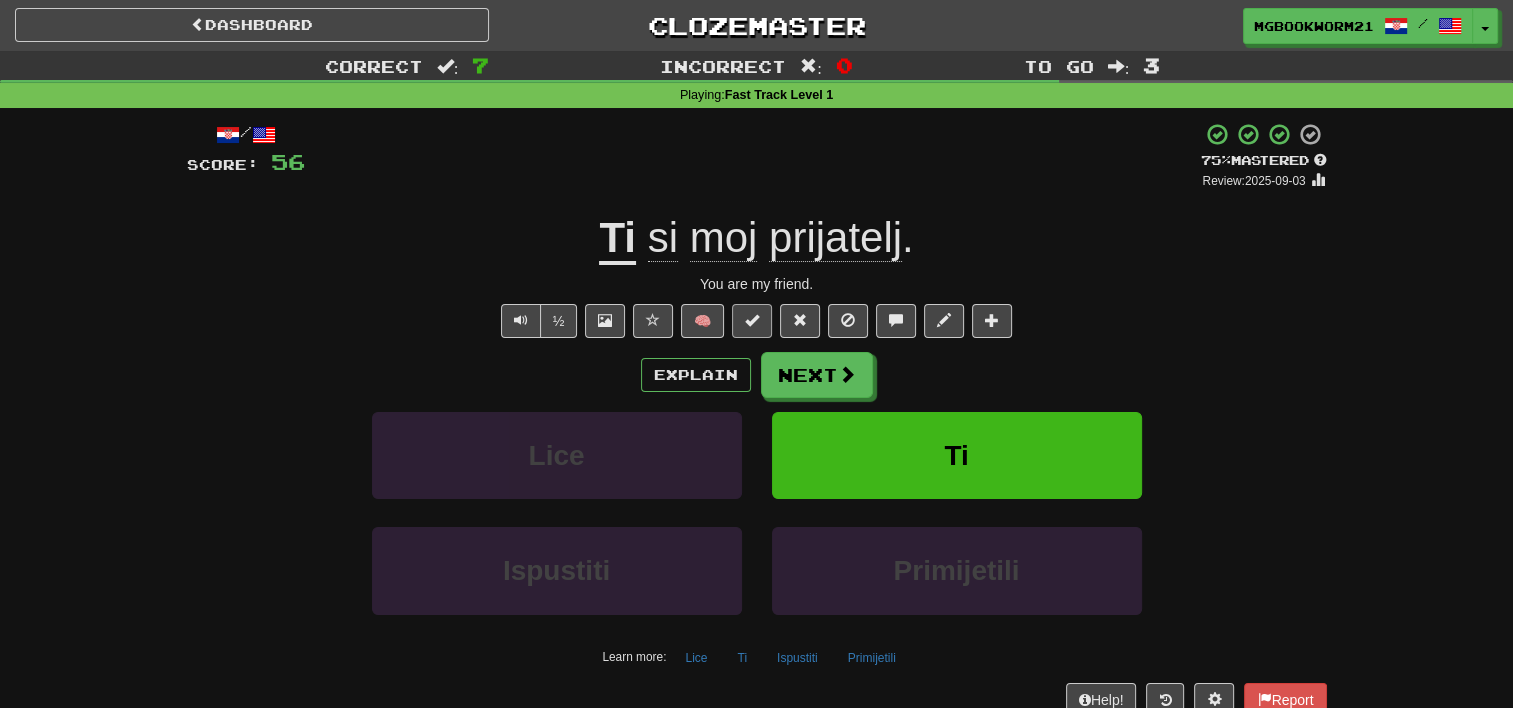 click at bounding box center [752, 320] 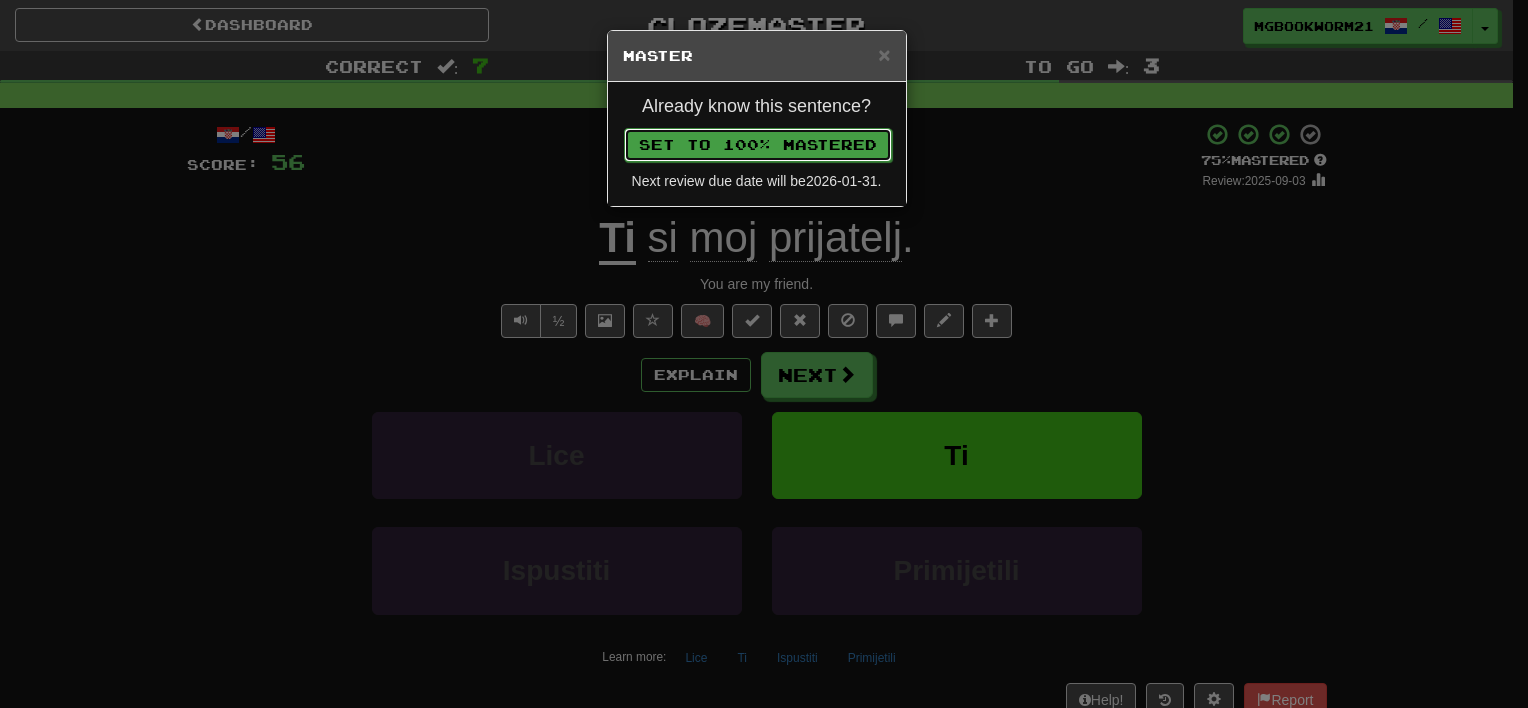 click on "Set to 100% Mastered" at bounding box center (758, 145) 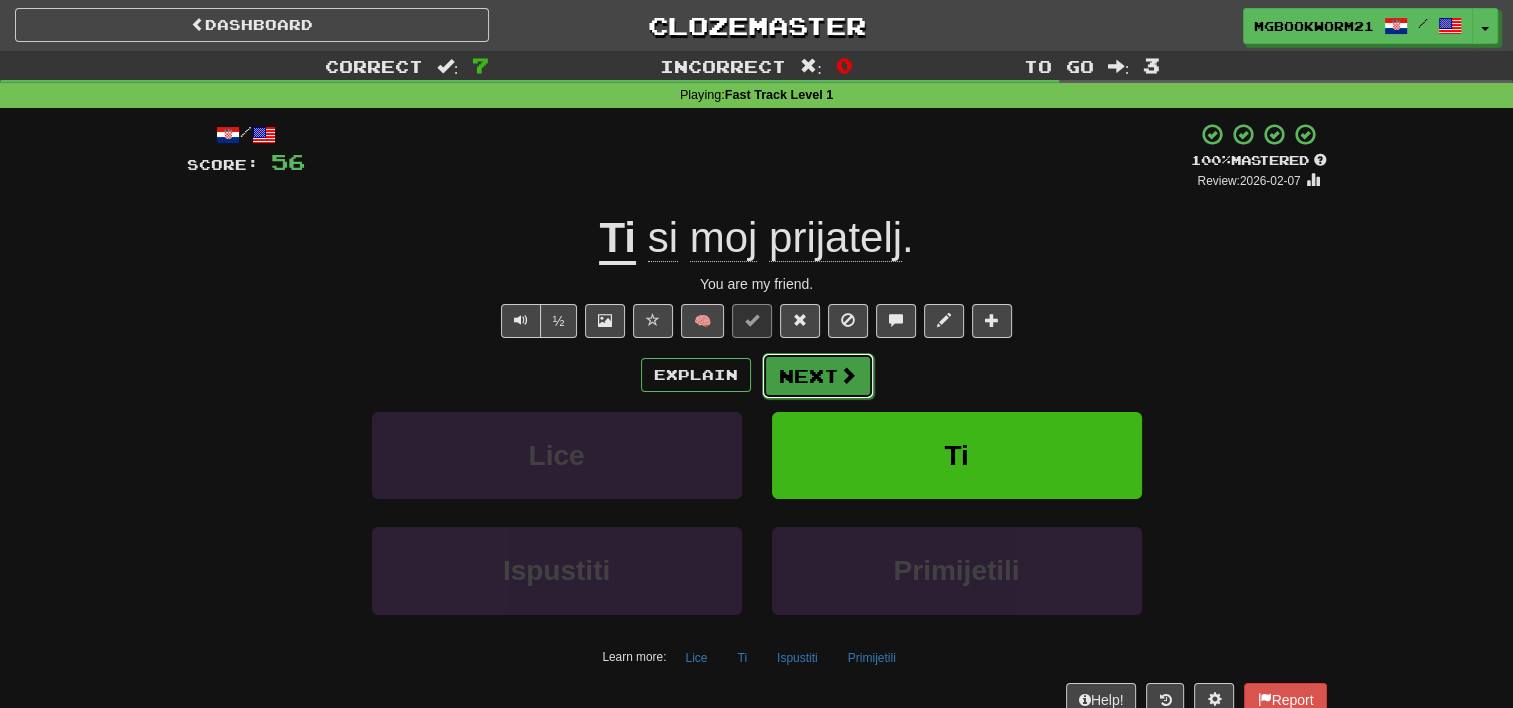 click on "Next" at bounding box center (818, 376) 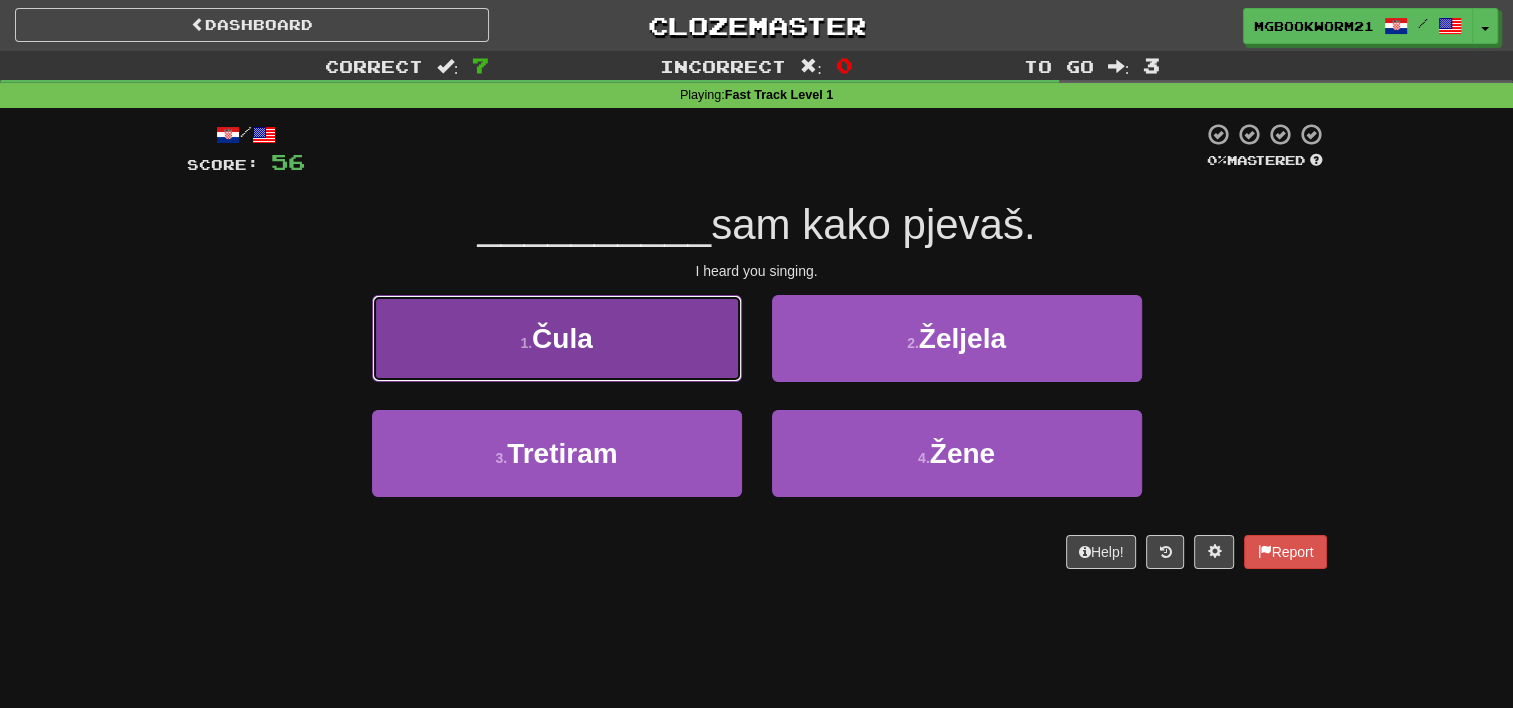 click on "Čula" at bounding box center [562, 338] 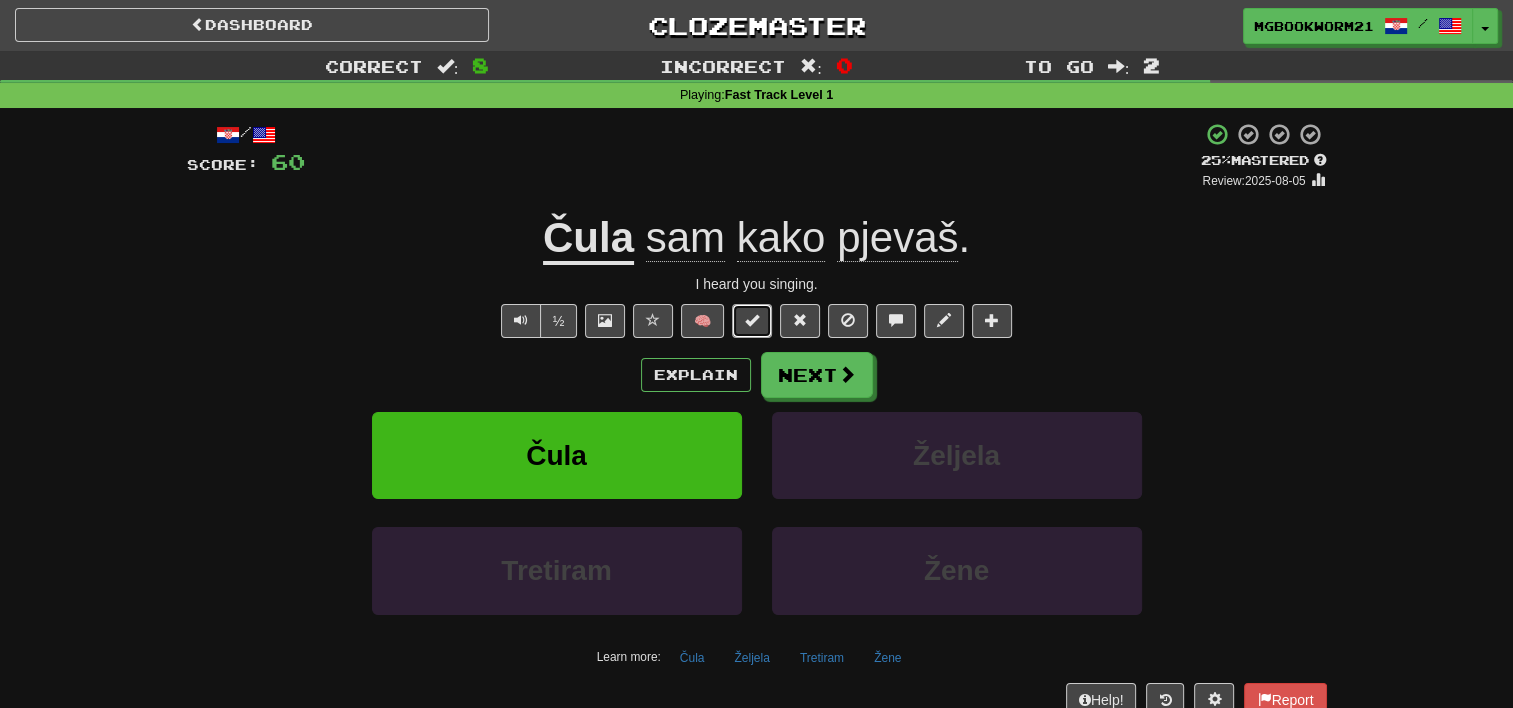 click at bounding box center [752, 321] 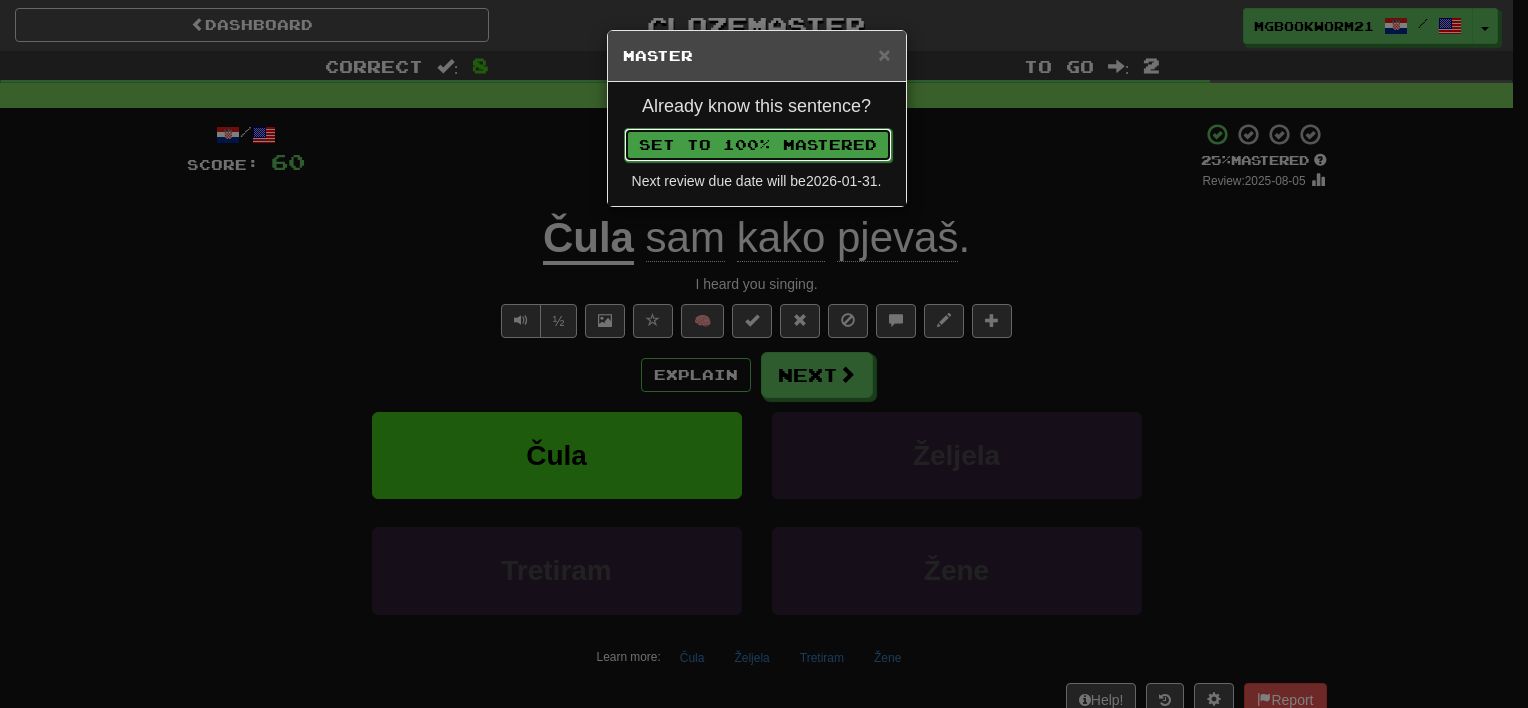 click on "Set to 100% Mastered" at bounding box center [758, 145] 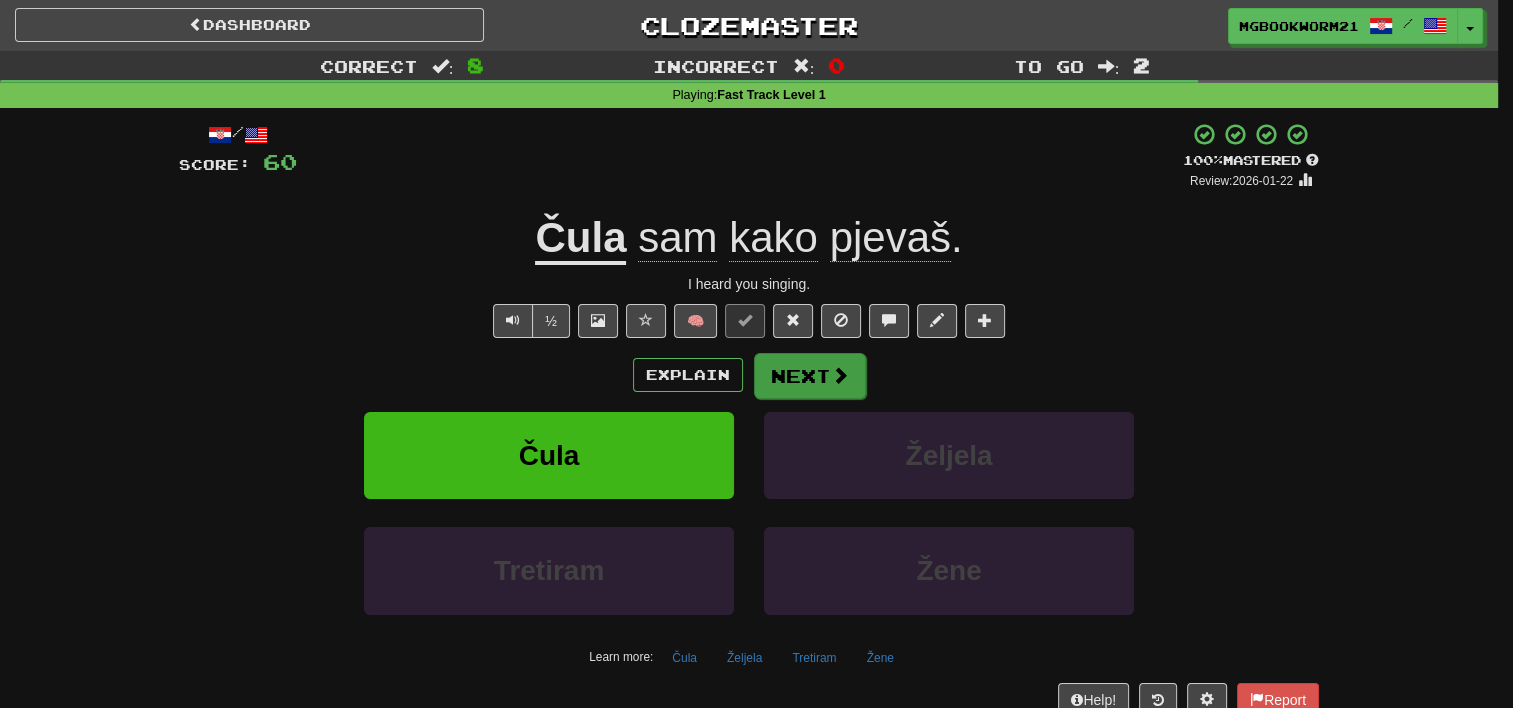 click on "Next" at bounding box center (810, 376) 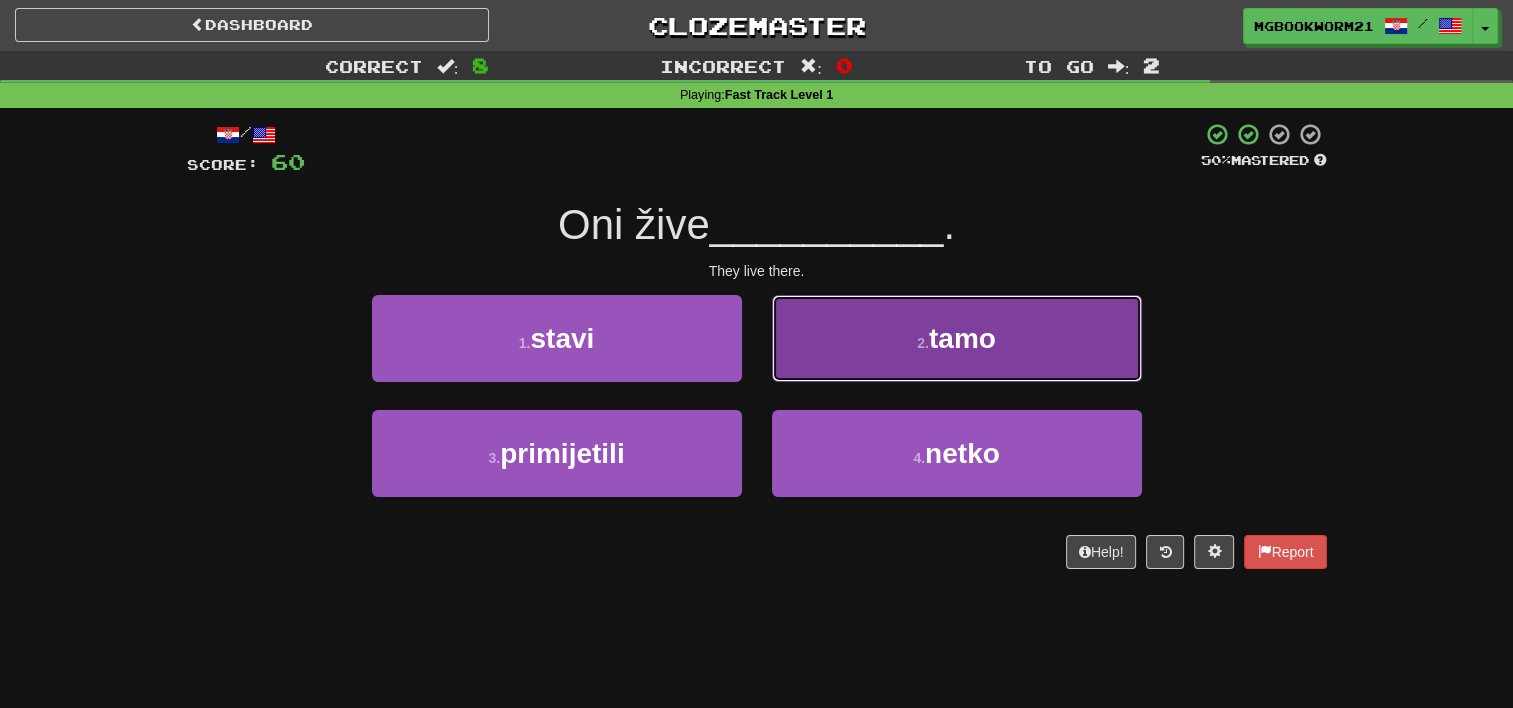 click on "tamo" at bounding box center [962, 338] 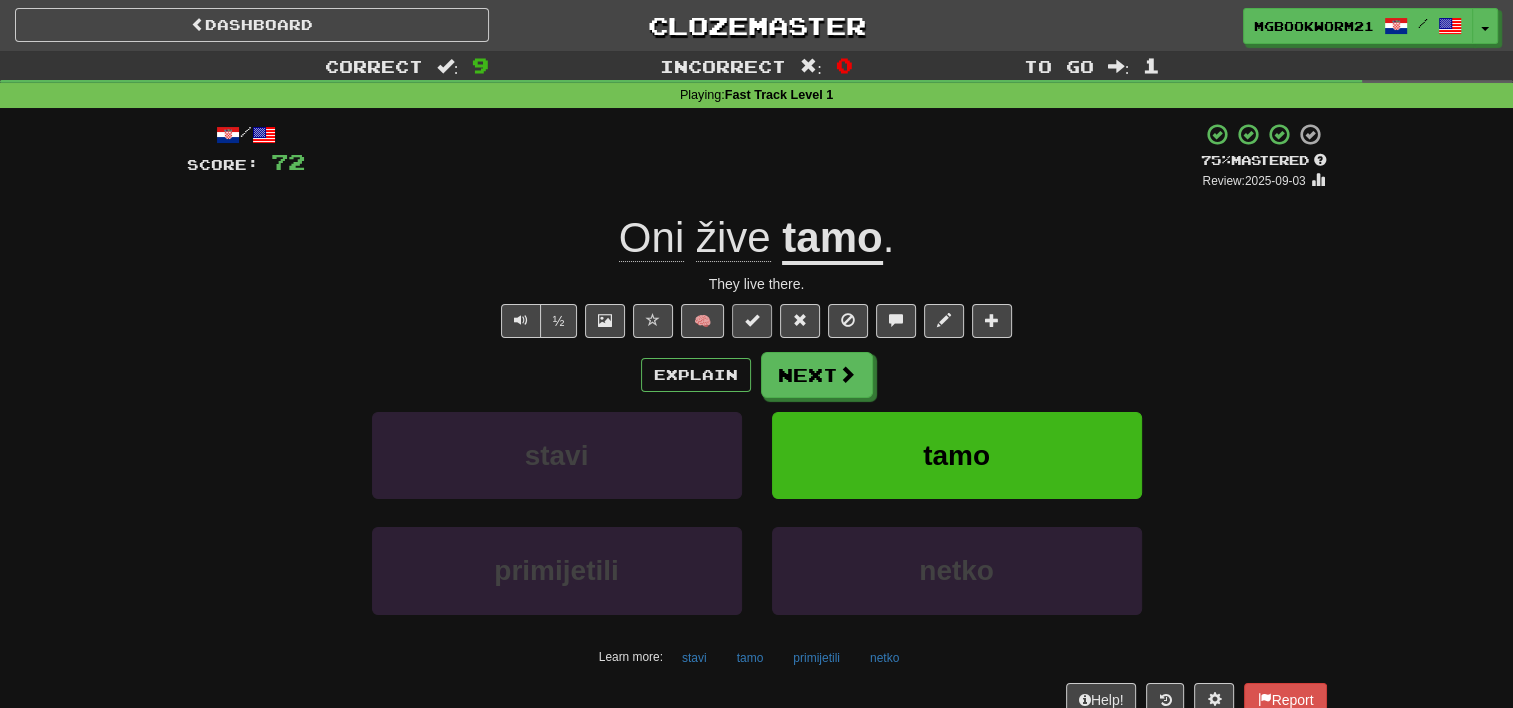 click at bounding box center (752, 321) 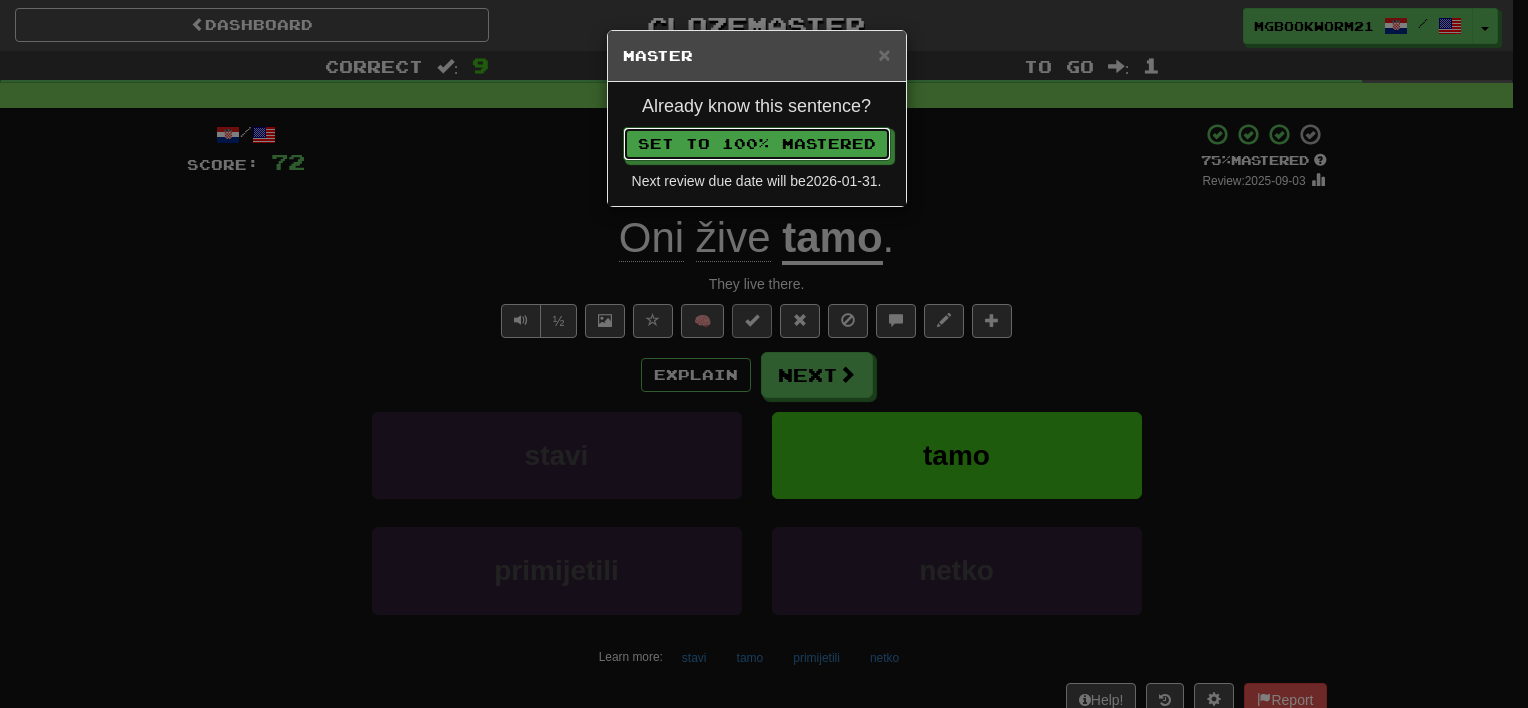 click on "Set to 100% Mastered" at bounding box center (757, 144) 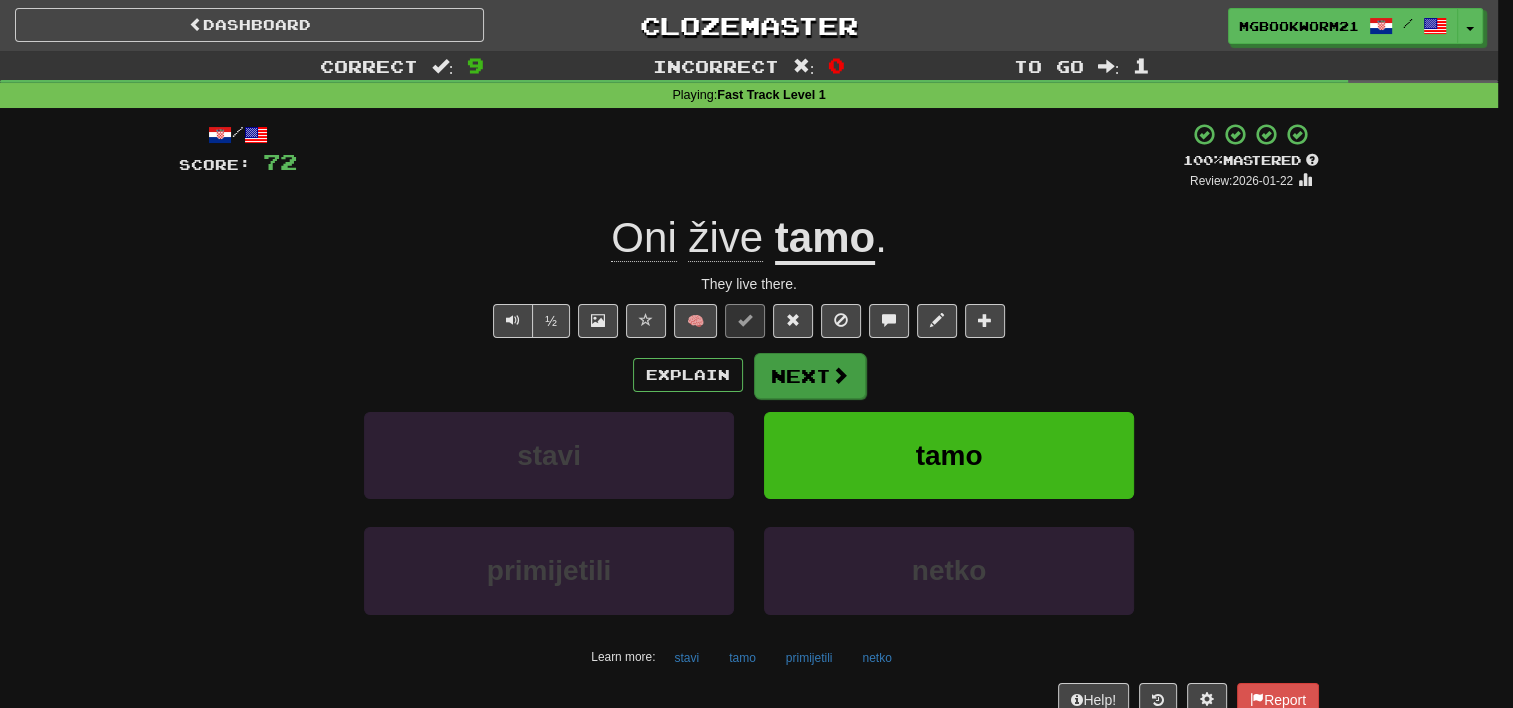 click on "Next" at bounding box center (810, 376) 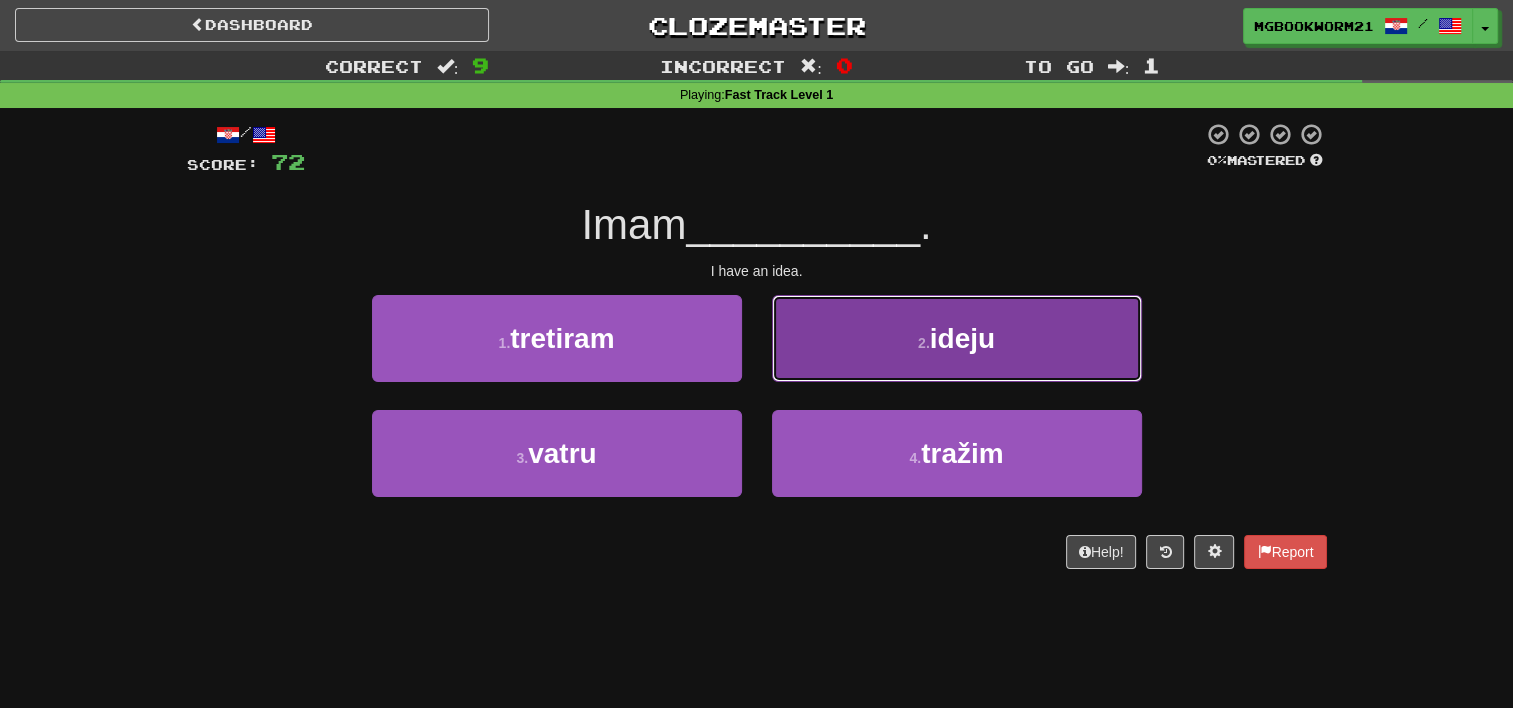 click on "ideju" at bounding box center [962, 338] 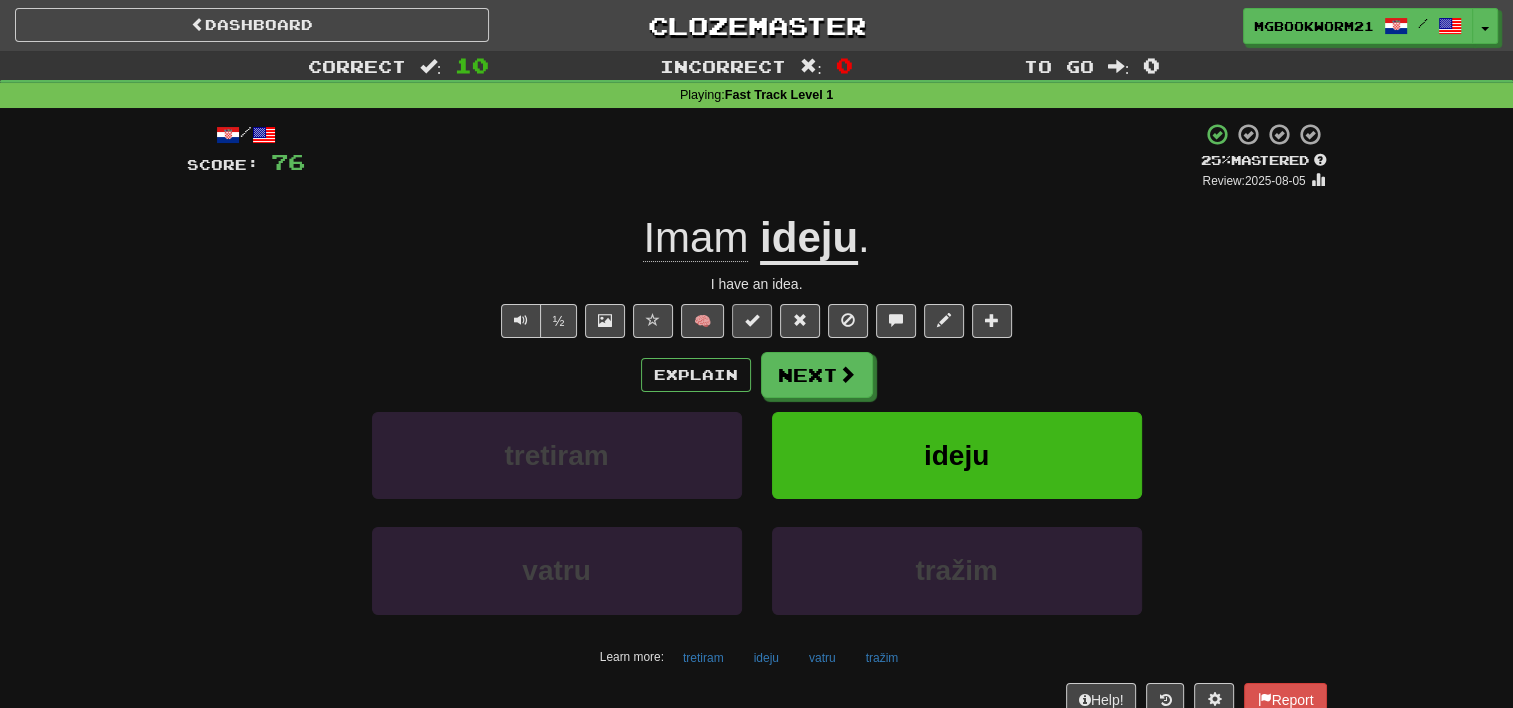 click at bounding box center (752, 320) 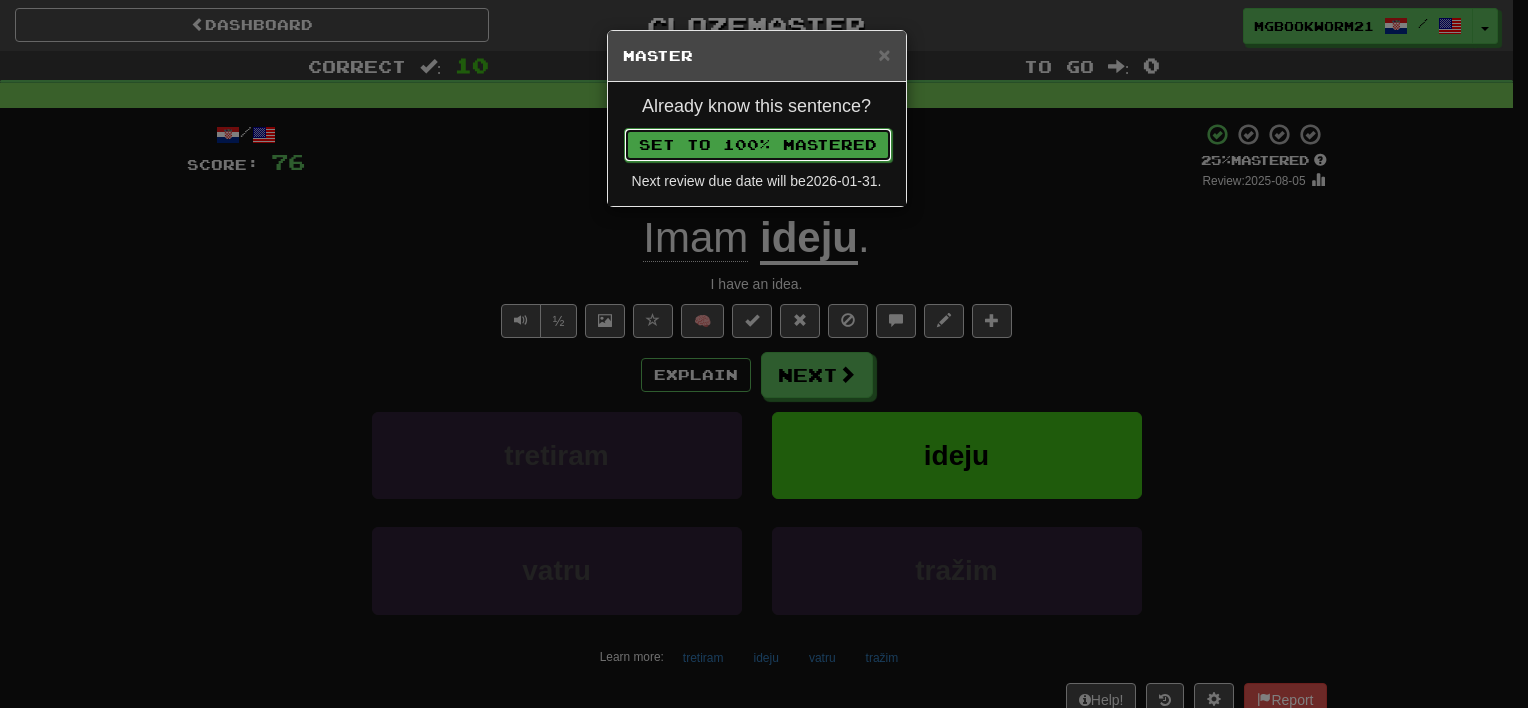 click on "Set to 100% Mastered" at bounding box center [758, 145] 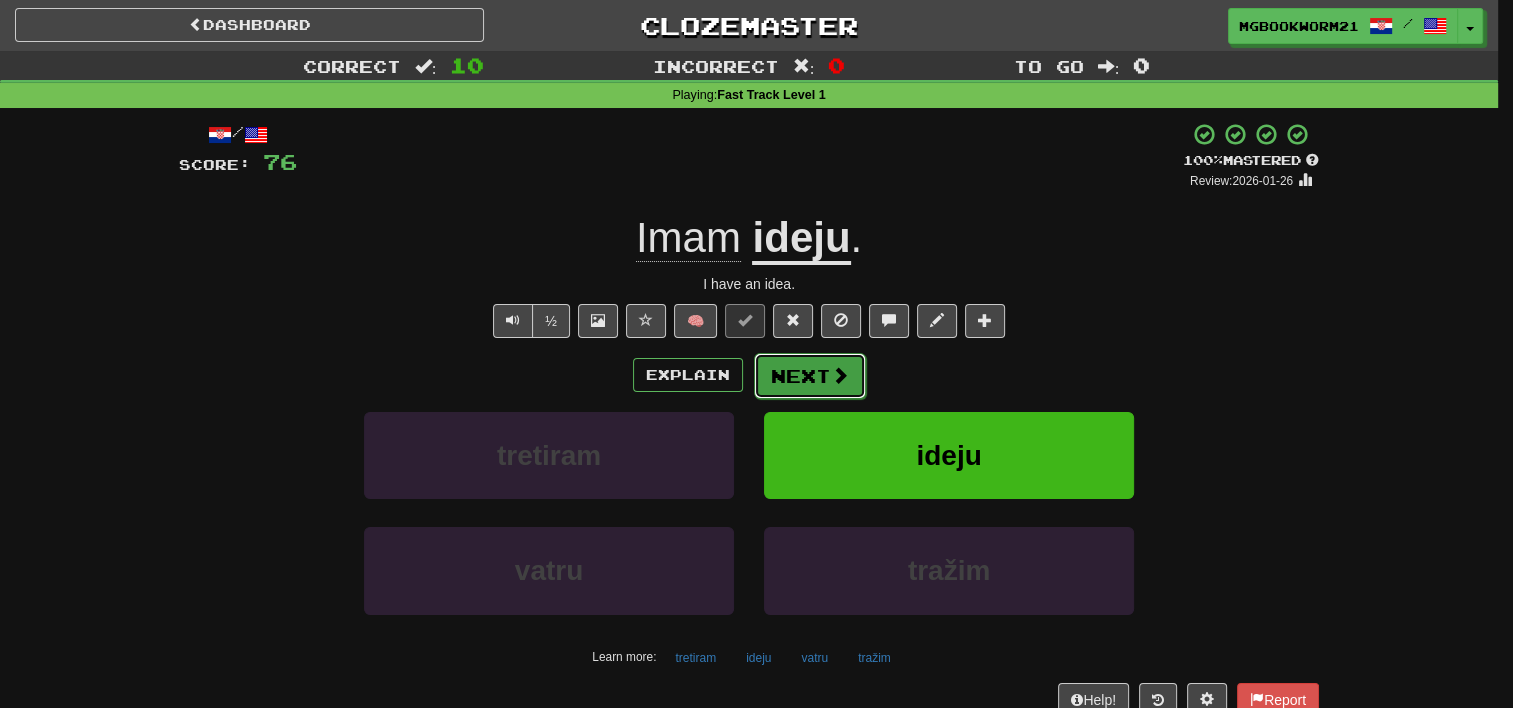 click on "Next" at bounding box center [810, 376] 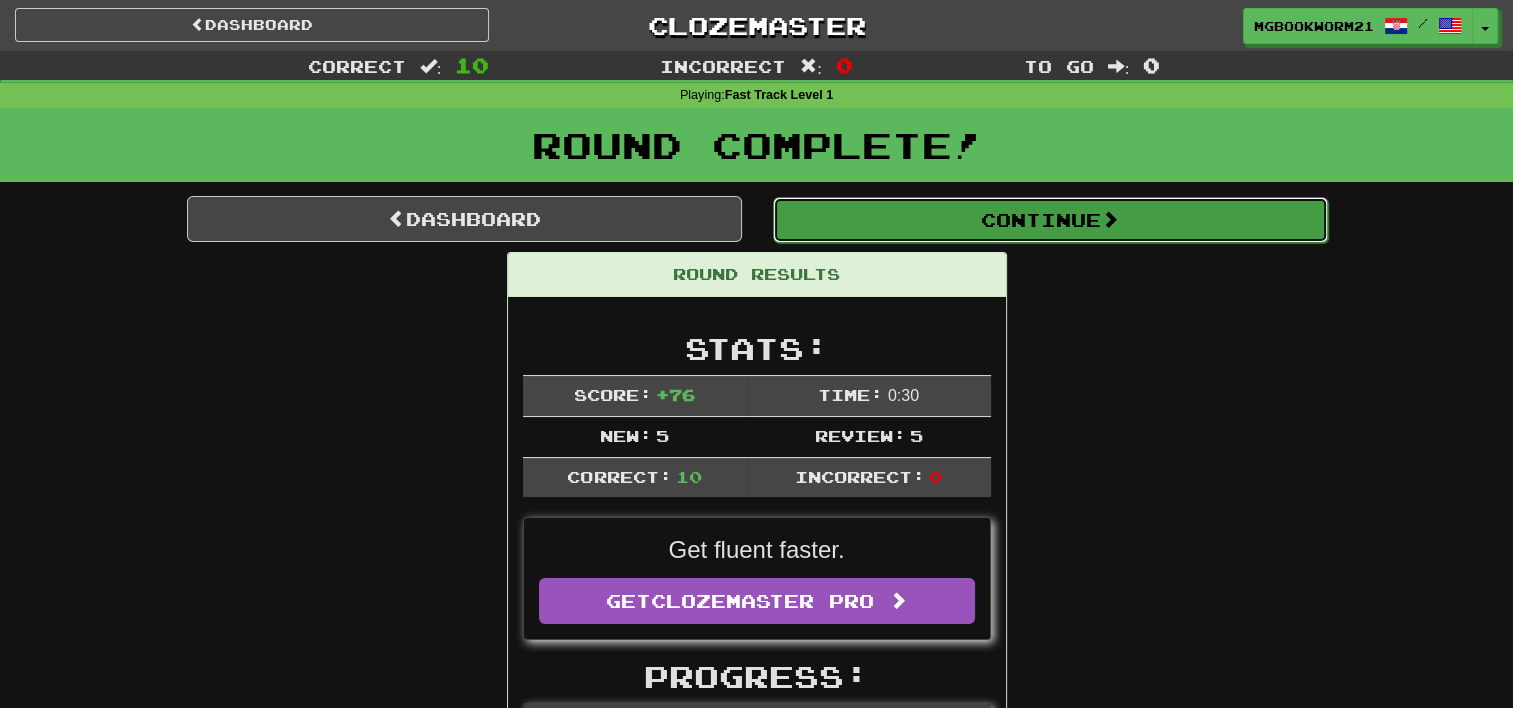 click on "Continue" at bounding box center (1050, 220) 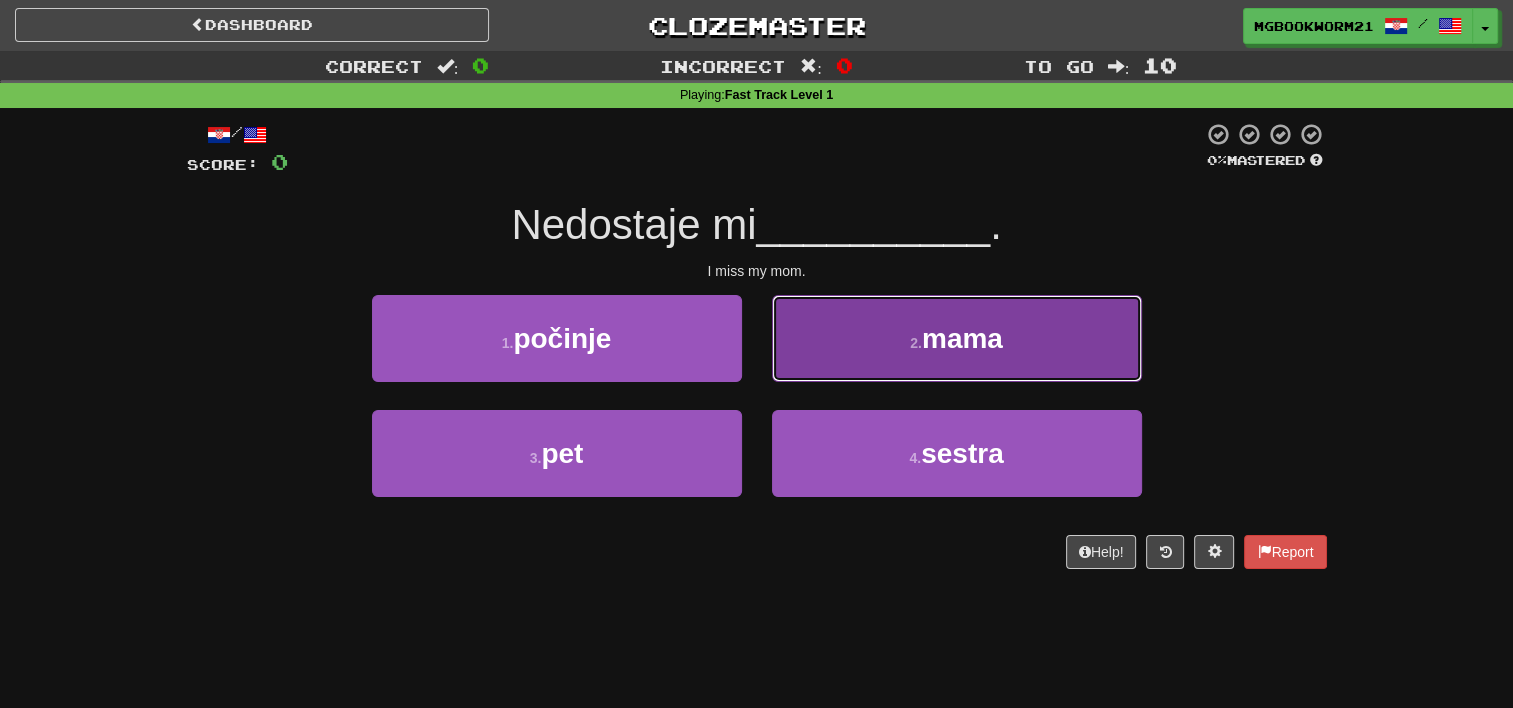 click on "2 .  mama" at bounding box center (957, 338) 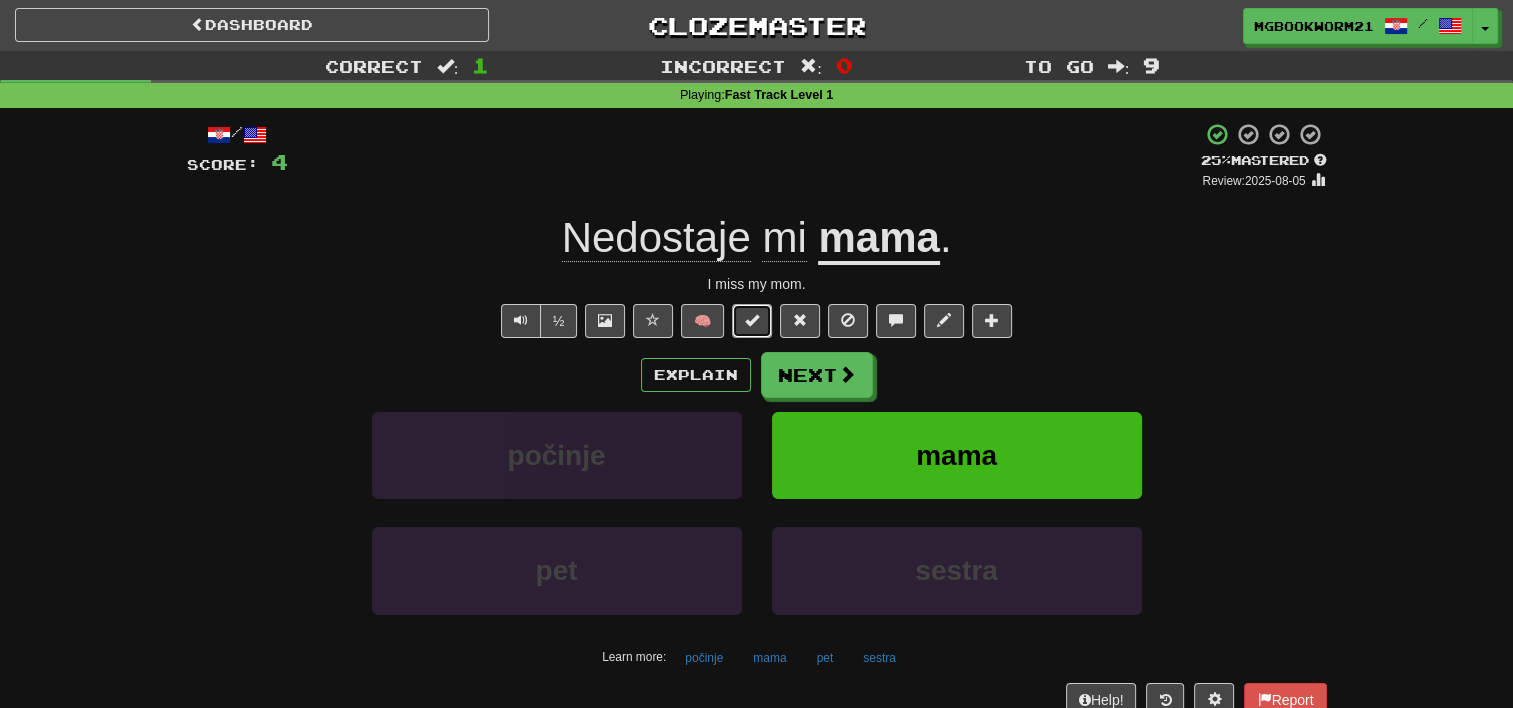 click at bounding box center (752, 320) 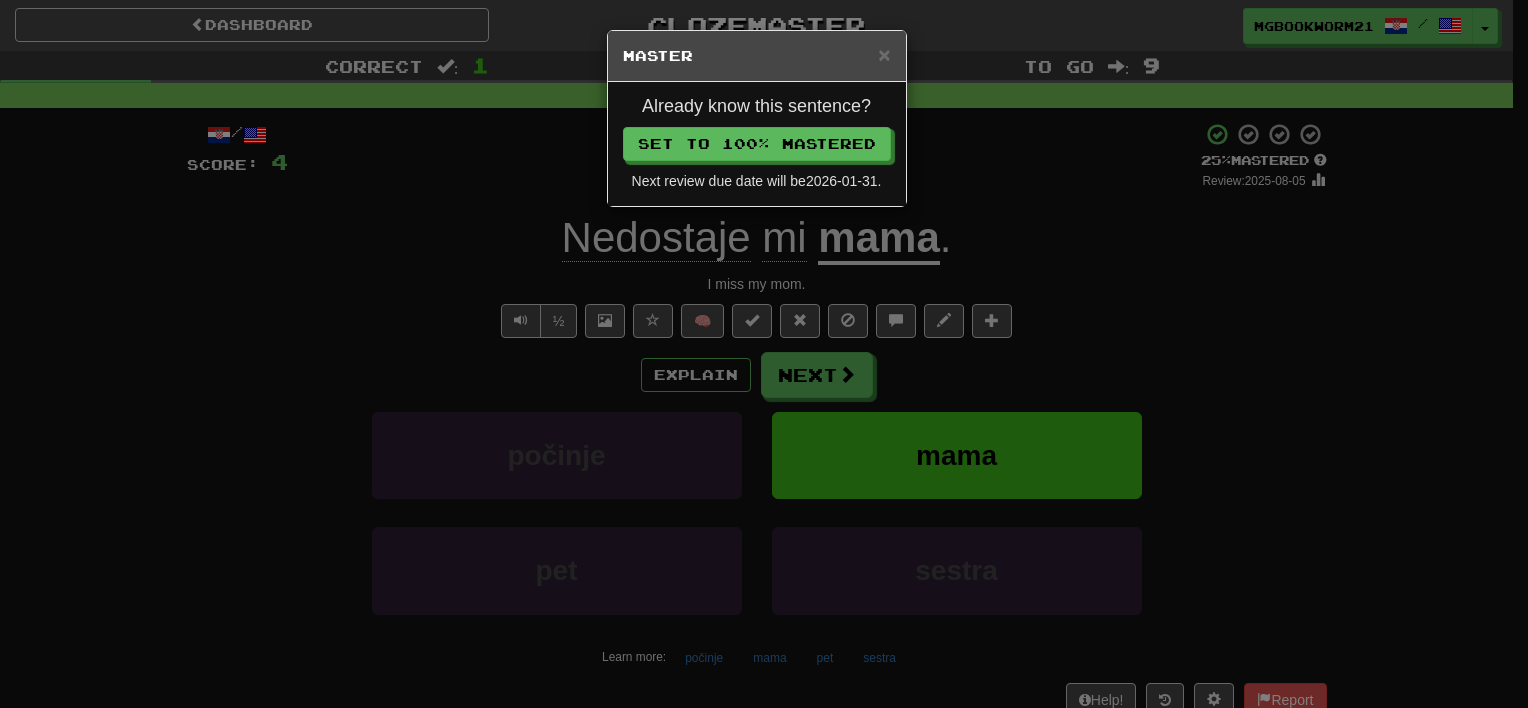 click on "Next review due date will be [DATE] ." at bounding box center [757, 181] 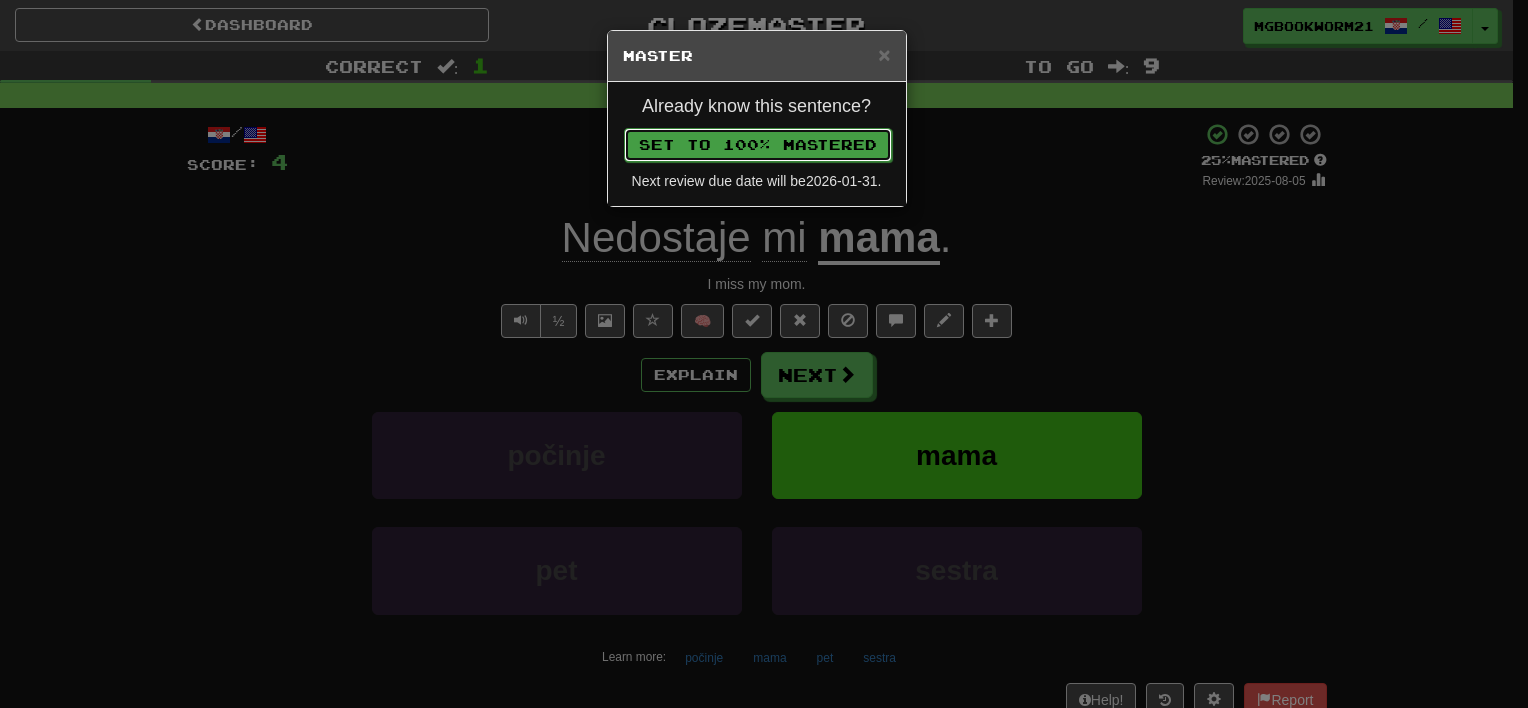 click on "Set to 100% Mastered" at bounding box center [758, 145] 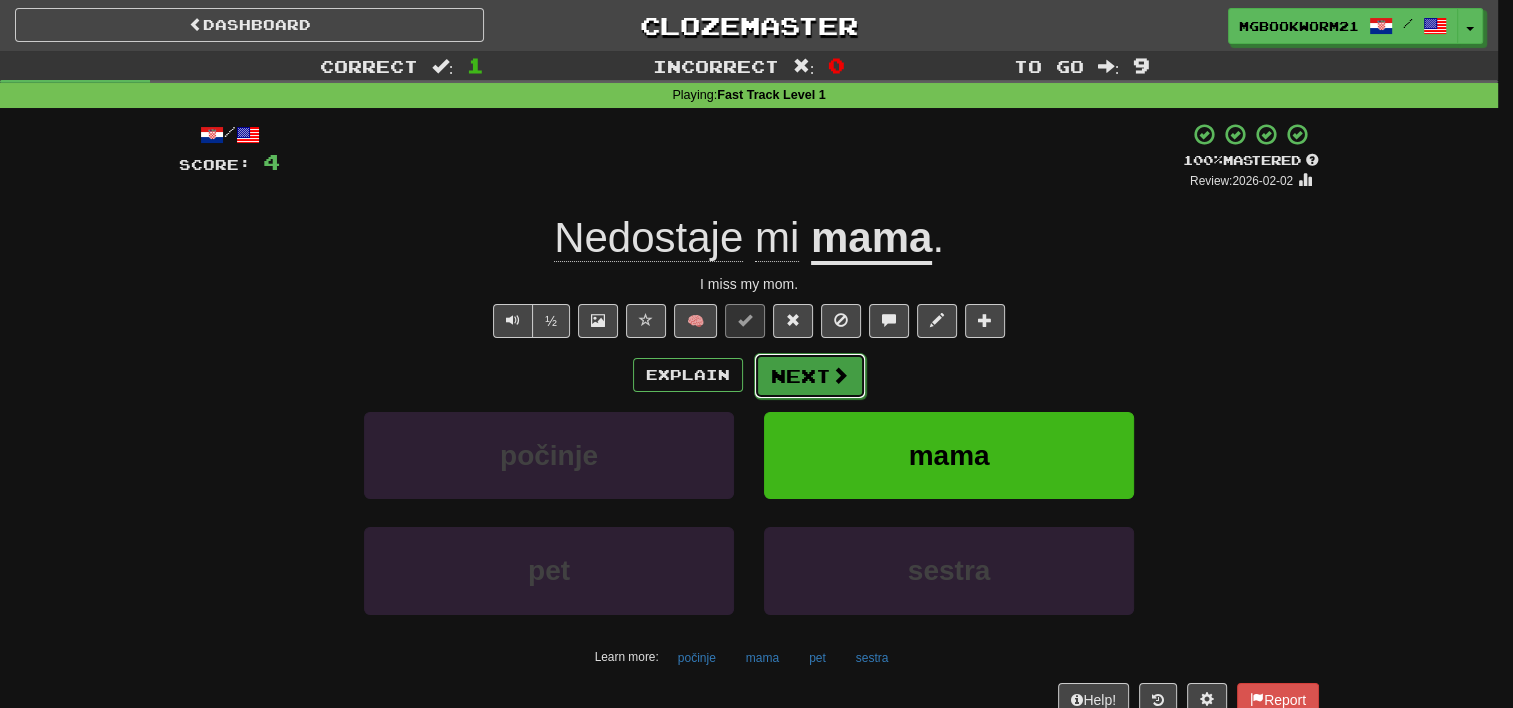 click on "Next" at bounding box center [810, 376] 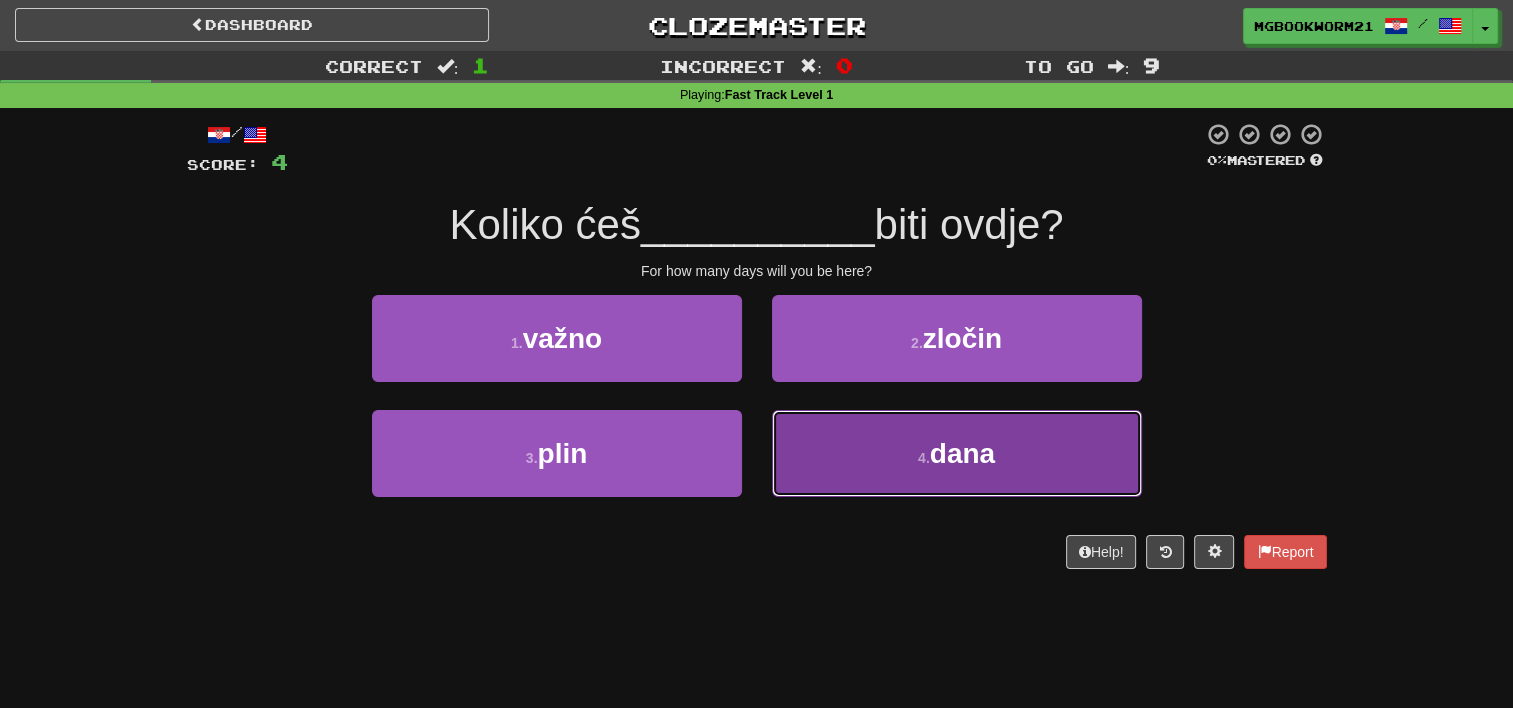 click on "4 .  dana" at bounding box center [957, 453] 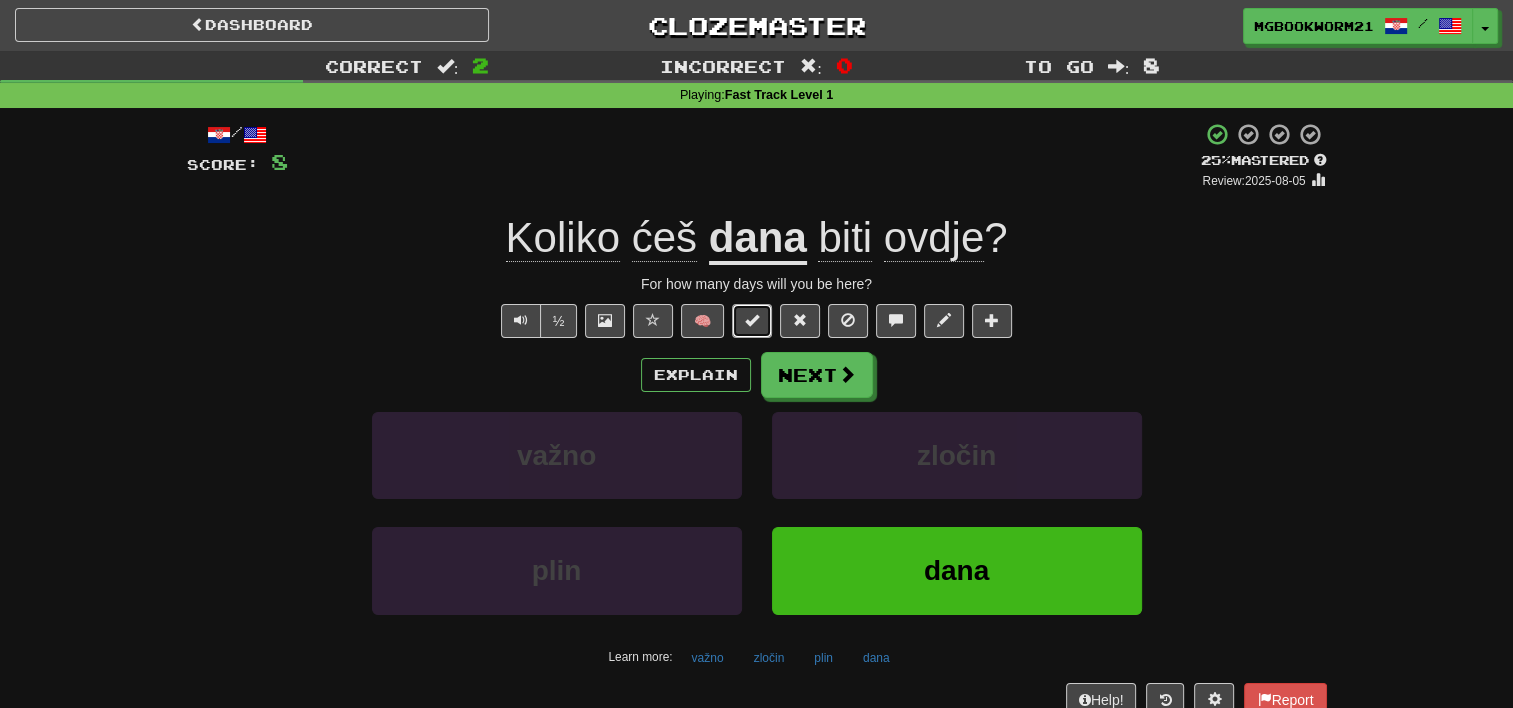click at bounding box center (752, 321) 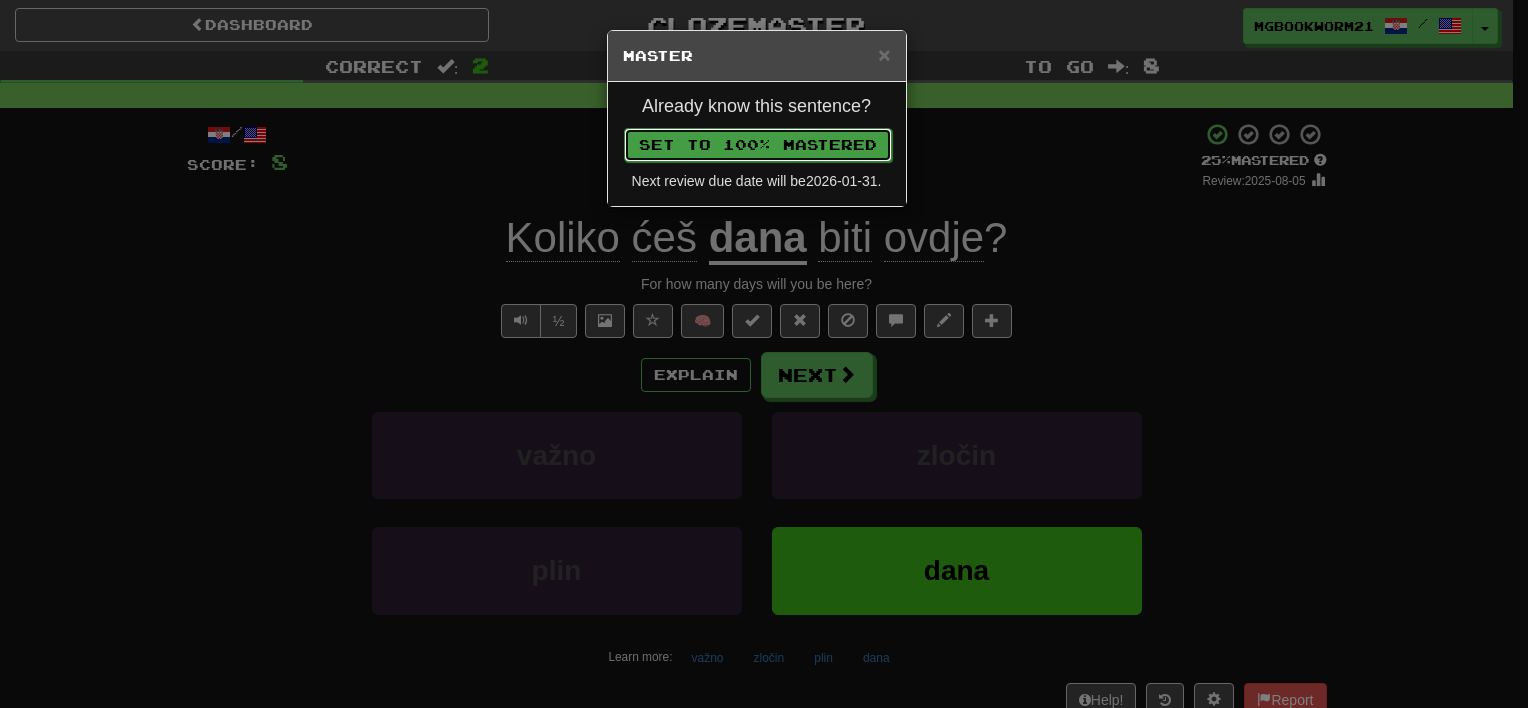 click on "Set to 100% Mastered" at bounding box center (758, 145) 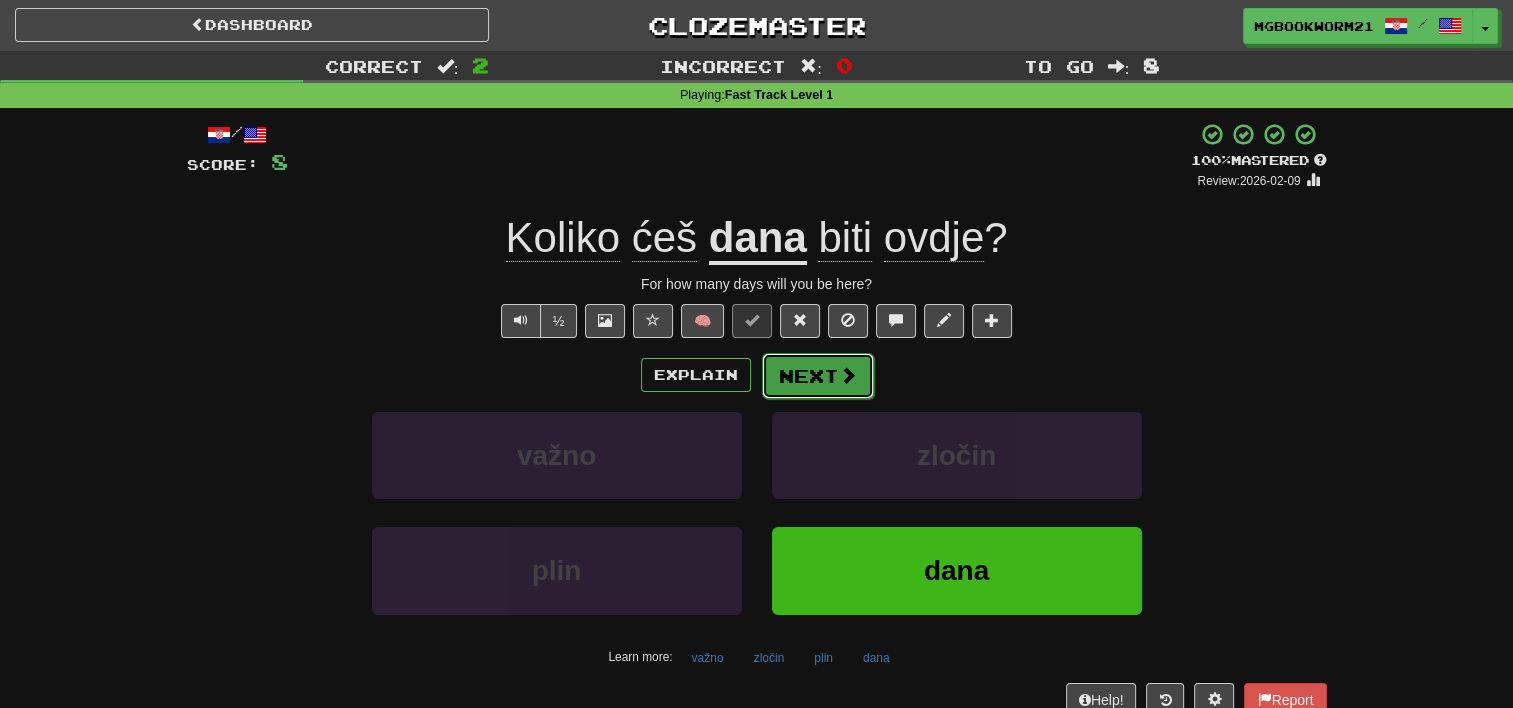 click on "Next" at bounding box center [818, 376] 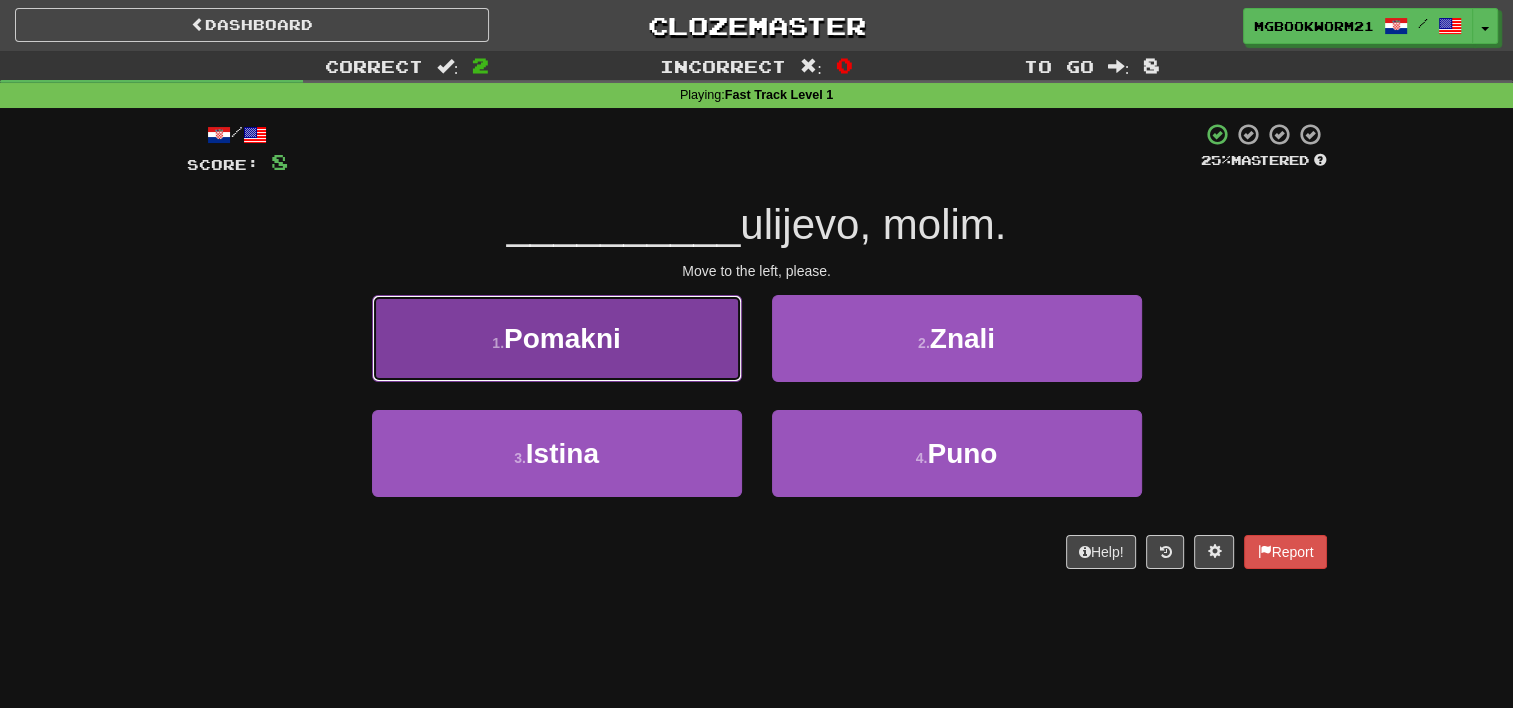 click on "1 ." at bounding box center (498, 343) 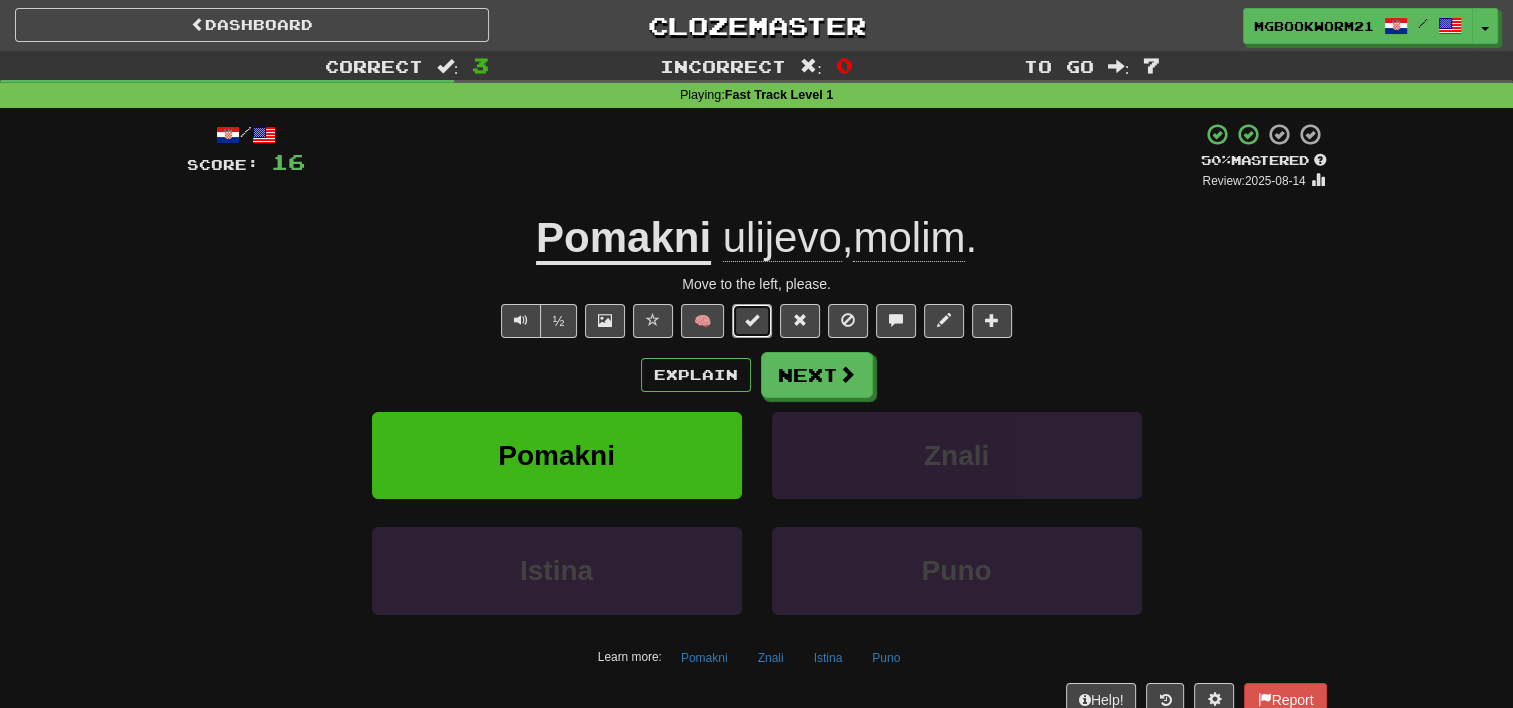 click at bounding box center [752, 321] 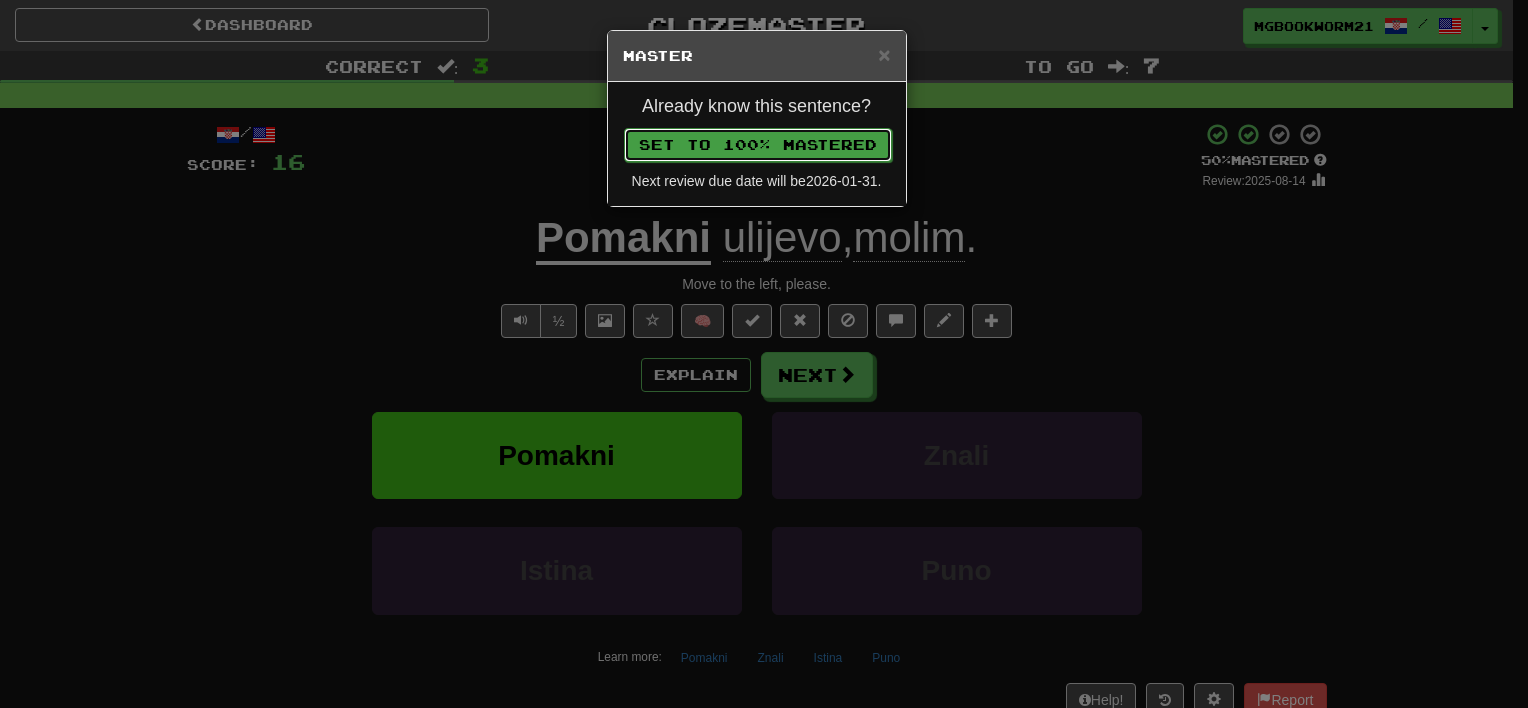 click on "Set to 100% Mastered" at bounding box center [758, 145] 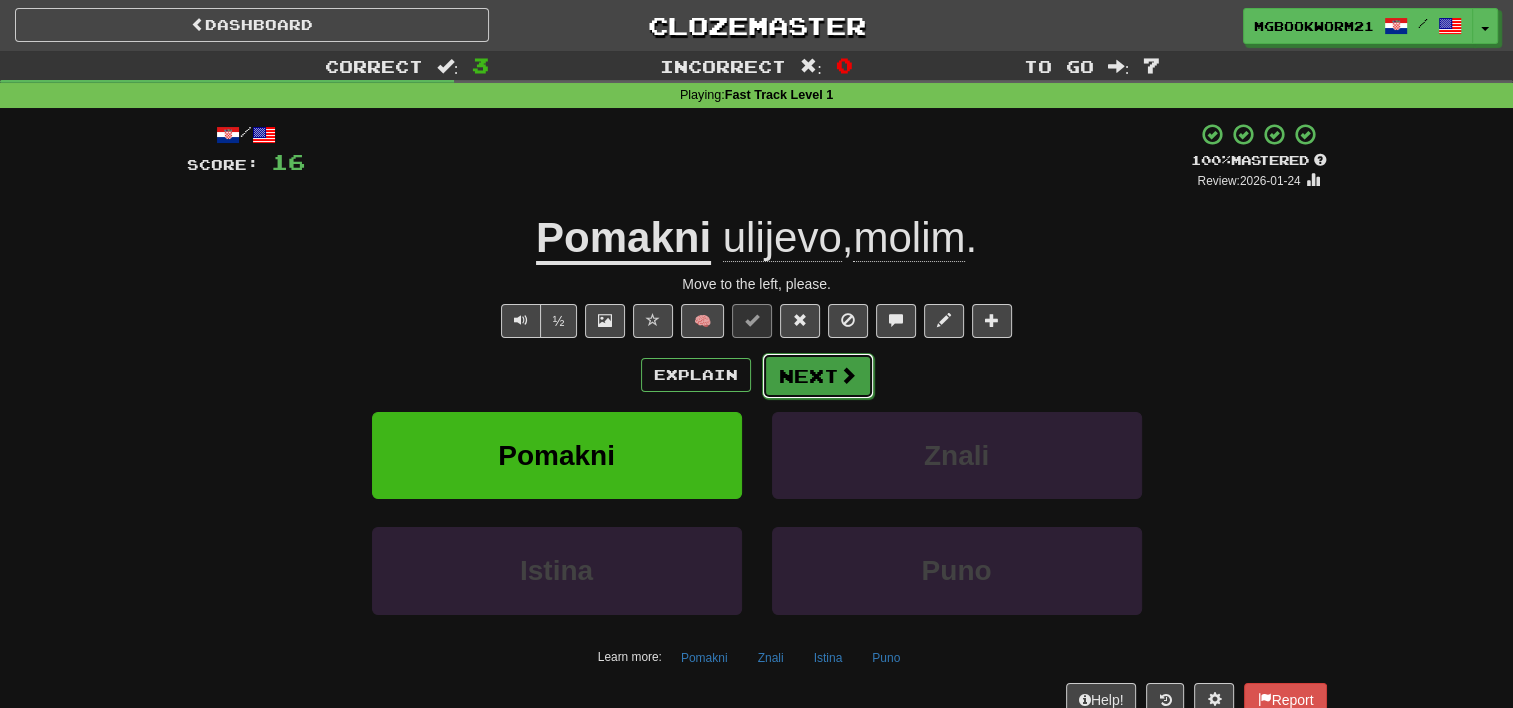 click on "Next" at bounding box center (818, 376) 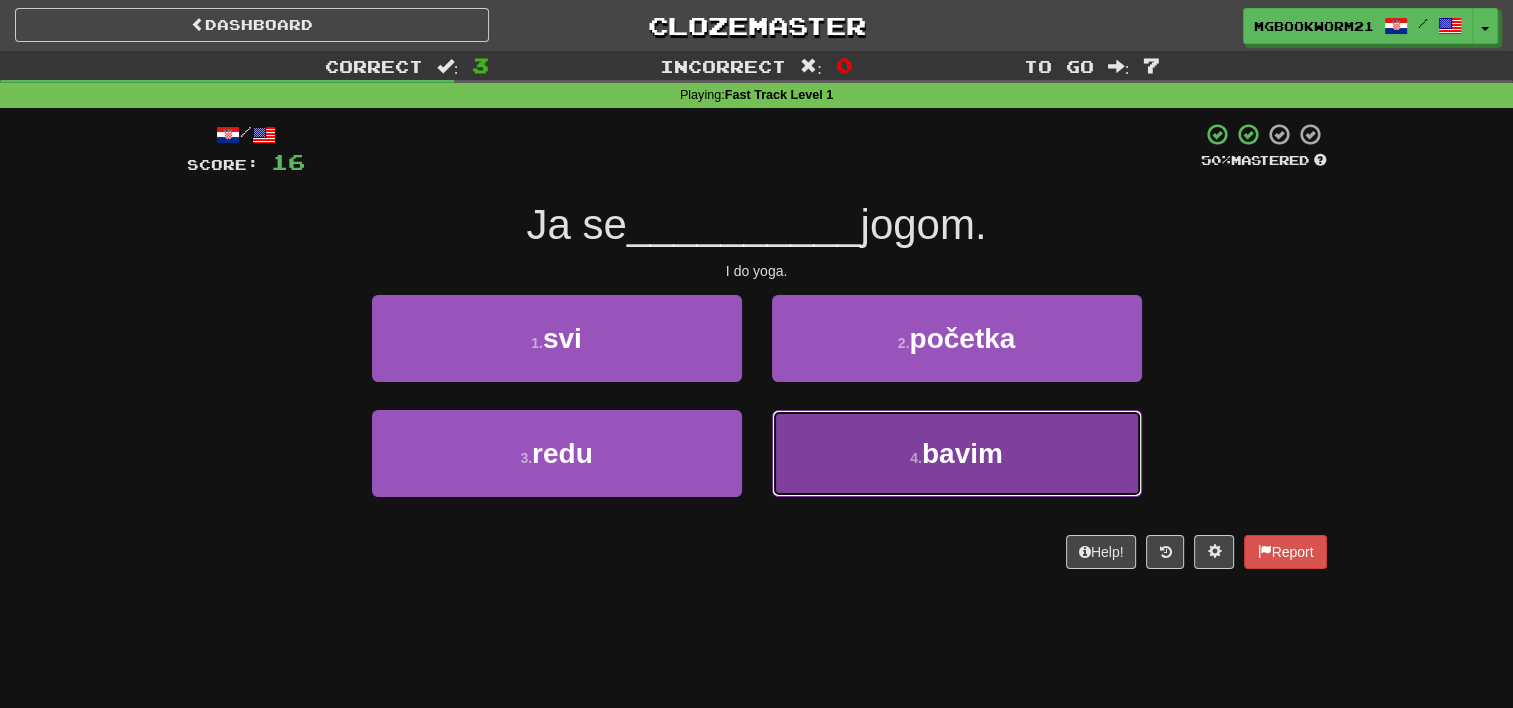 click on "4 .  bavim" at bounding box center (957, 453) 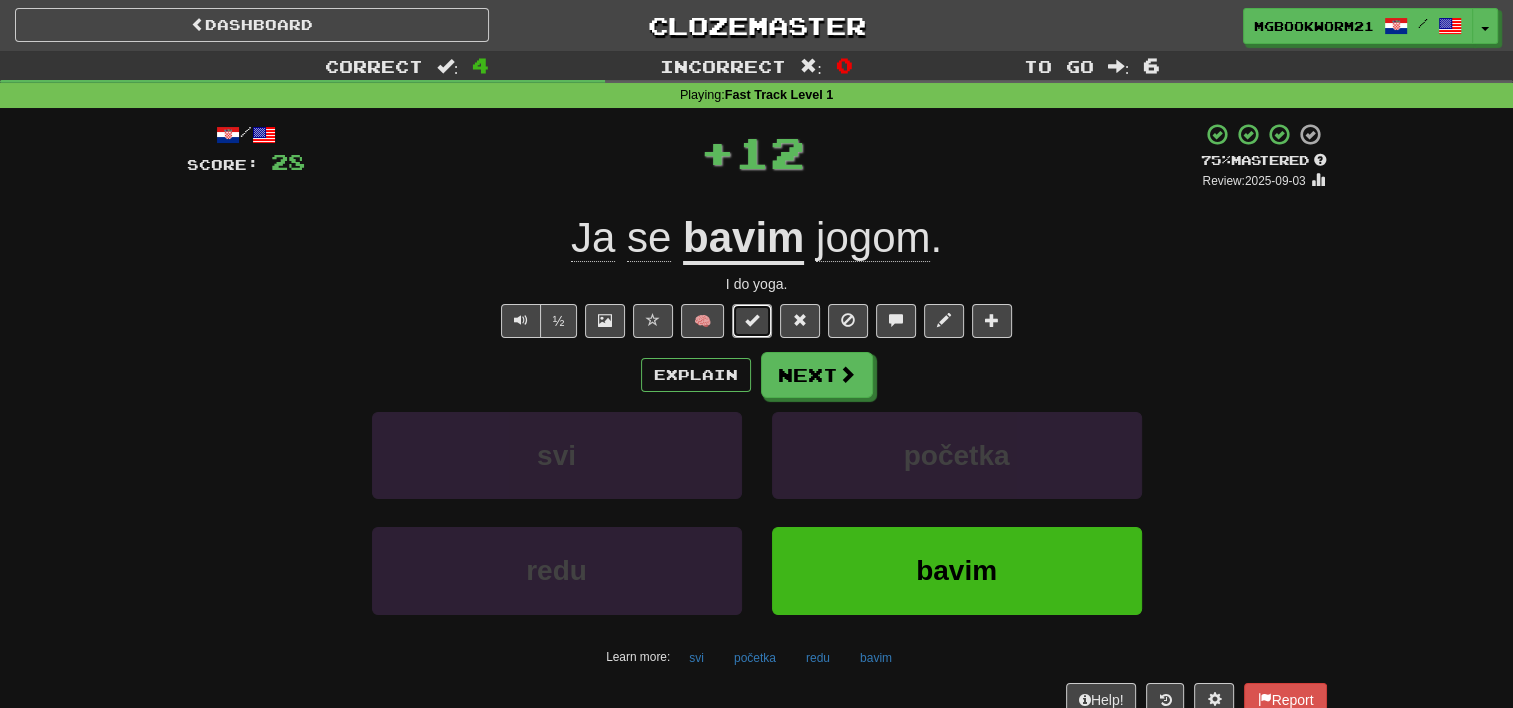 click at bounding box center (752, 320) 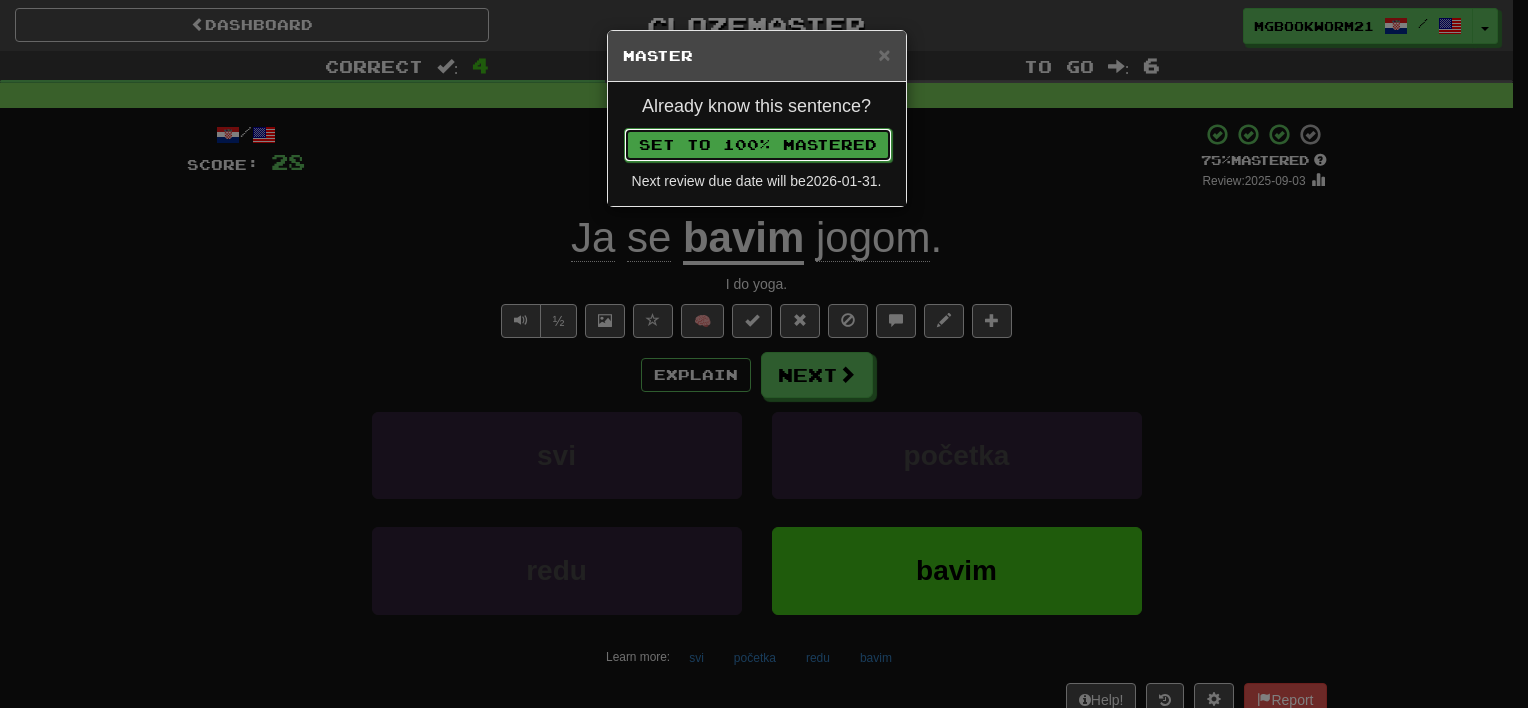 click on "Set to 100% Mastered" at bounding box center [758, 145] 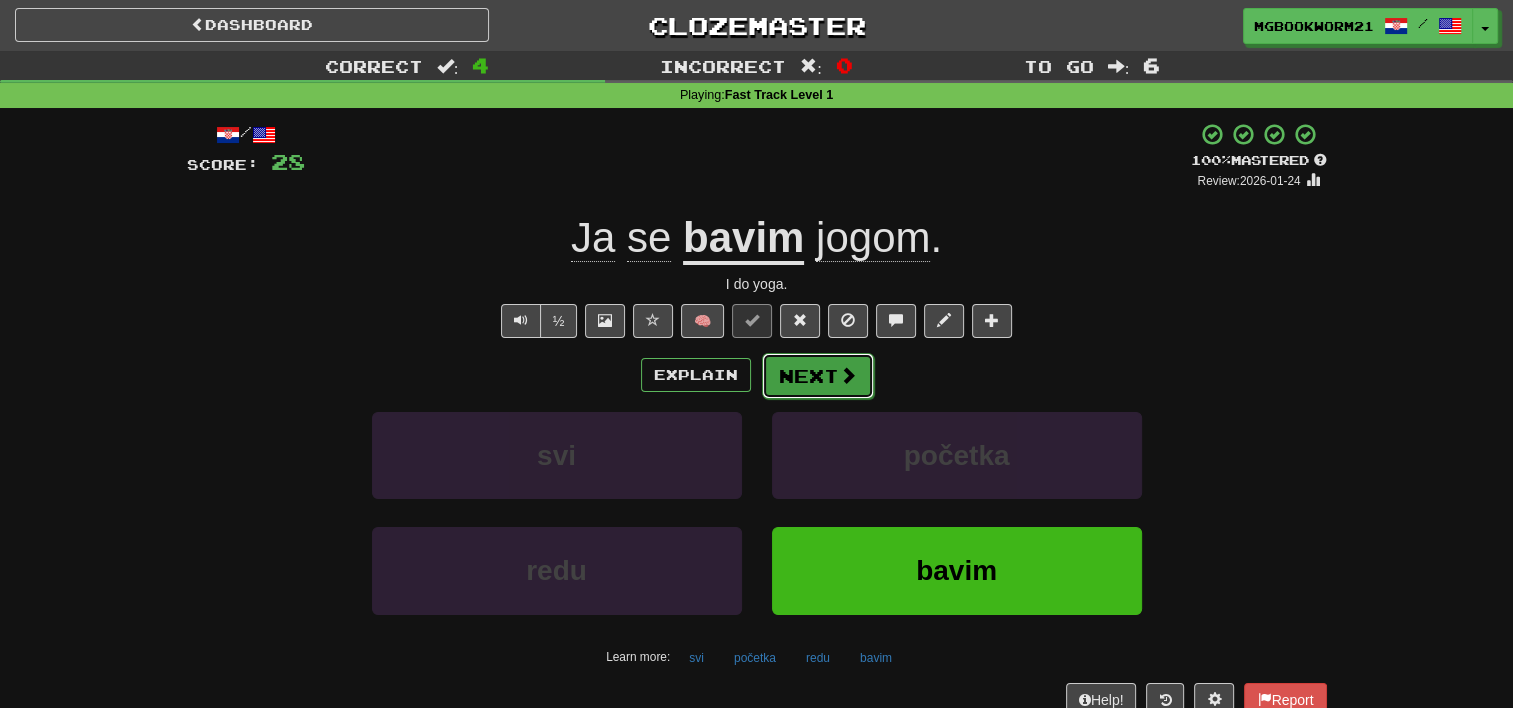 click on "Next" at bounding box center (818, 376) 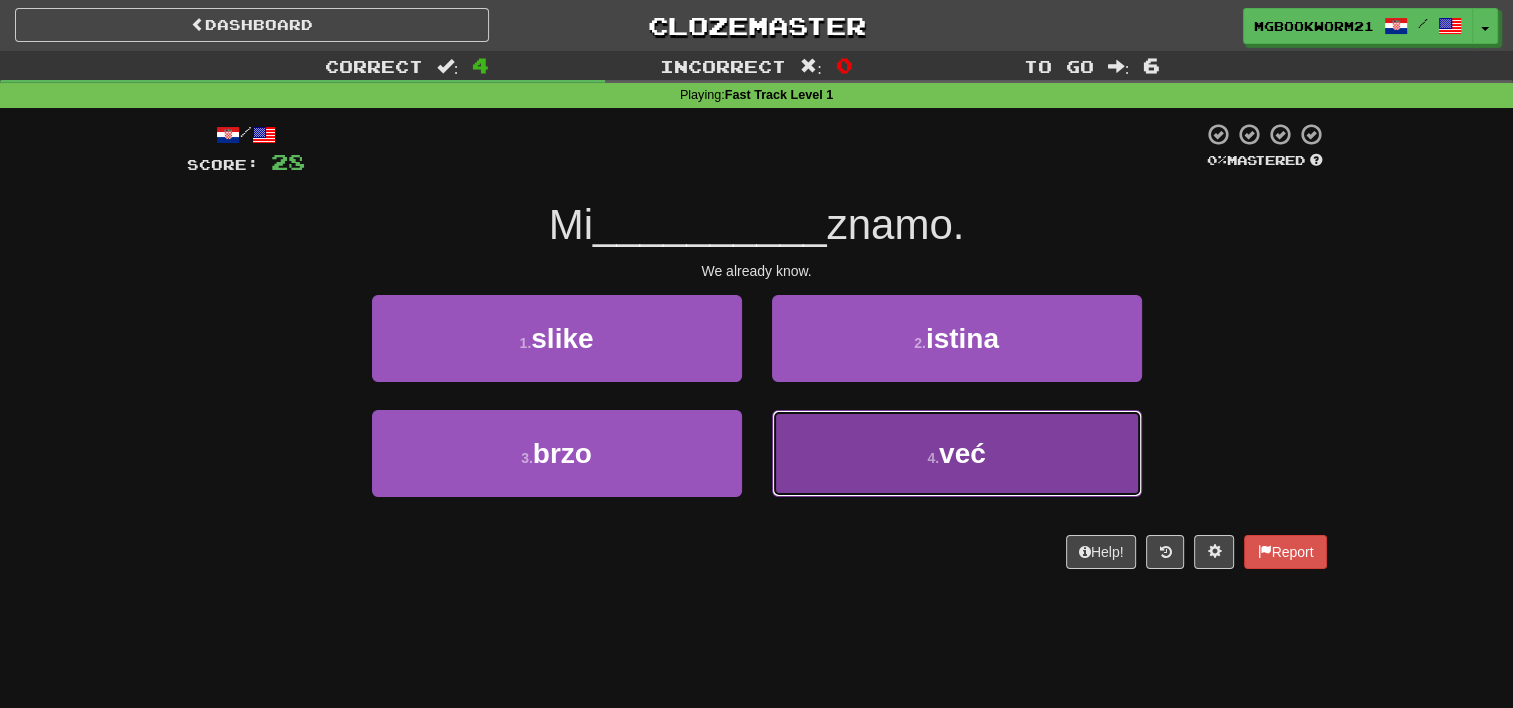 click on "4 .  već" at bounding box center (957, 453) 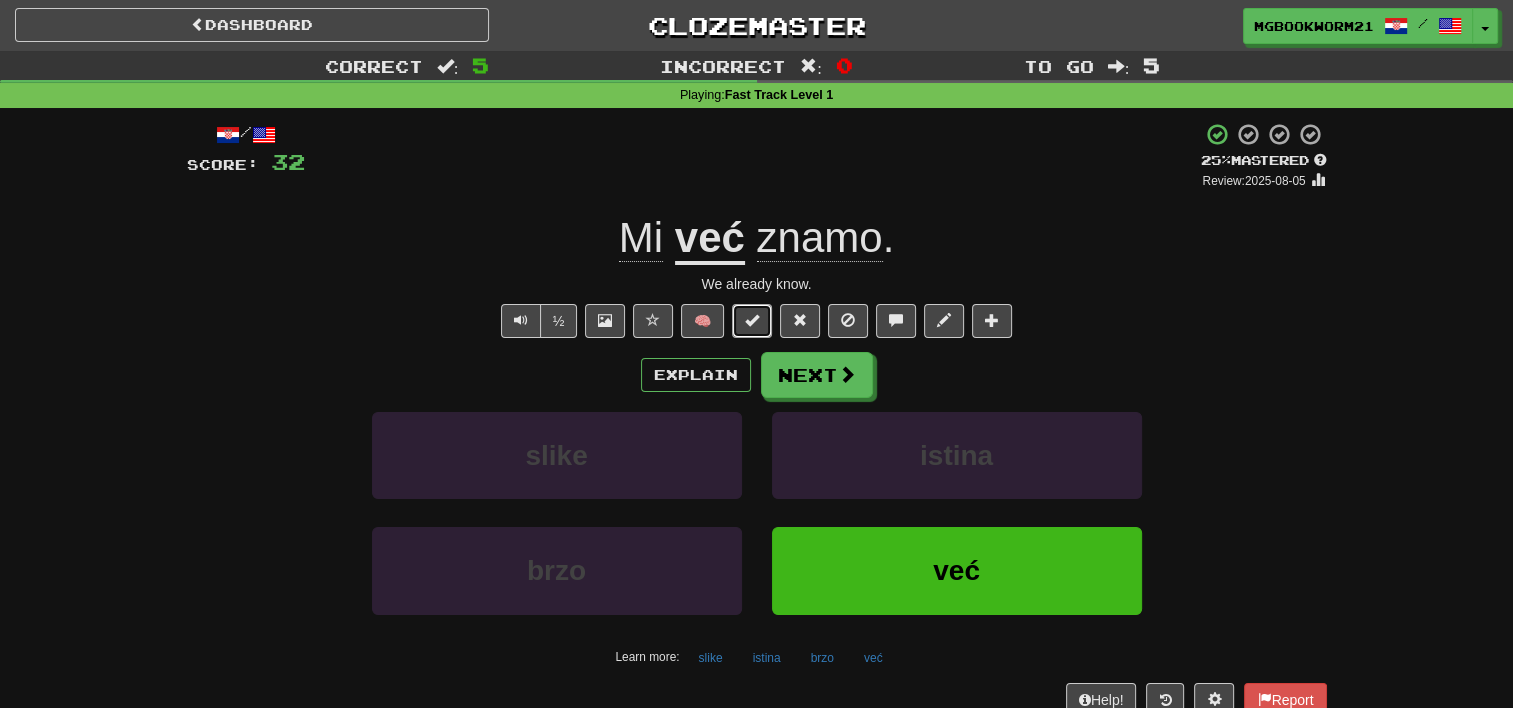 click at bounding box center [752, 320] 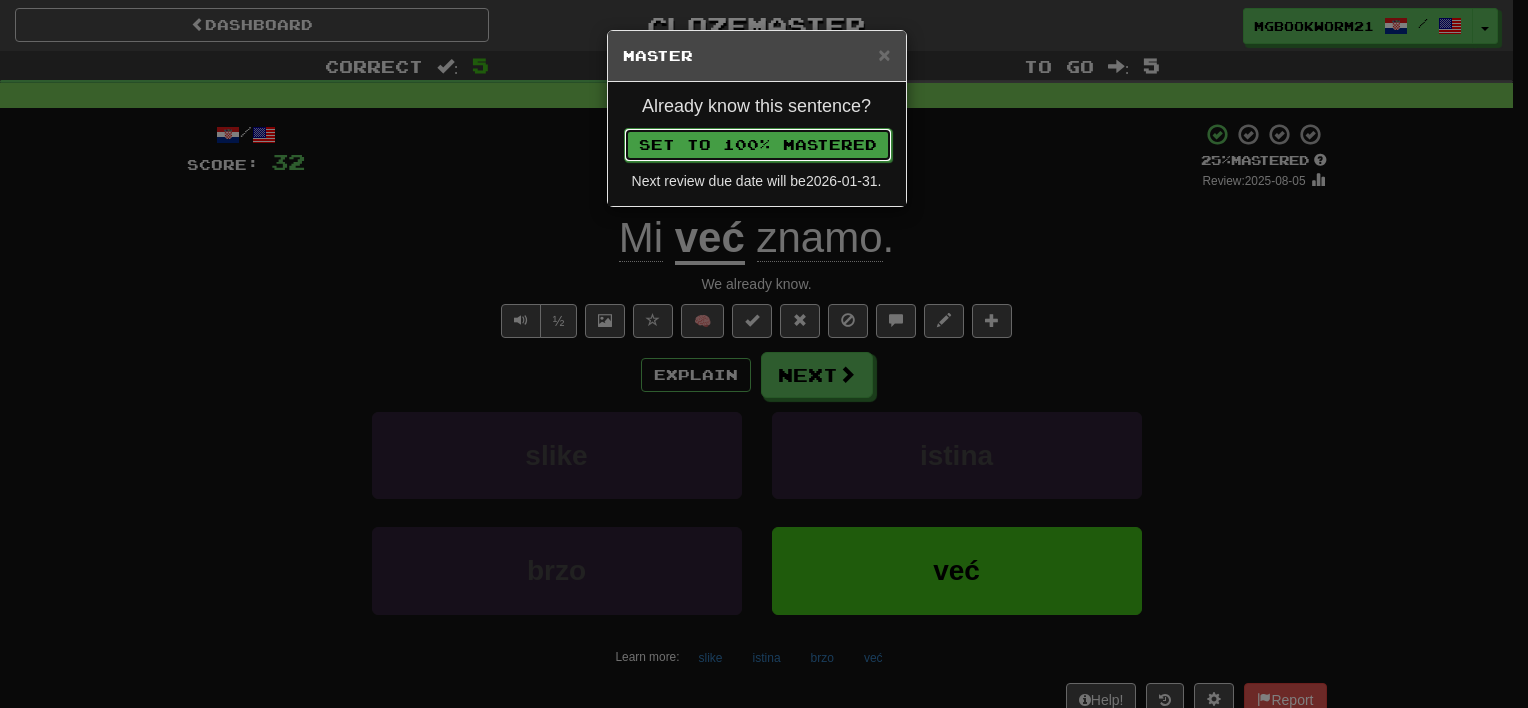click on "Set to 100% Mastered" at bounding box center (758, 145) 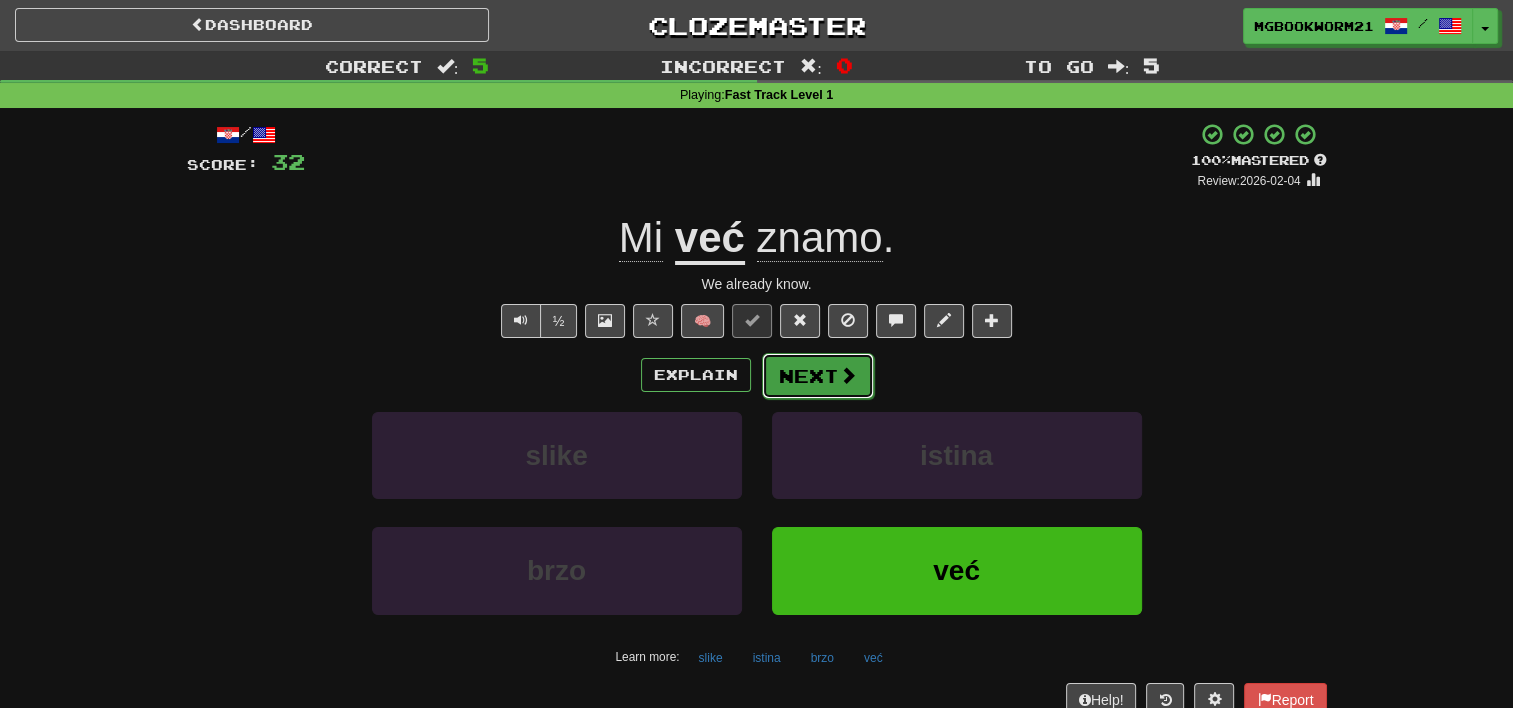 click at bounding box center (848, 375) 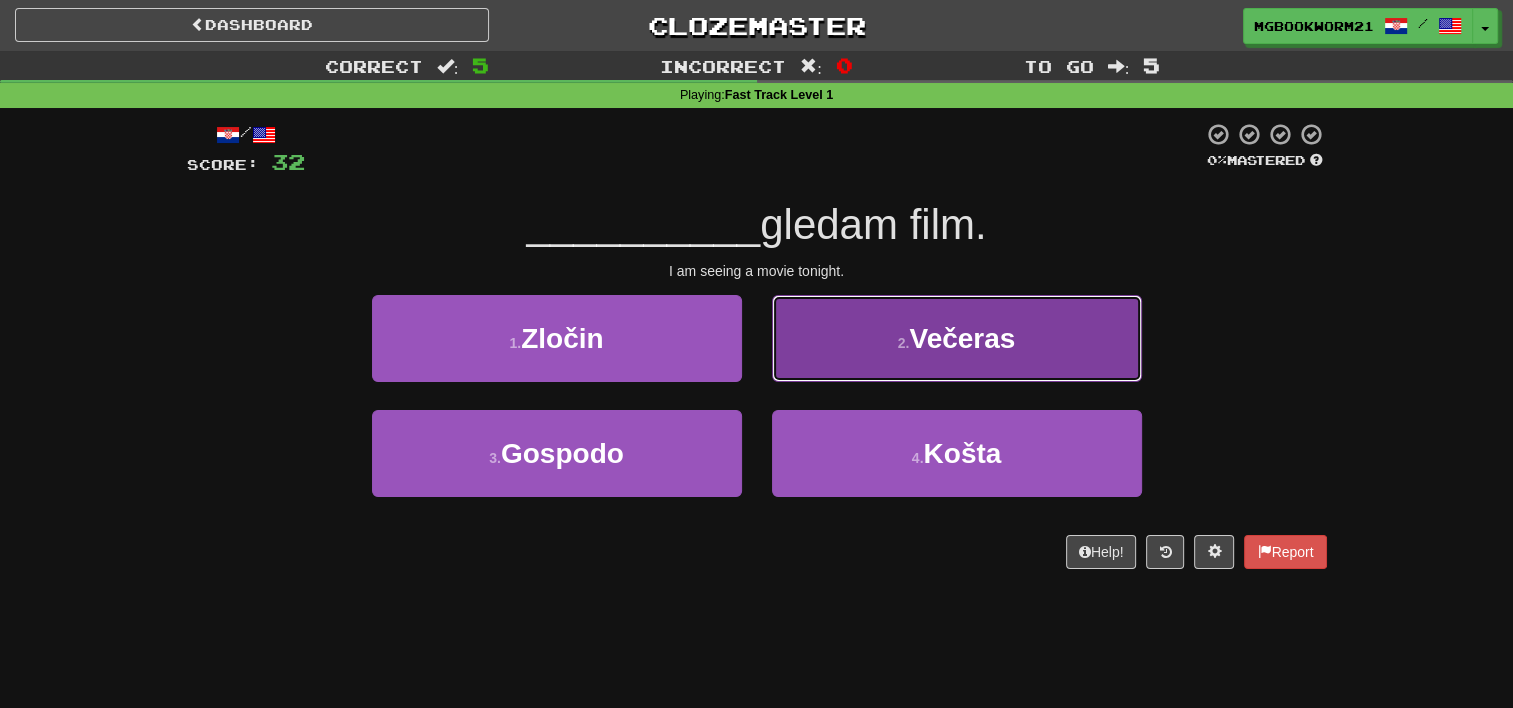 click on "Večeras" at bounding box center [962, 338] 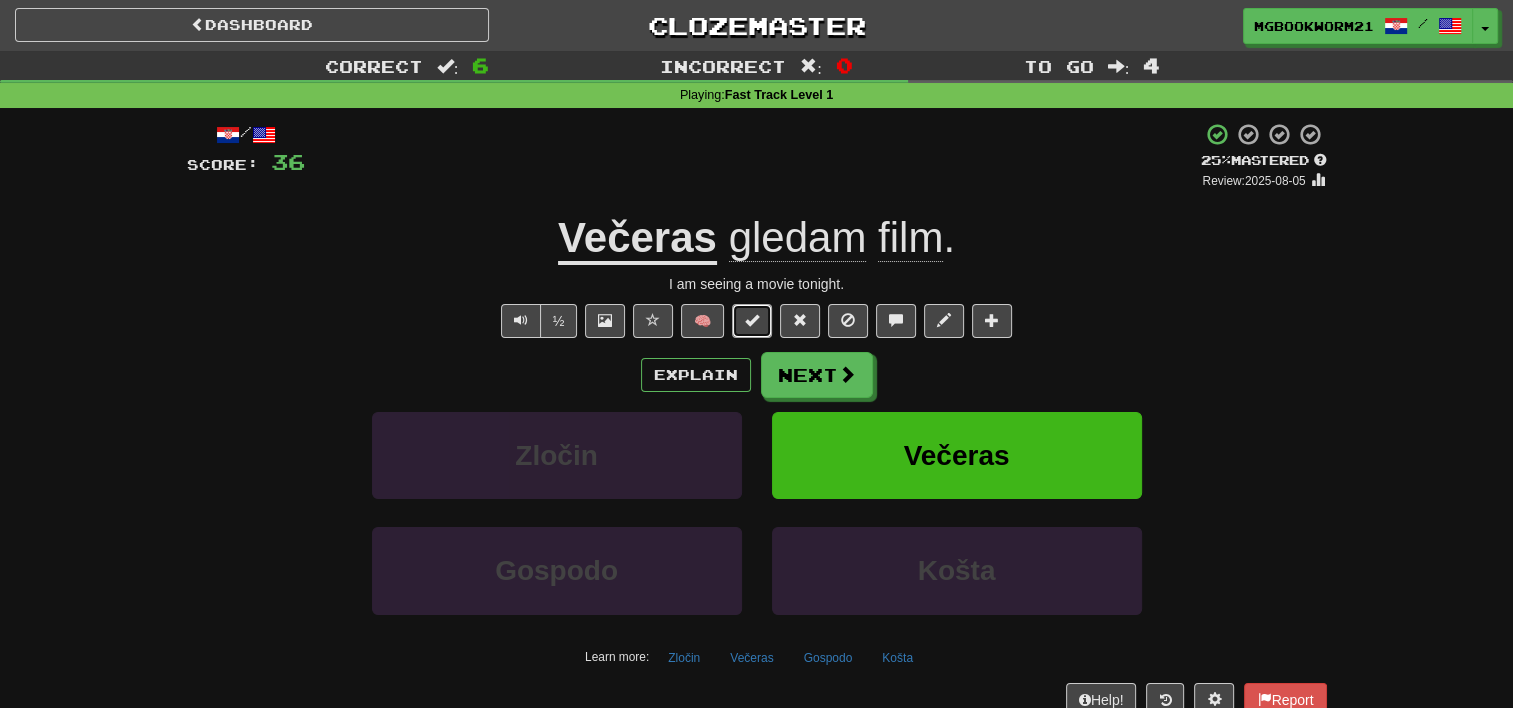 click at bounding box center (752, 320) 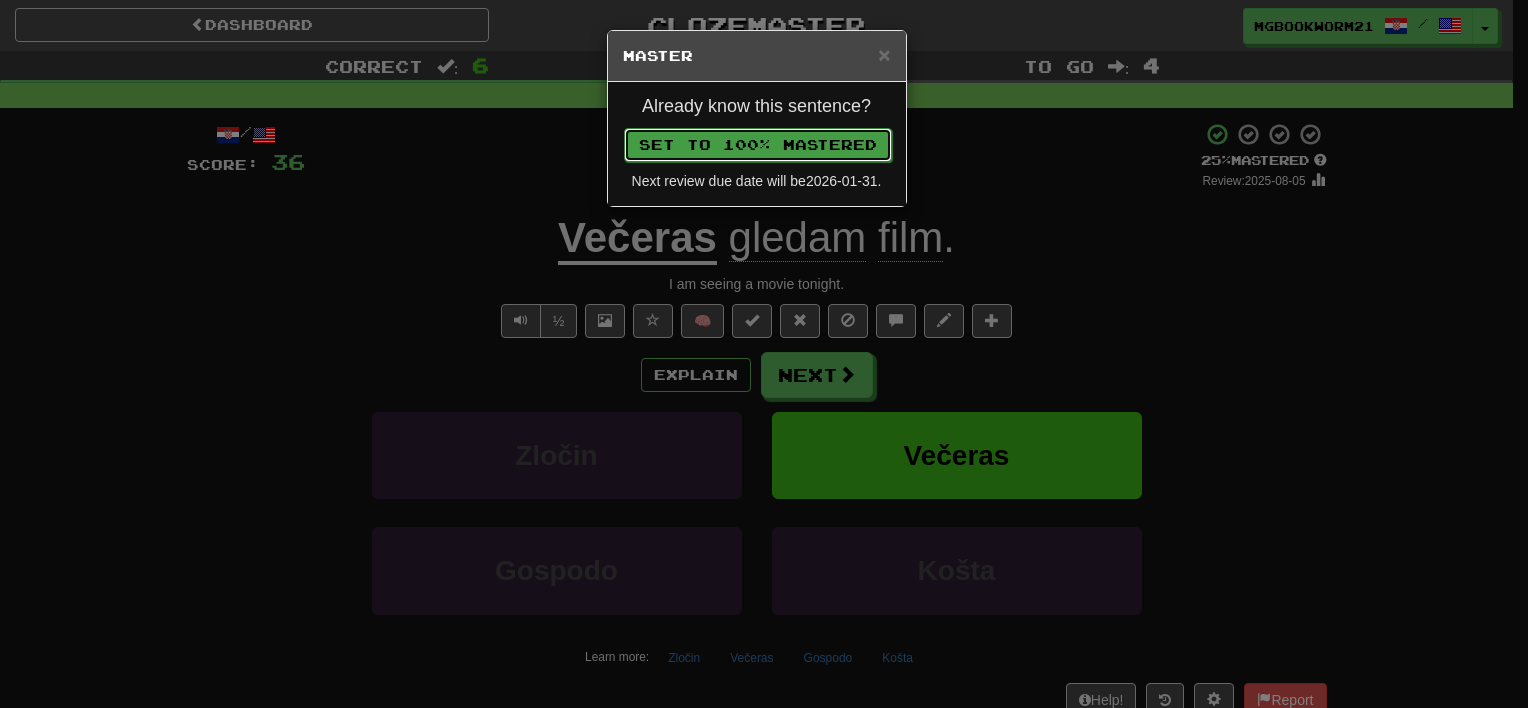 click on "Set to 100% Mastered" at bounding box center (758, 145) 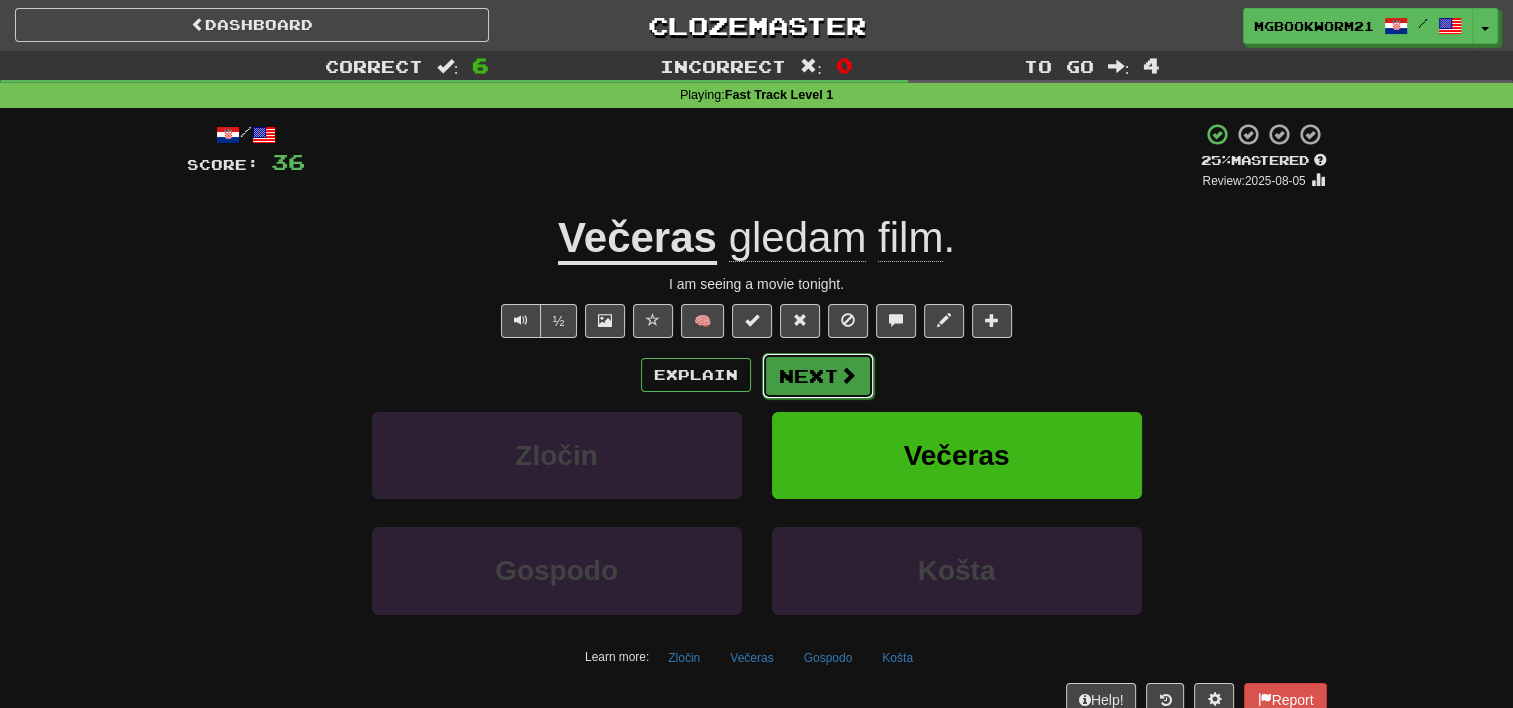 click on "Next" at bounding box center (818, 376) 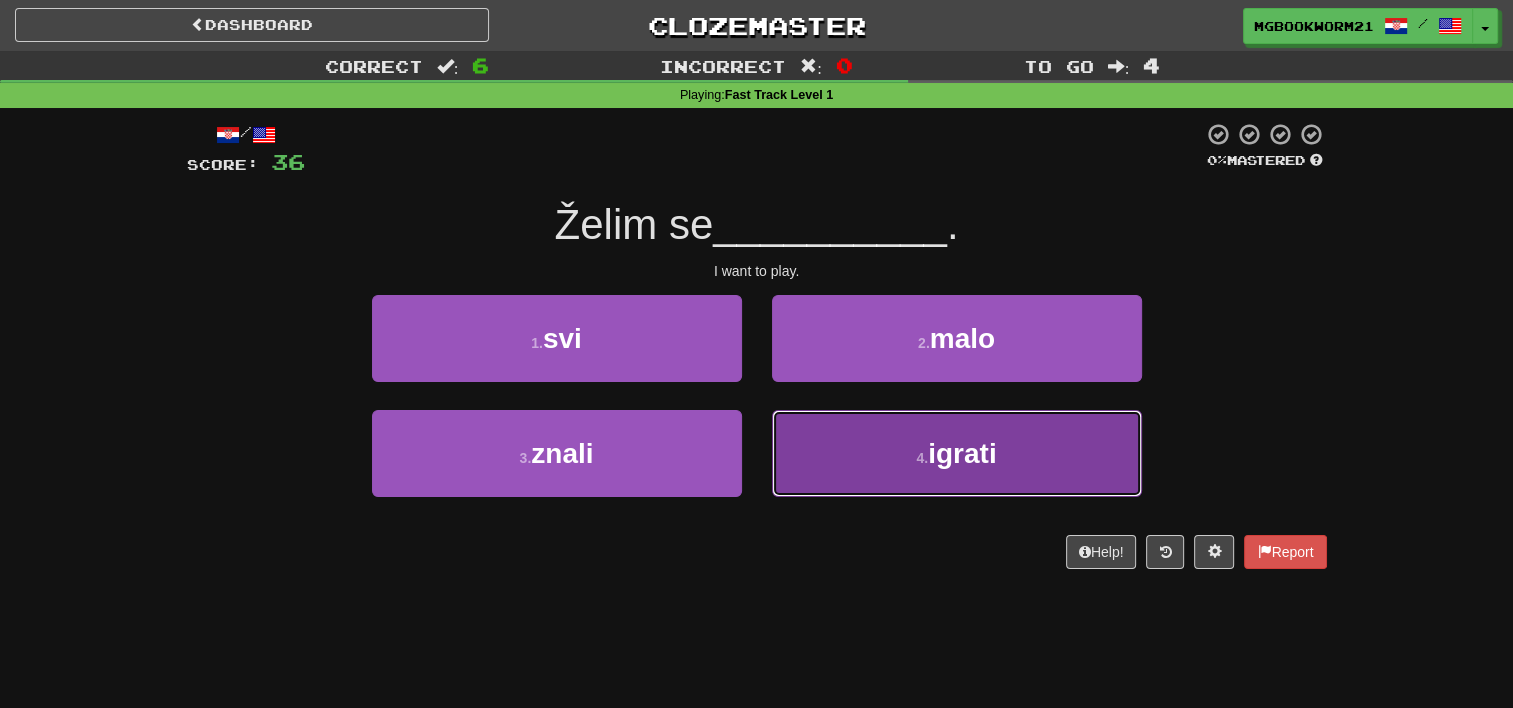 click on "4 .  igrati" at bounding box center (957, 453) 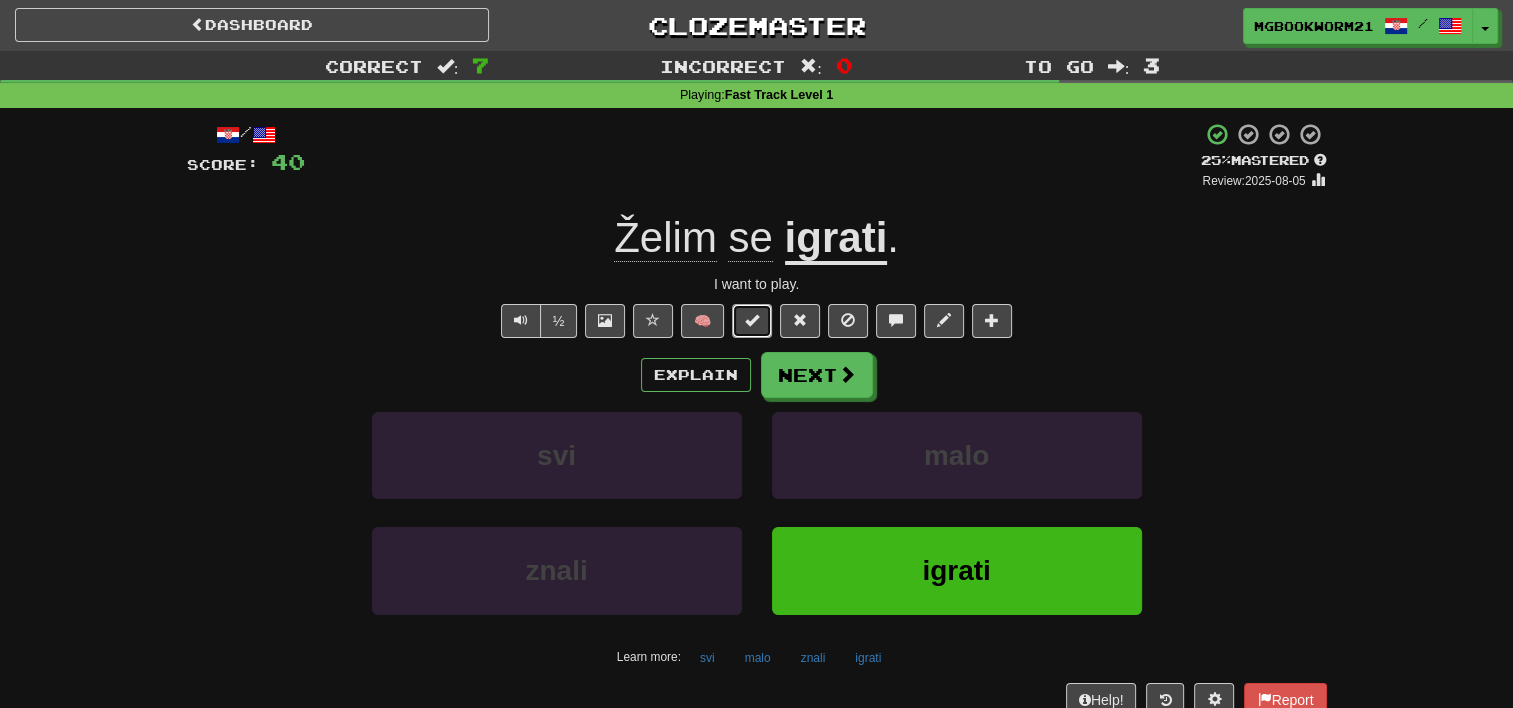 click at bounding box center [752, 321] 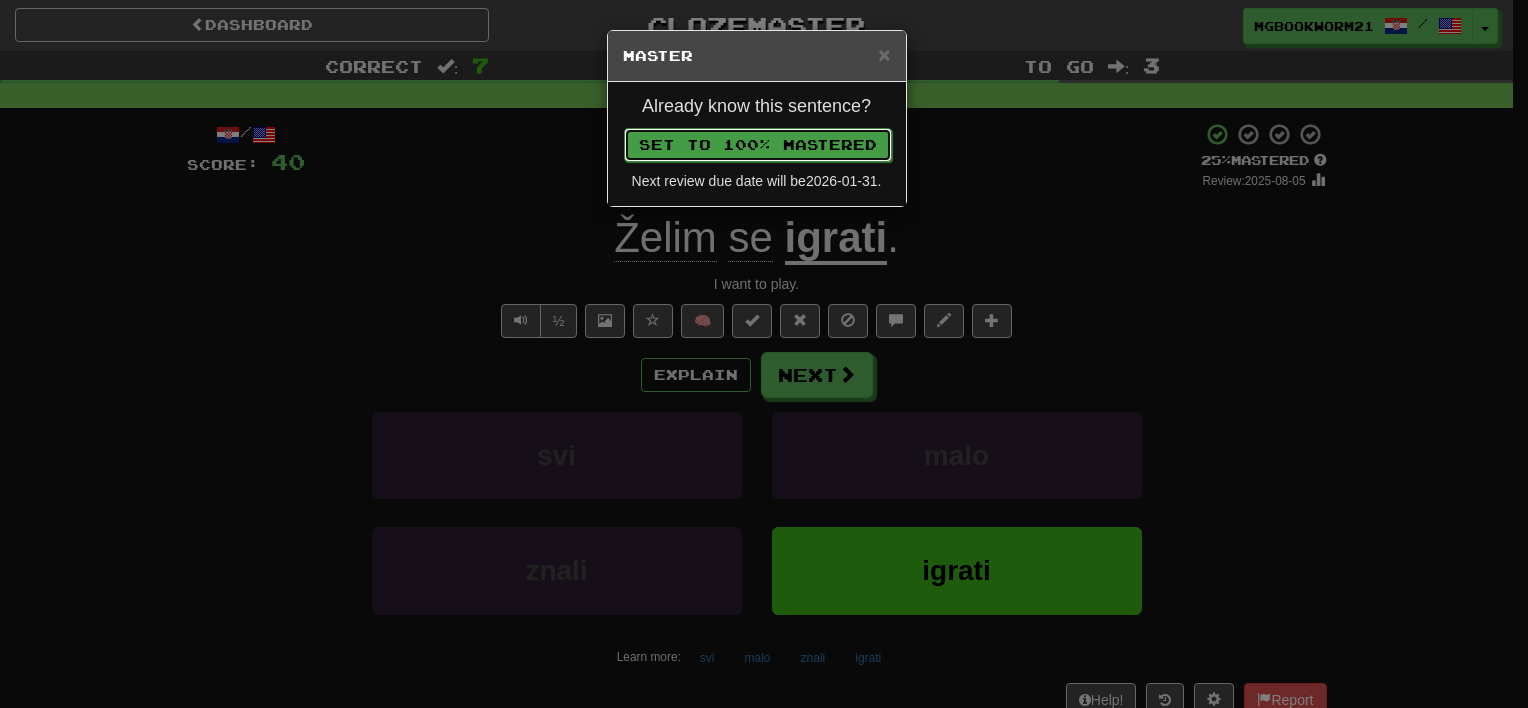 click on "Set to 100% Mastered" at bounding box center (758, 145) 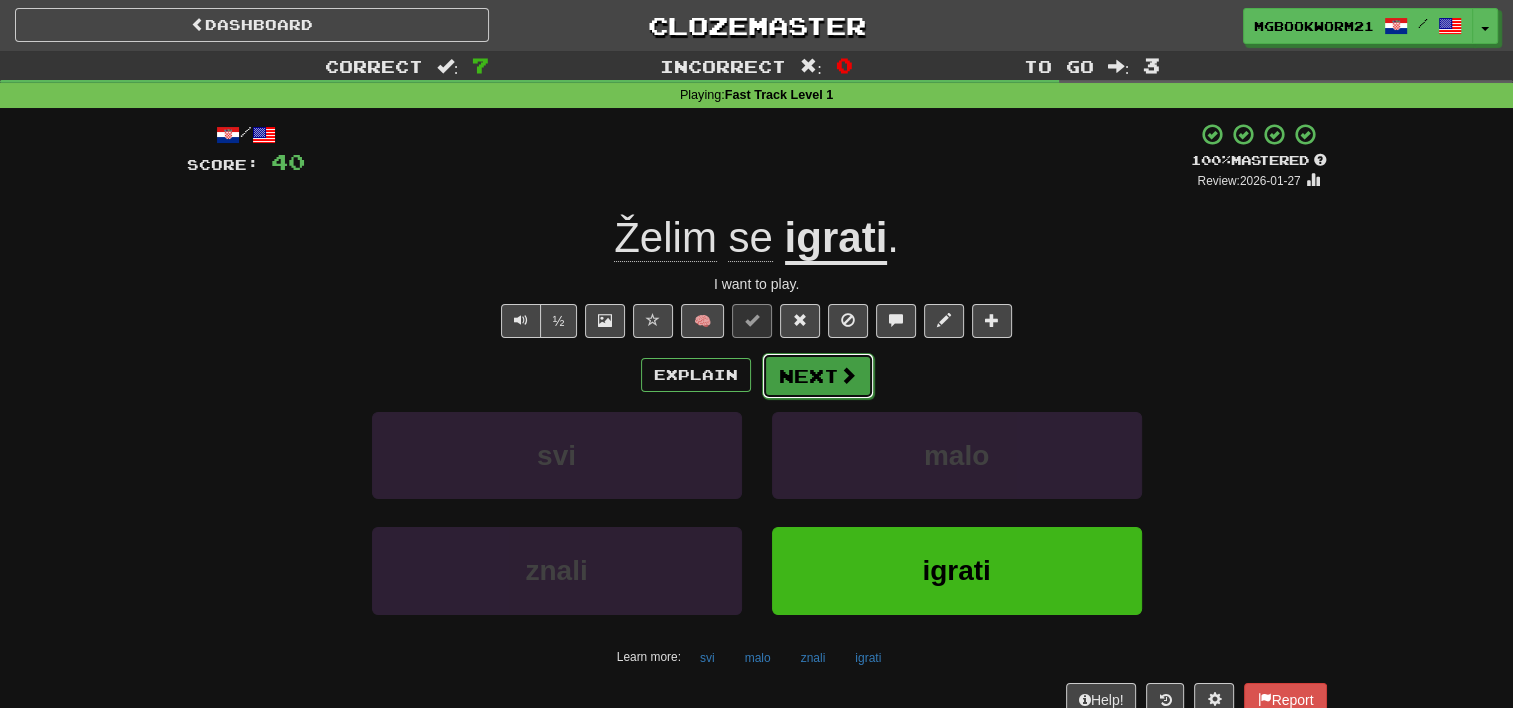 click on "Next" at bounding box center (818, 376) 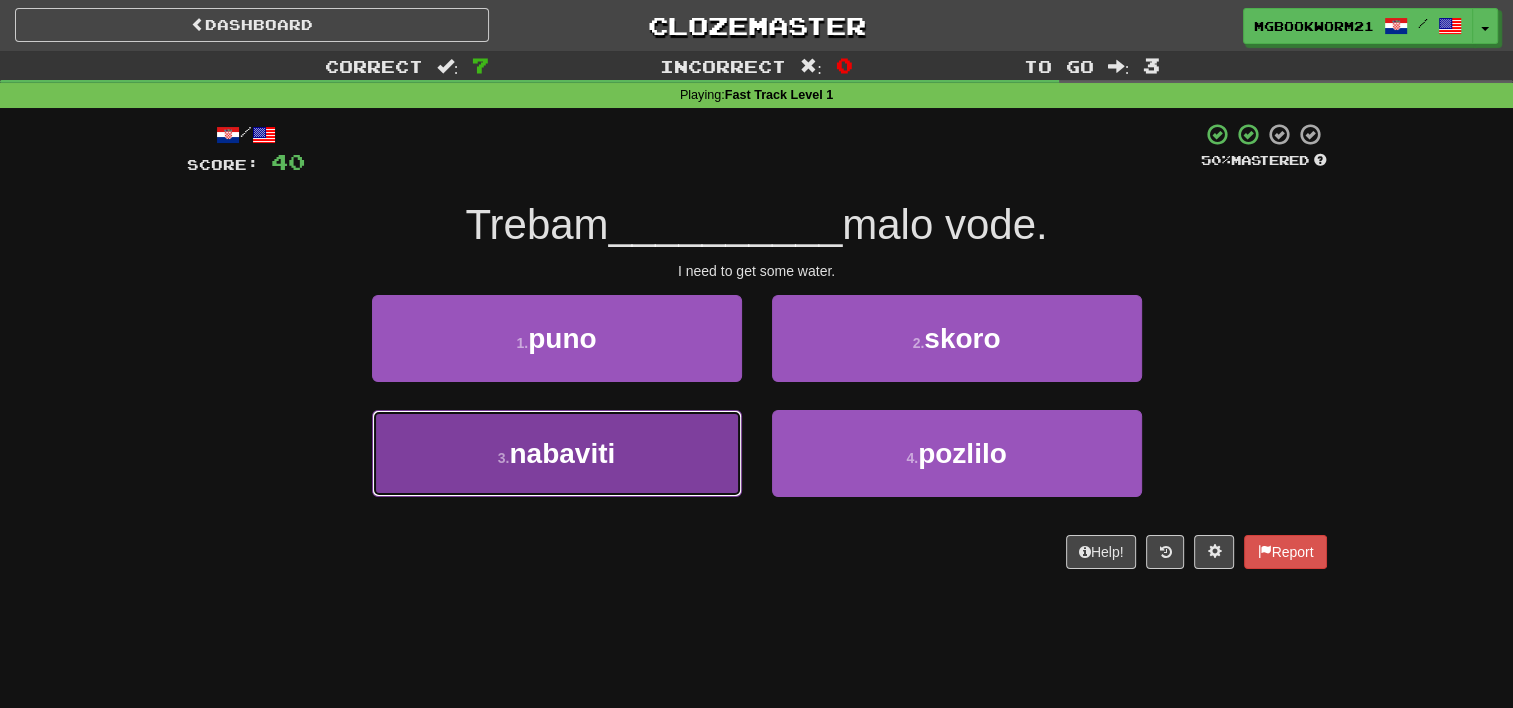 click on "3 .  nabaviti" at bounding box center [557, 453] 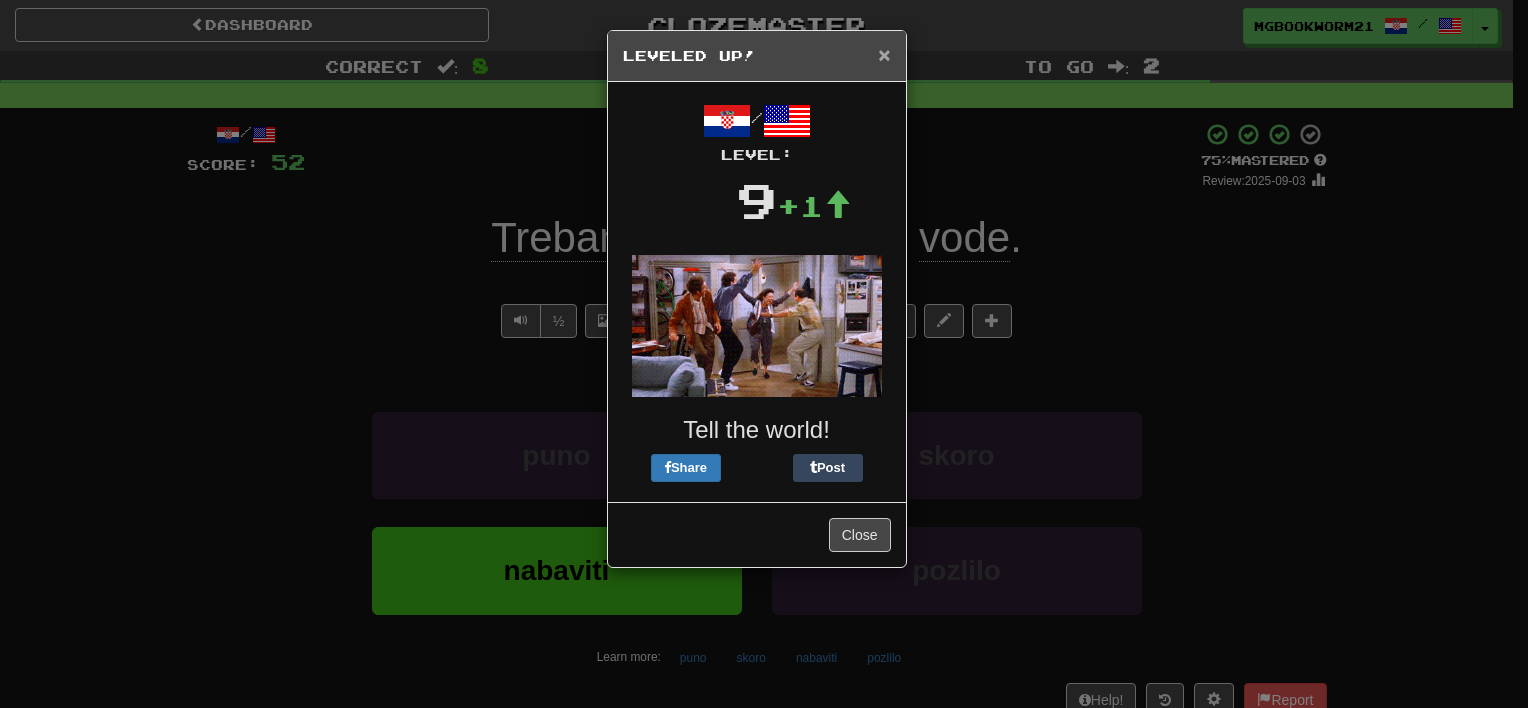 click on "×" at bounding box center [884, 54] 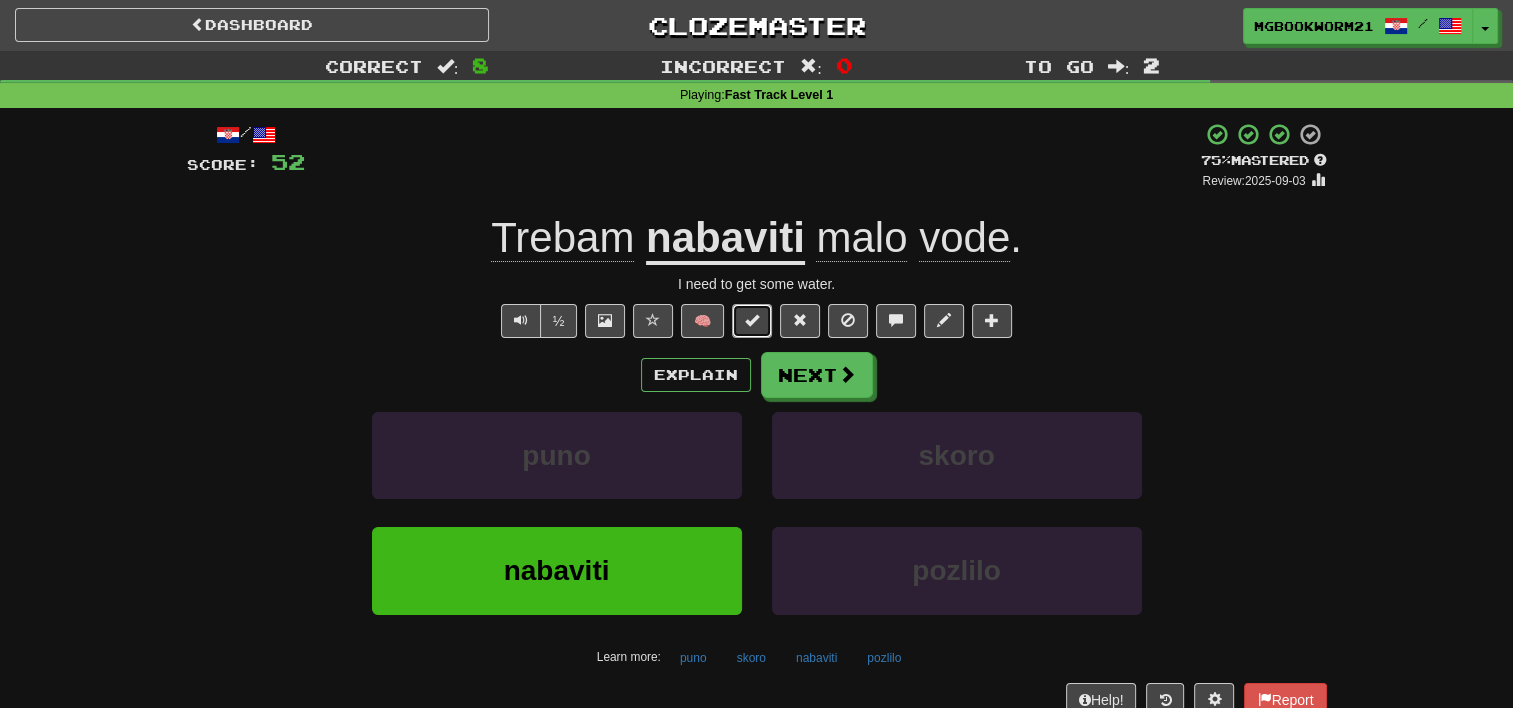 click at bounding box center (752, 321) 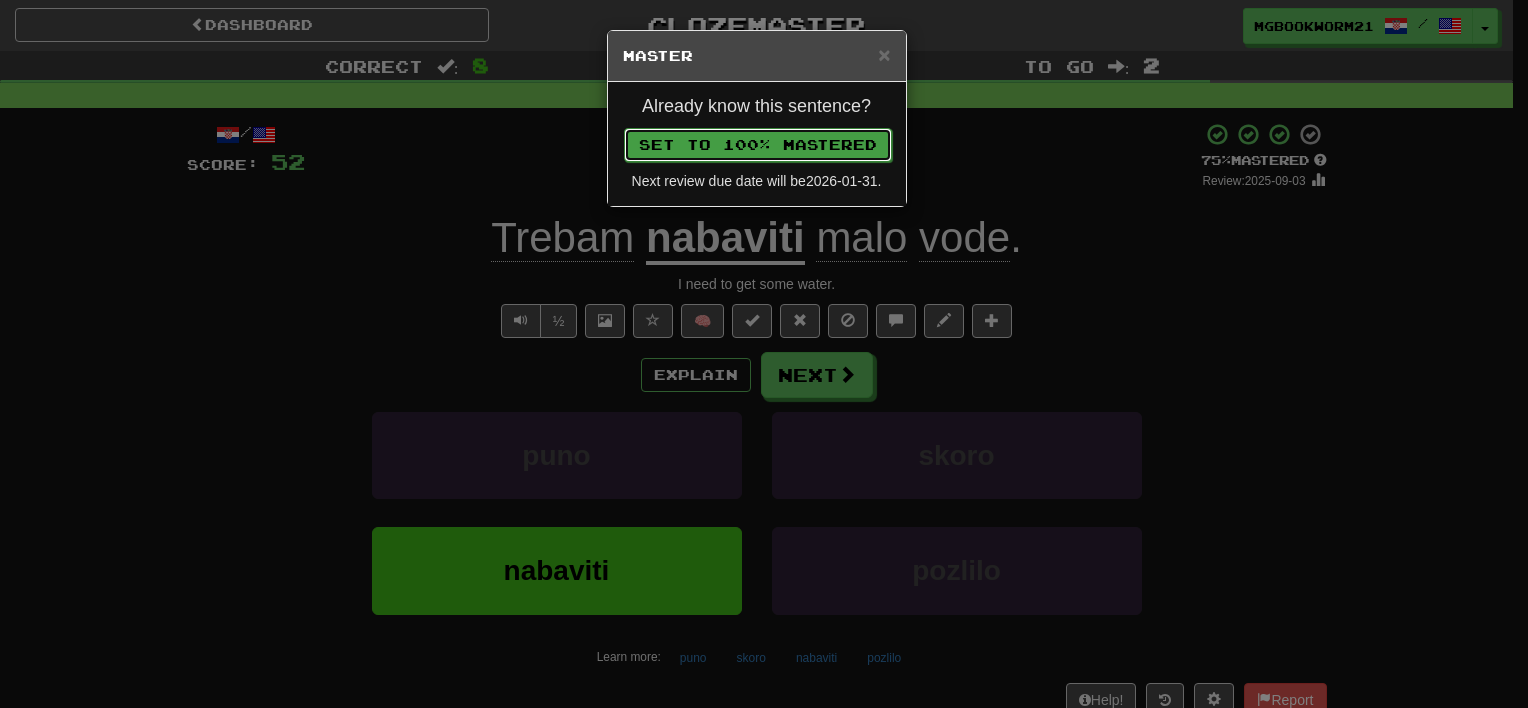 click on "Set to 100% Mastered" at bounding box center [758, 145] 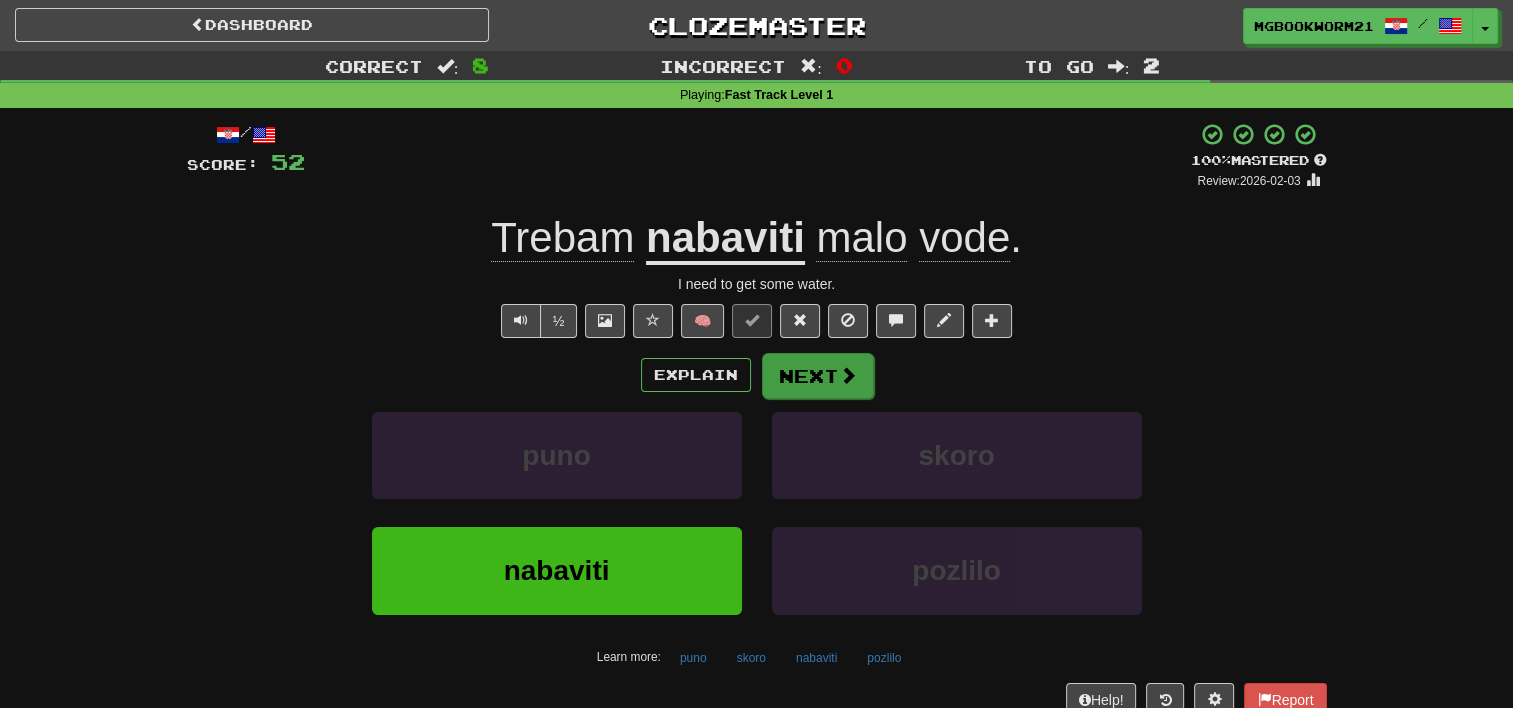 click on "Next" at bounding box center [818, 376] 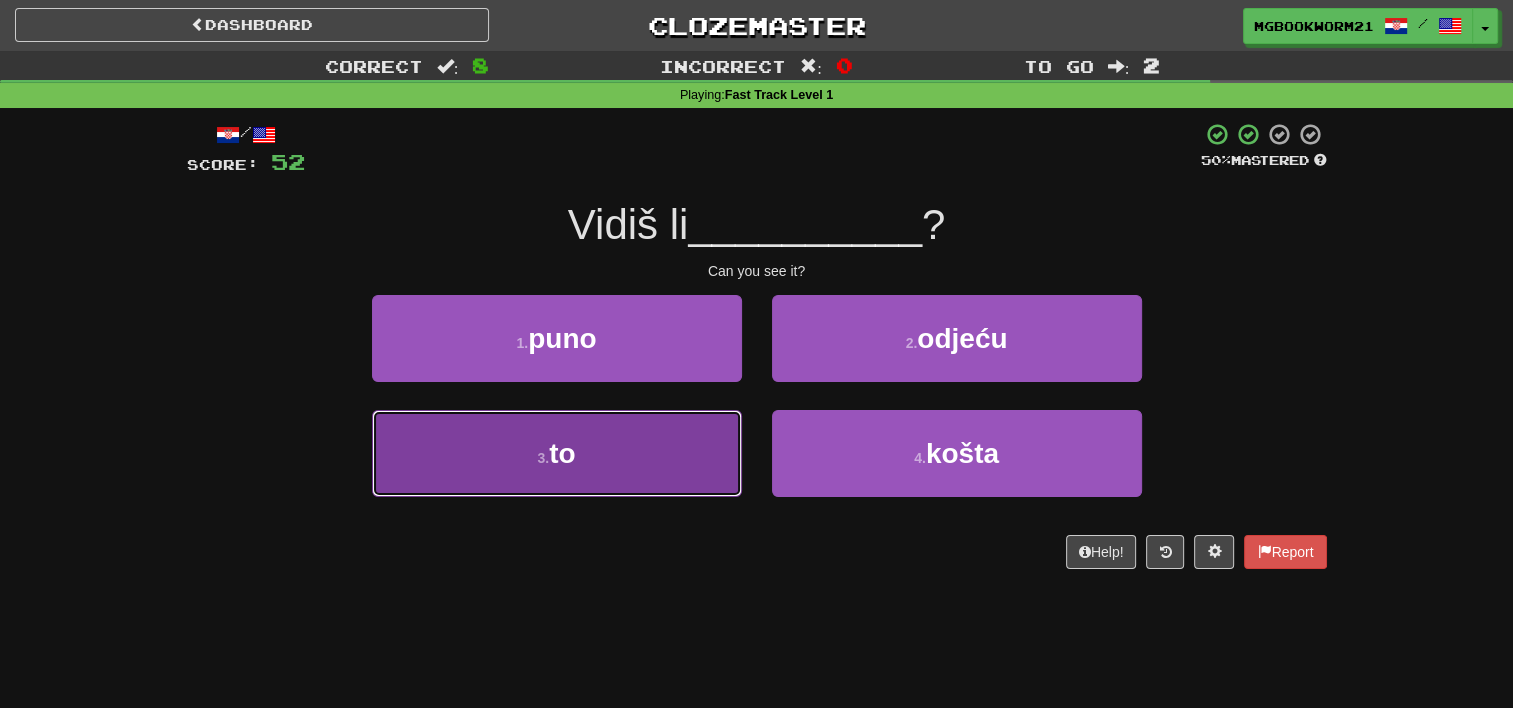 click on "3 .  to" at bounding box center (557, 453) 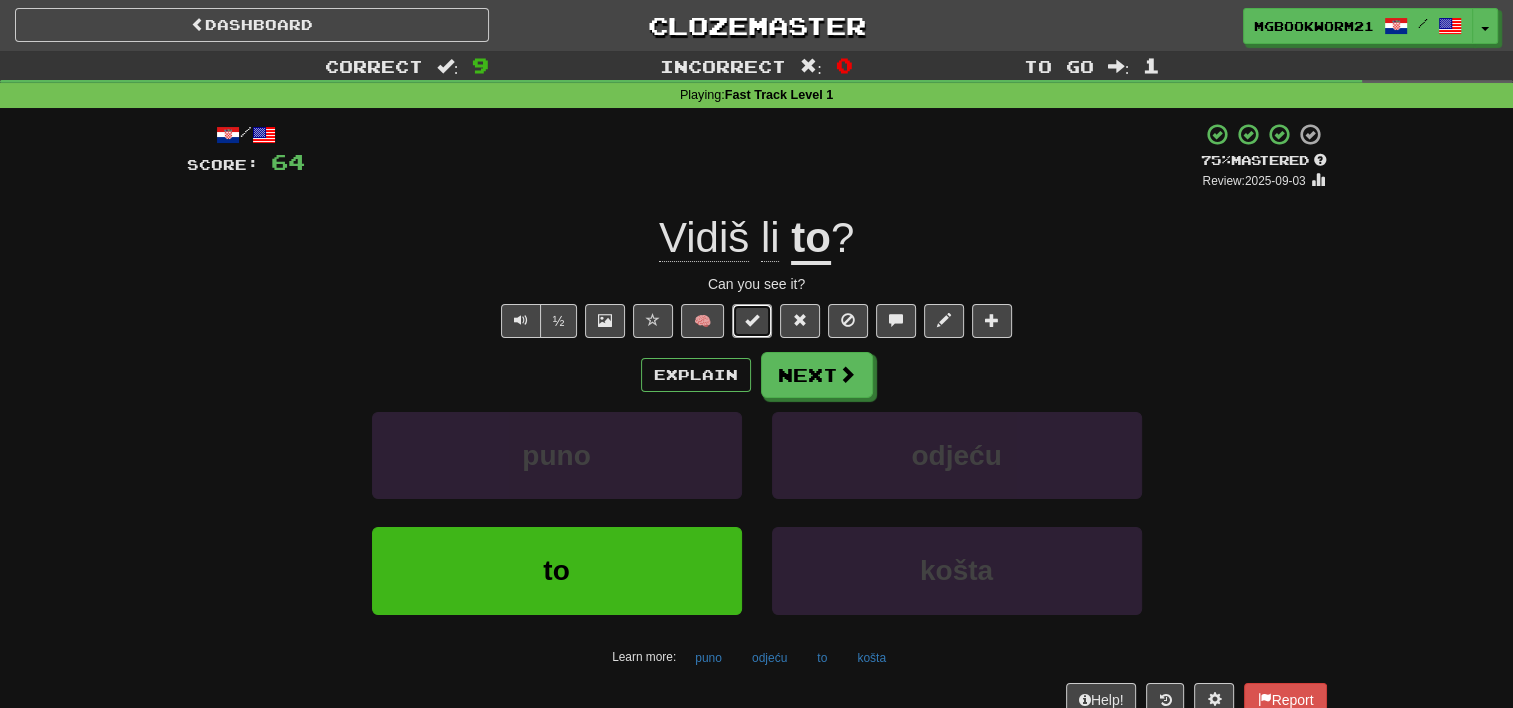 click at bounding box center (752, 321) 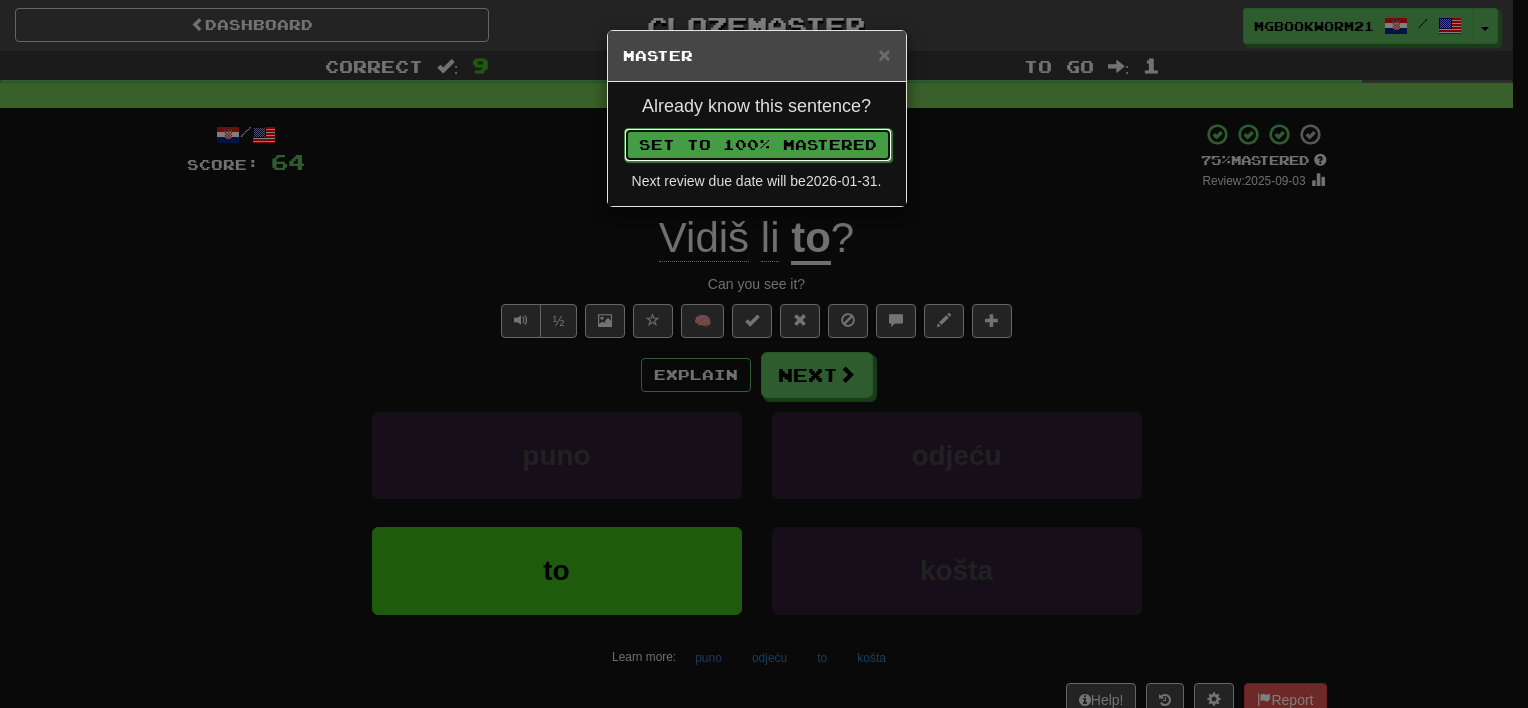 click on "Set to 100% Mastered" at bounding box center [758, 145] 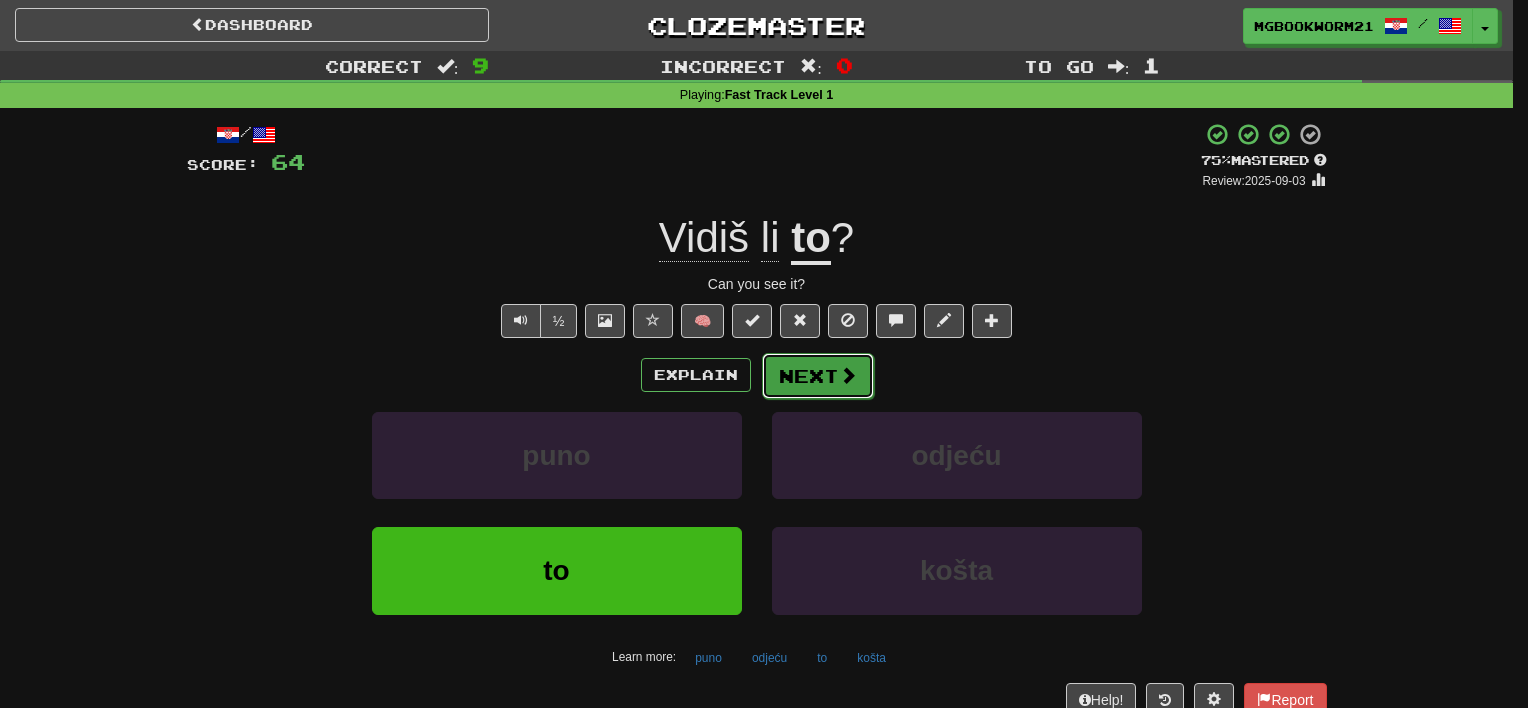 click on "Next" at bounding box center [818, 376] 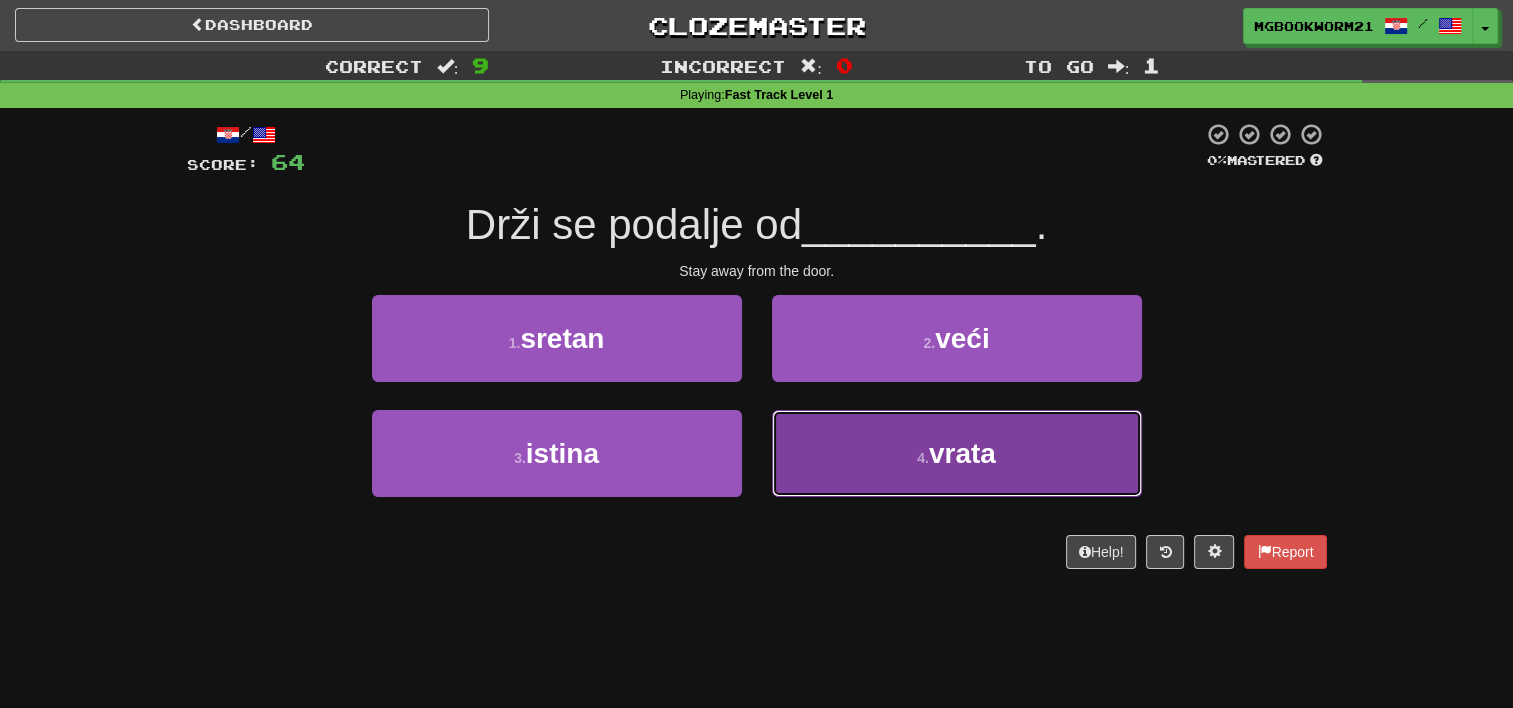 click on "4 .  vrata" at bounding box center [957, 453] 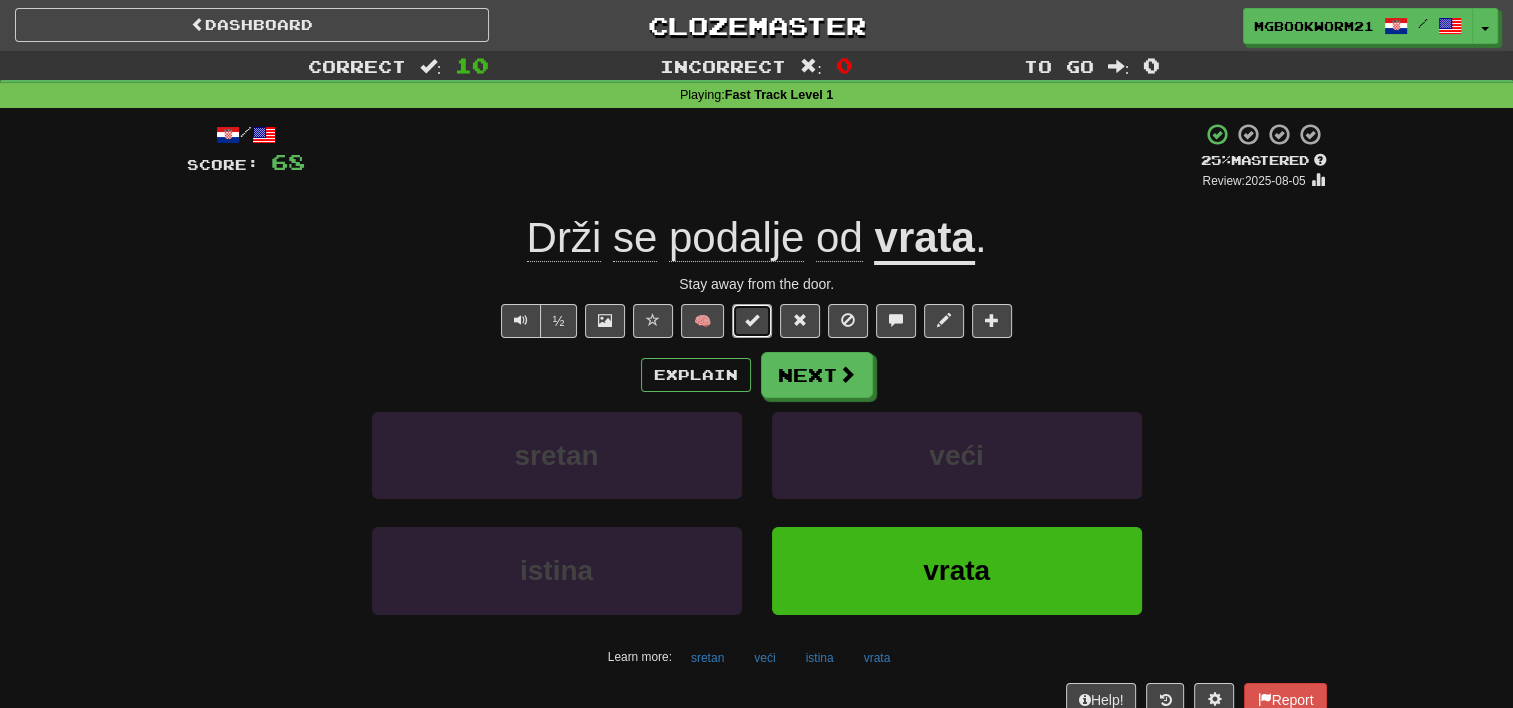click at bounding box center [752, 321] 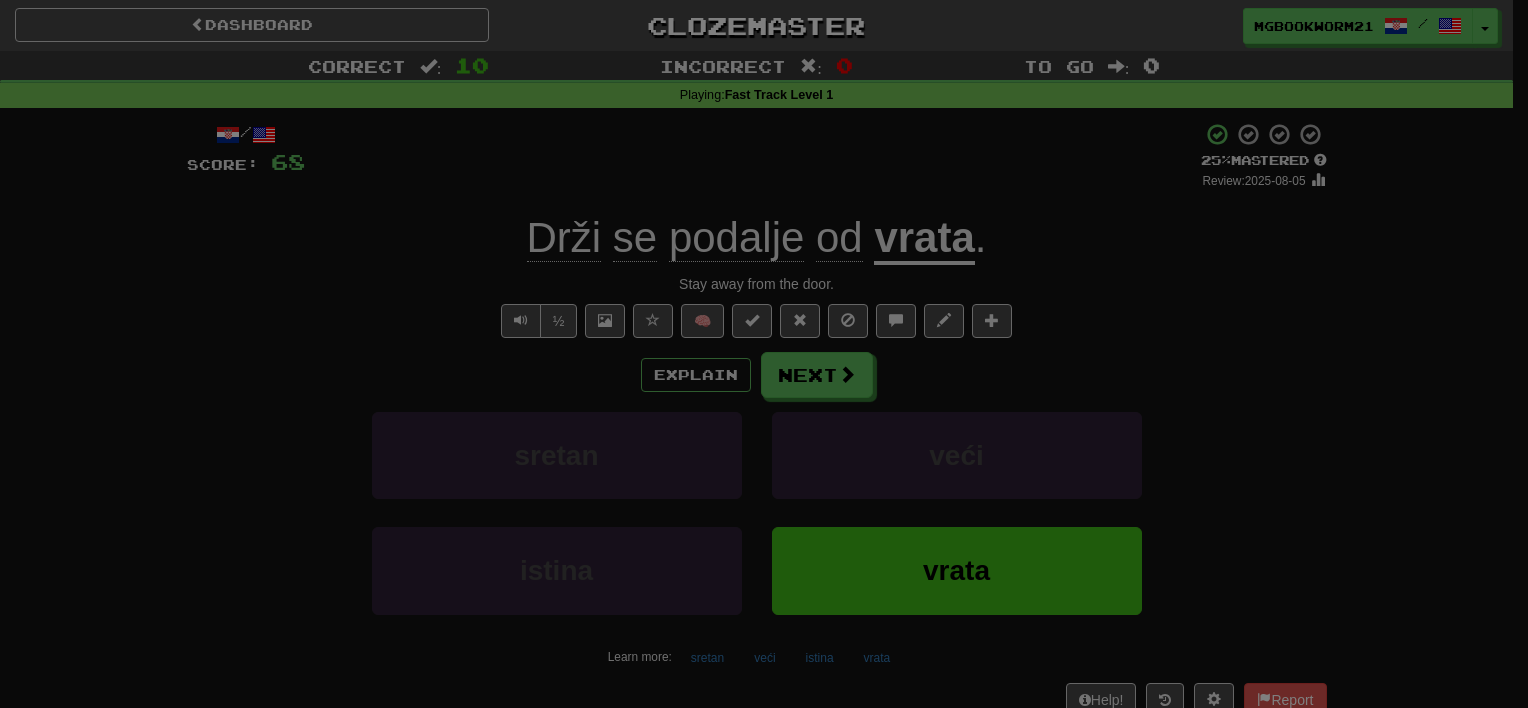 click on "× Master Already know this sentence? Set to 100% Mastered Next review due date will be  2026-01-31 ." at bounding box center (0, 0) 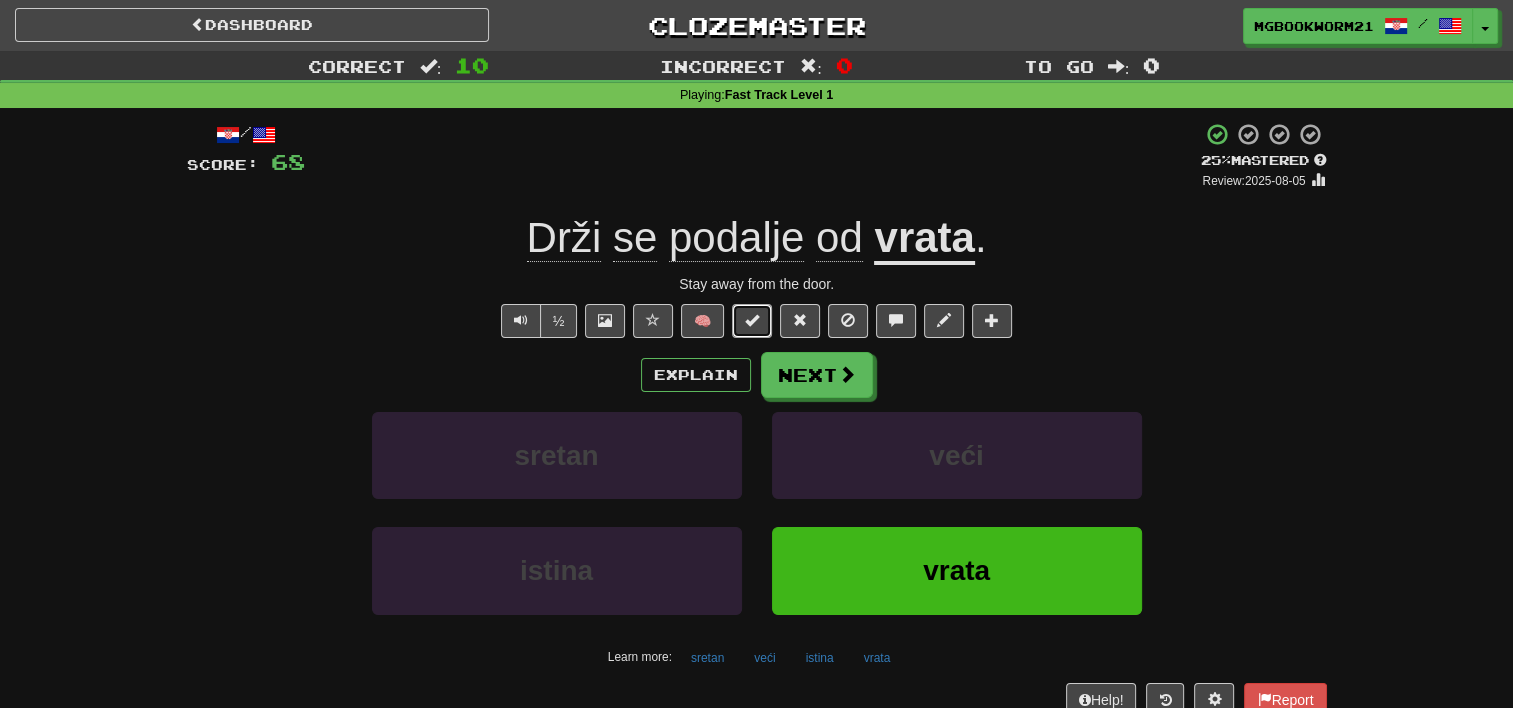 click at bounding box center (752, 321) 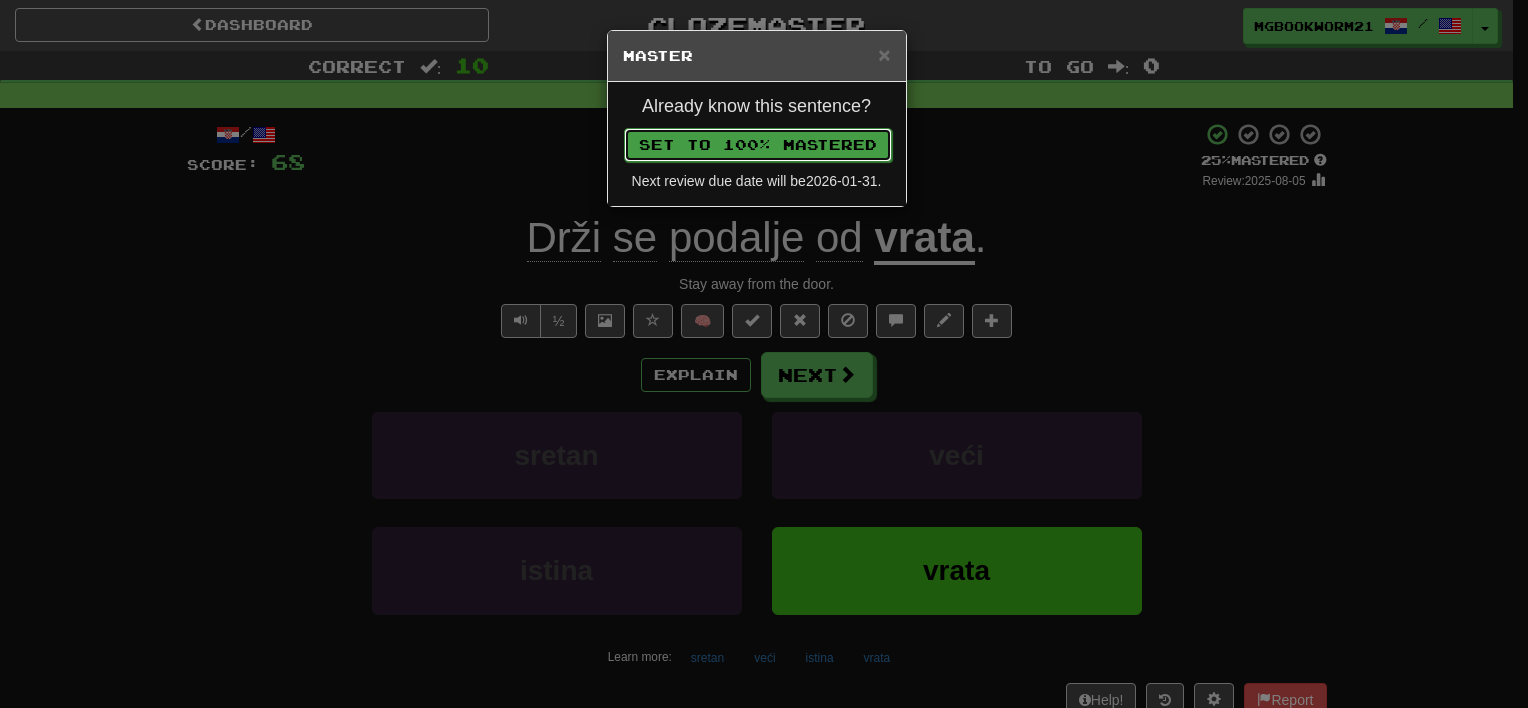 click on "Set to 100% Mastered" at bounding box center (758, 145) 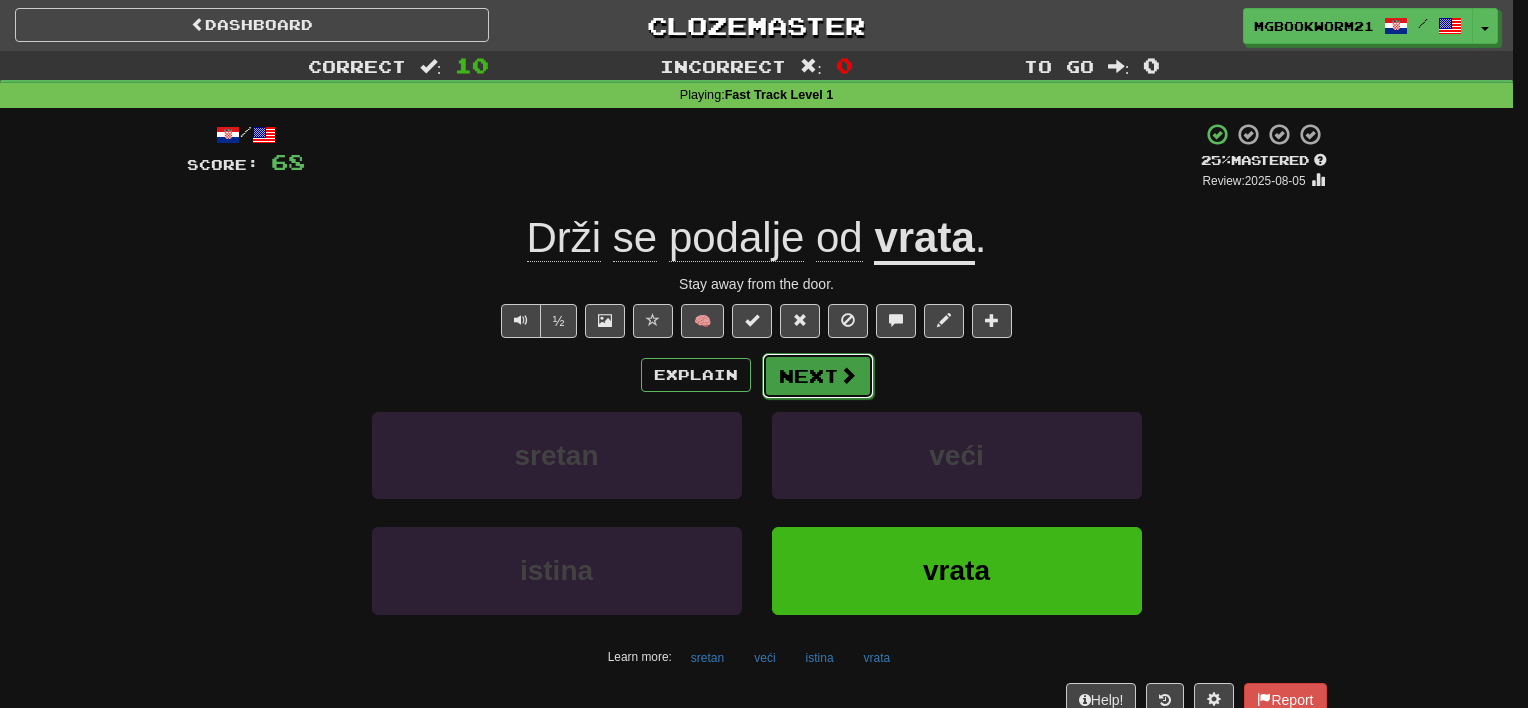 click on "Next" at bounding box center [818, 376] 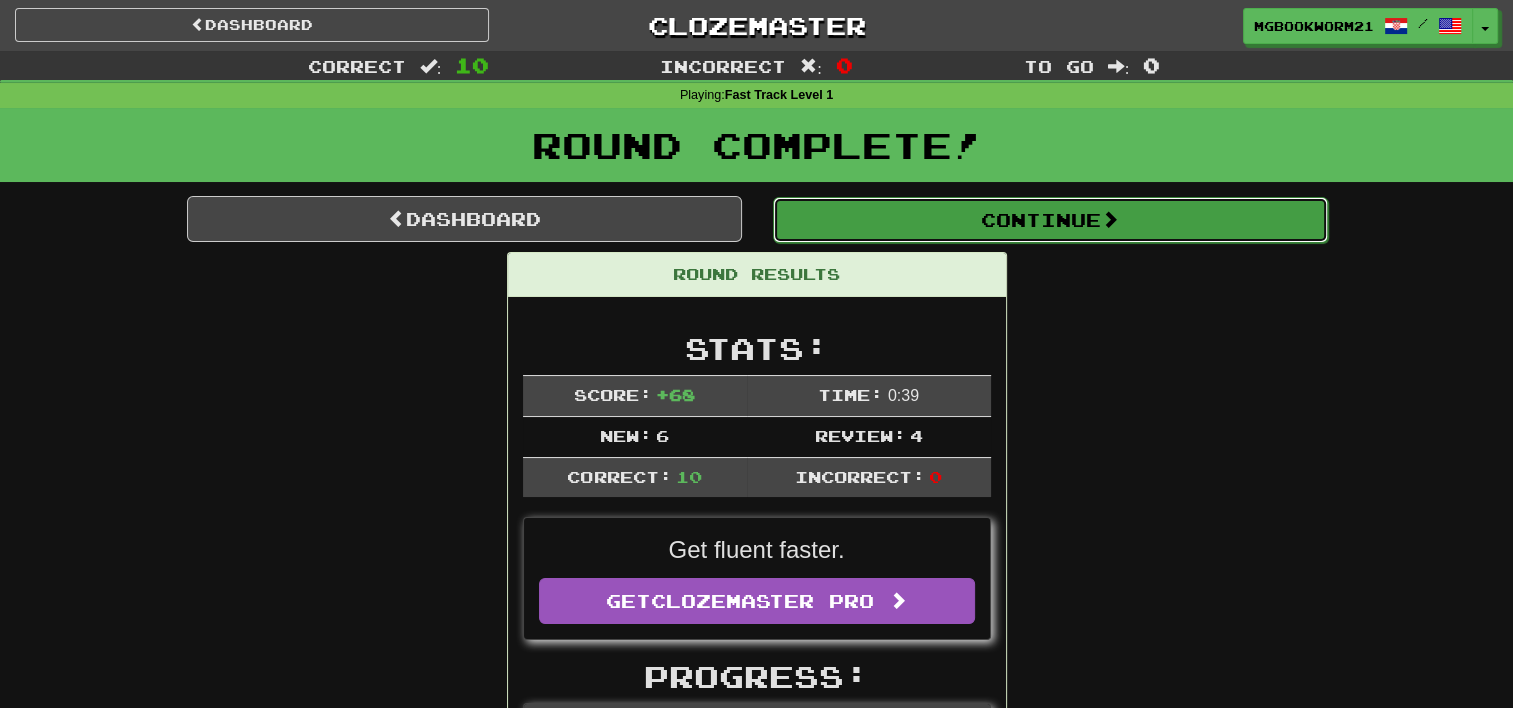 click on "Continue" at bounding box center (1050, 220) 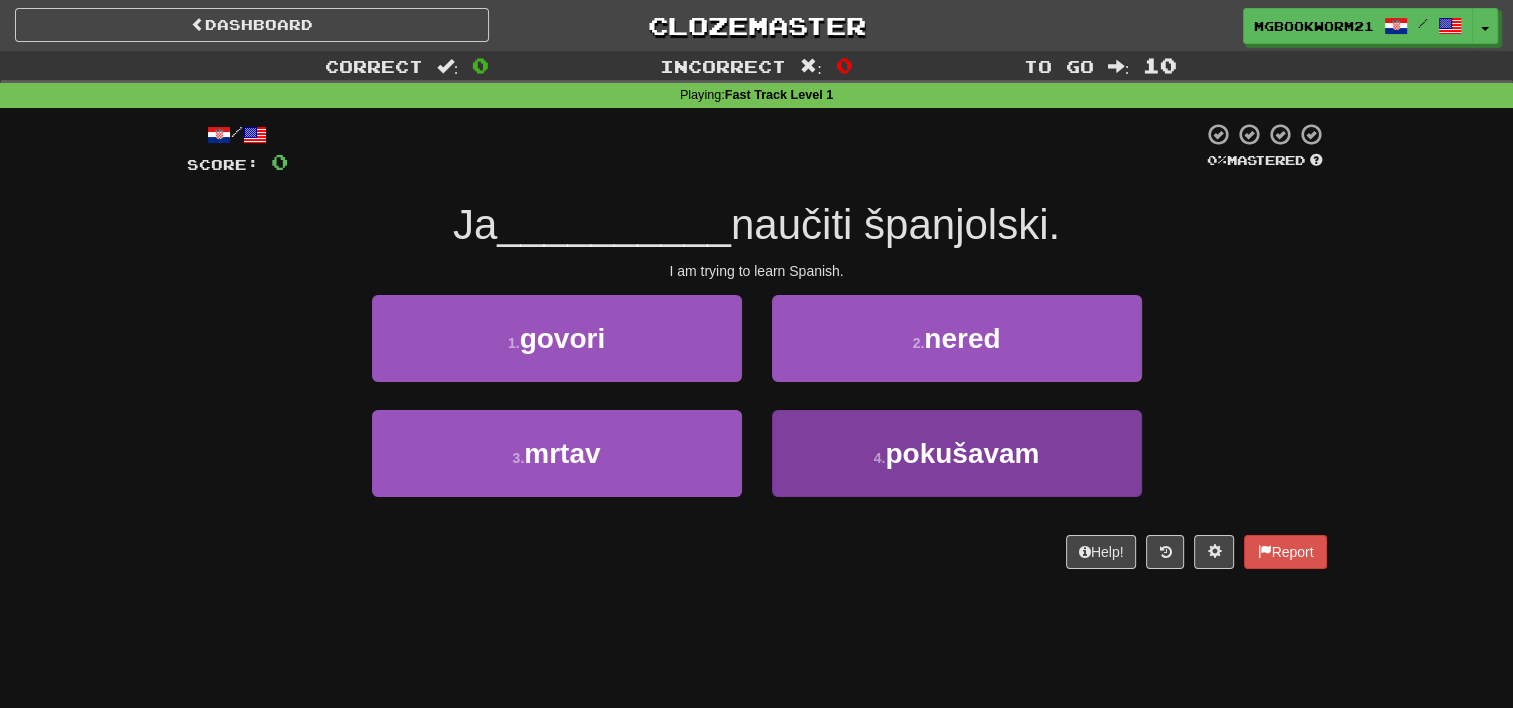 click on "4 .  pokušavam" at bounding box center [957, 453] 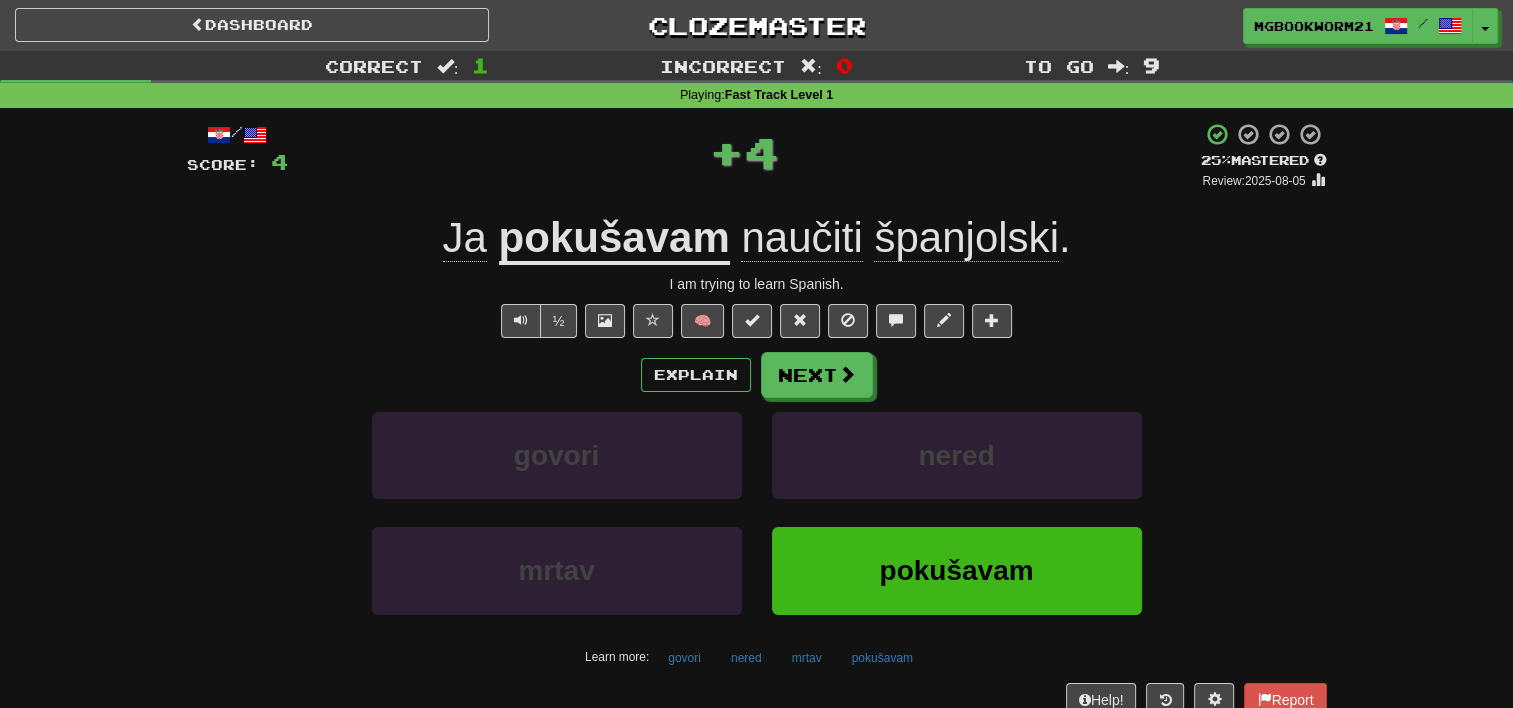 click on "pokušavam" at bounding box center (614, 239) 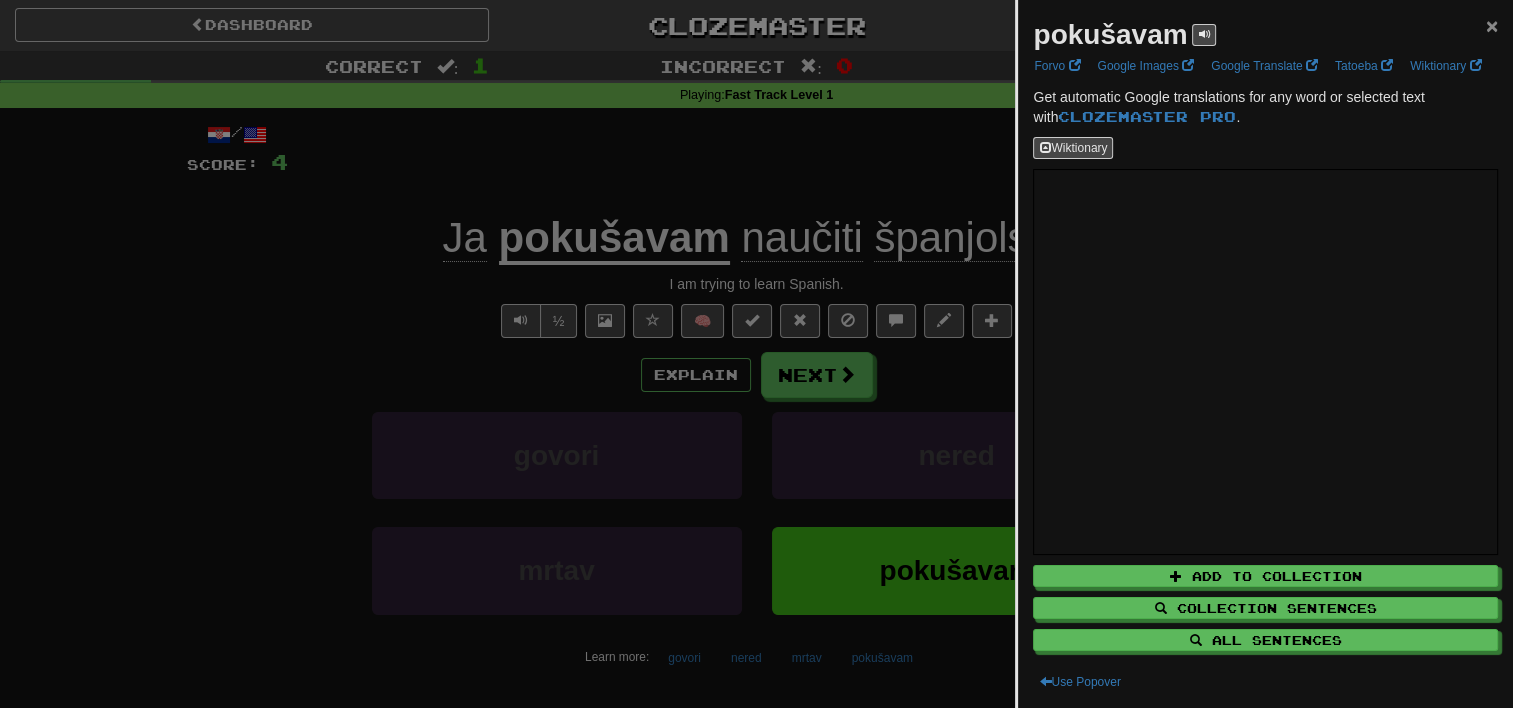 click on "×" at bounding box center (1492, 25) 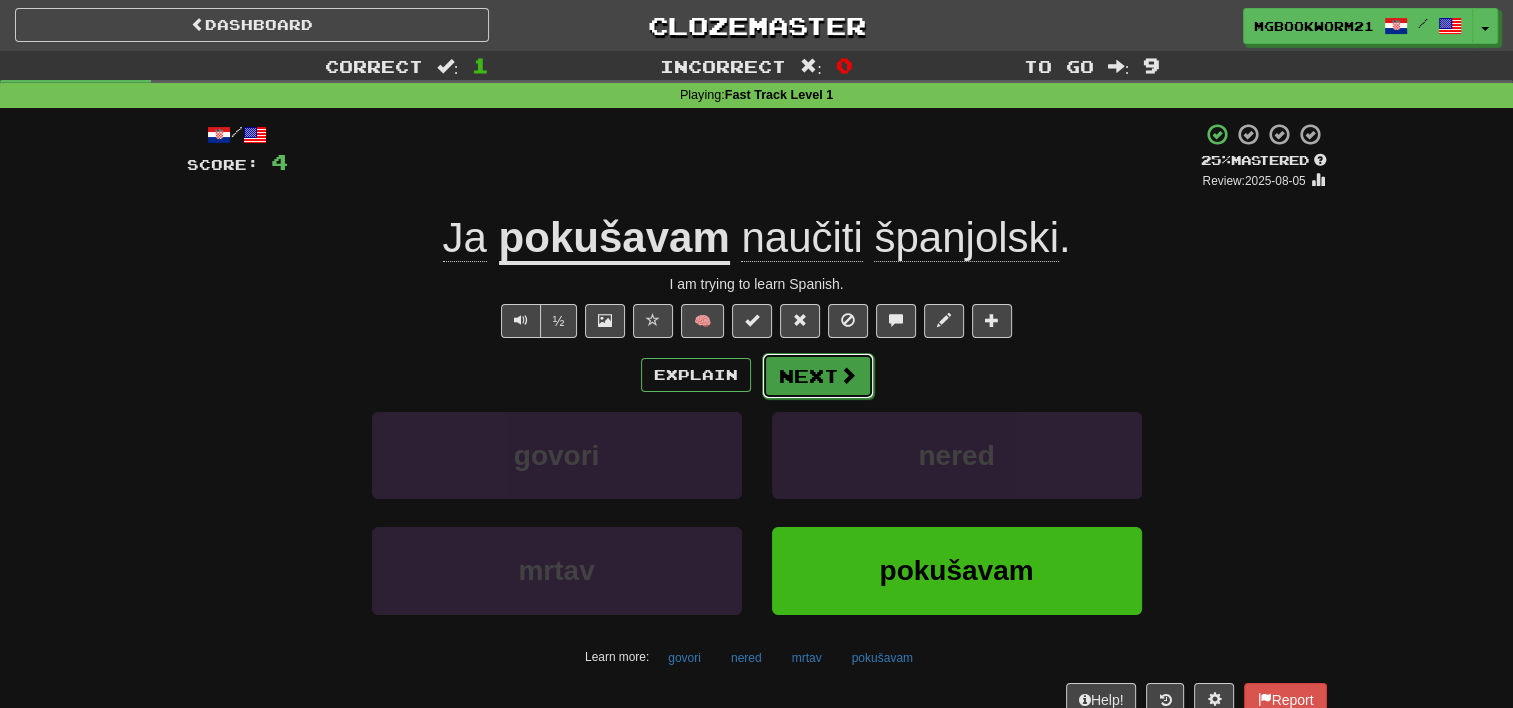 click on "Next" at bounding box center (818, 376) 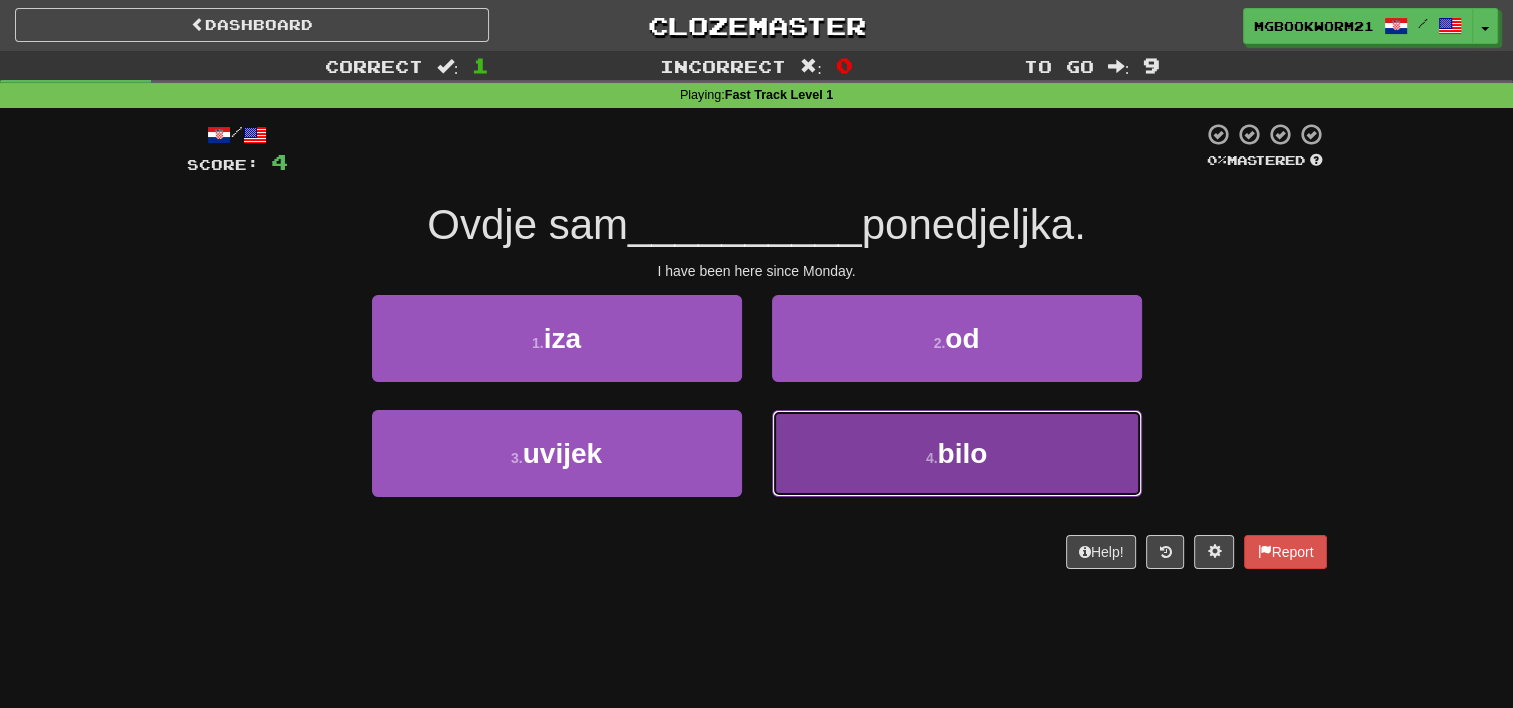 click on "bilo" at bounding box center (962, 453) 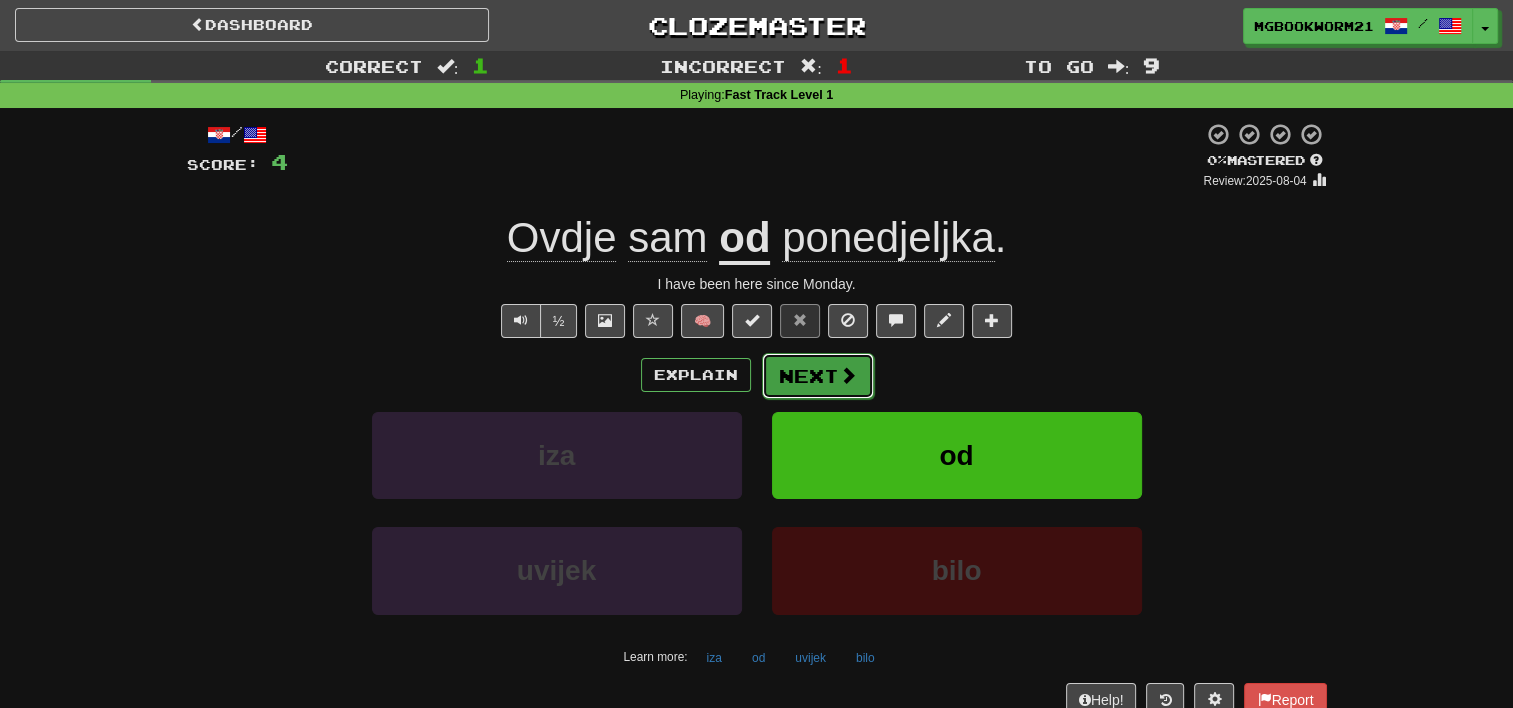 click on "Next" at bounding box center [818, 376] 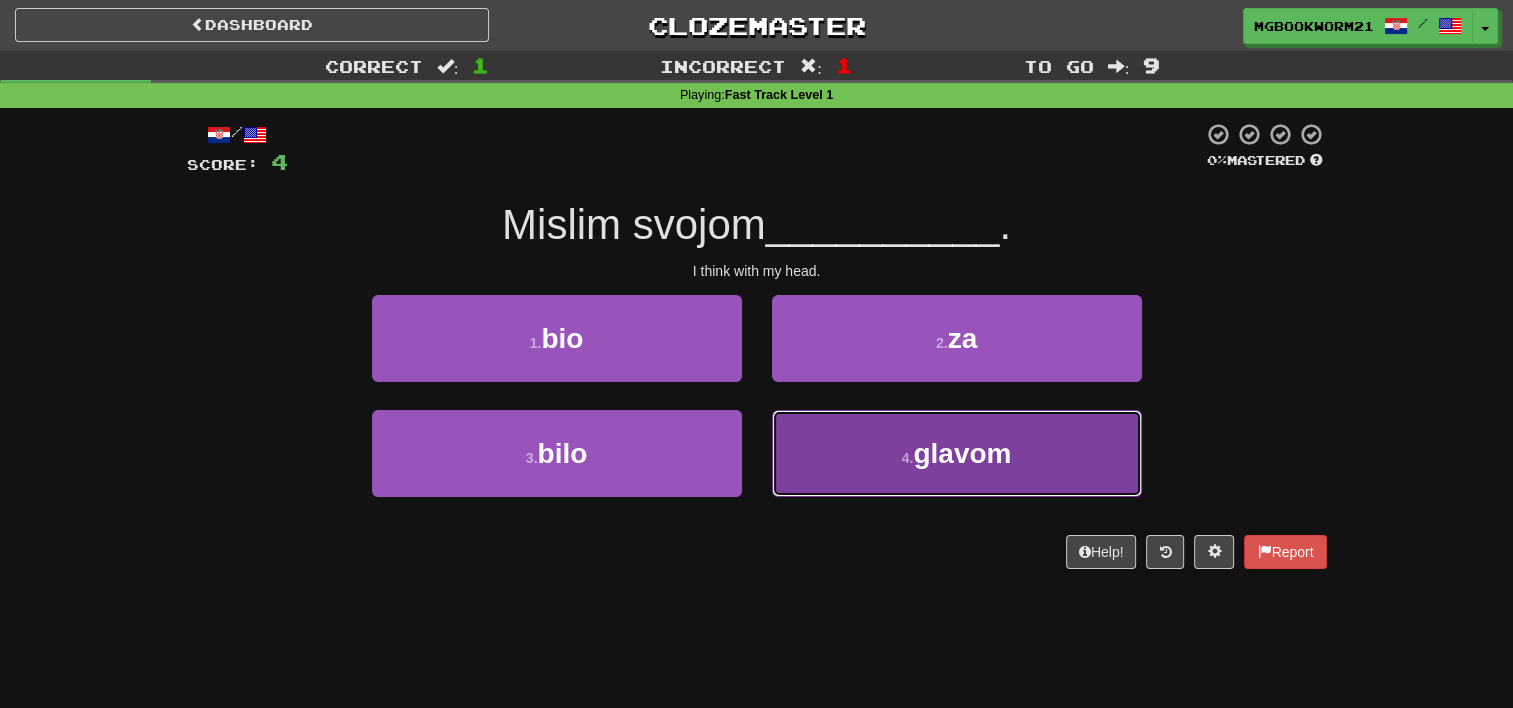 click on "4 .  glavom" at bounding box center [957, 453] 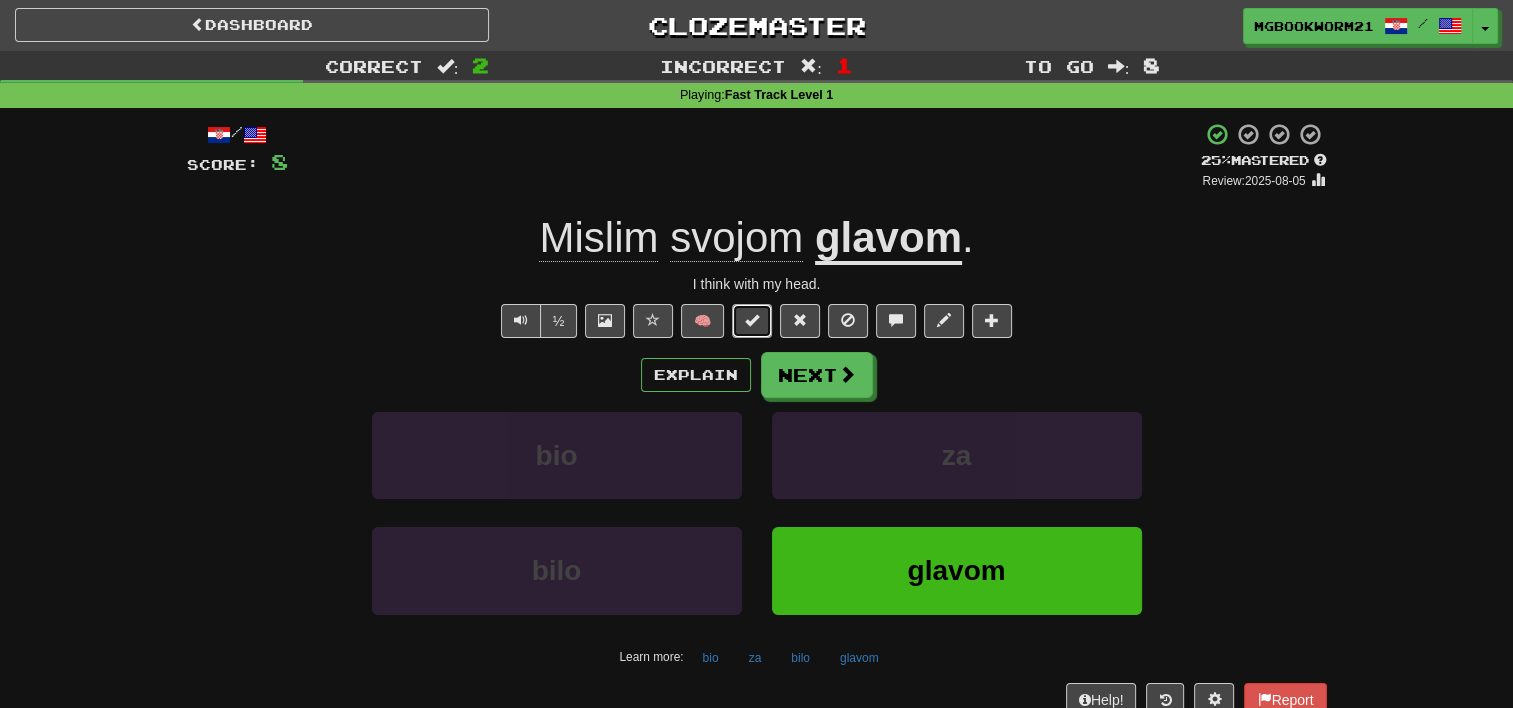 click at bounding box center (752, 321) 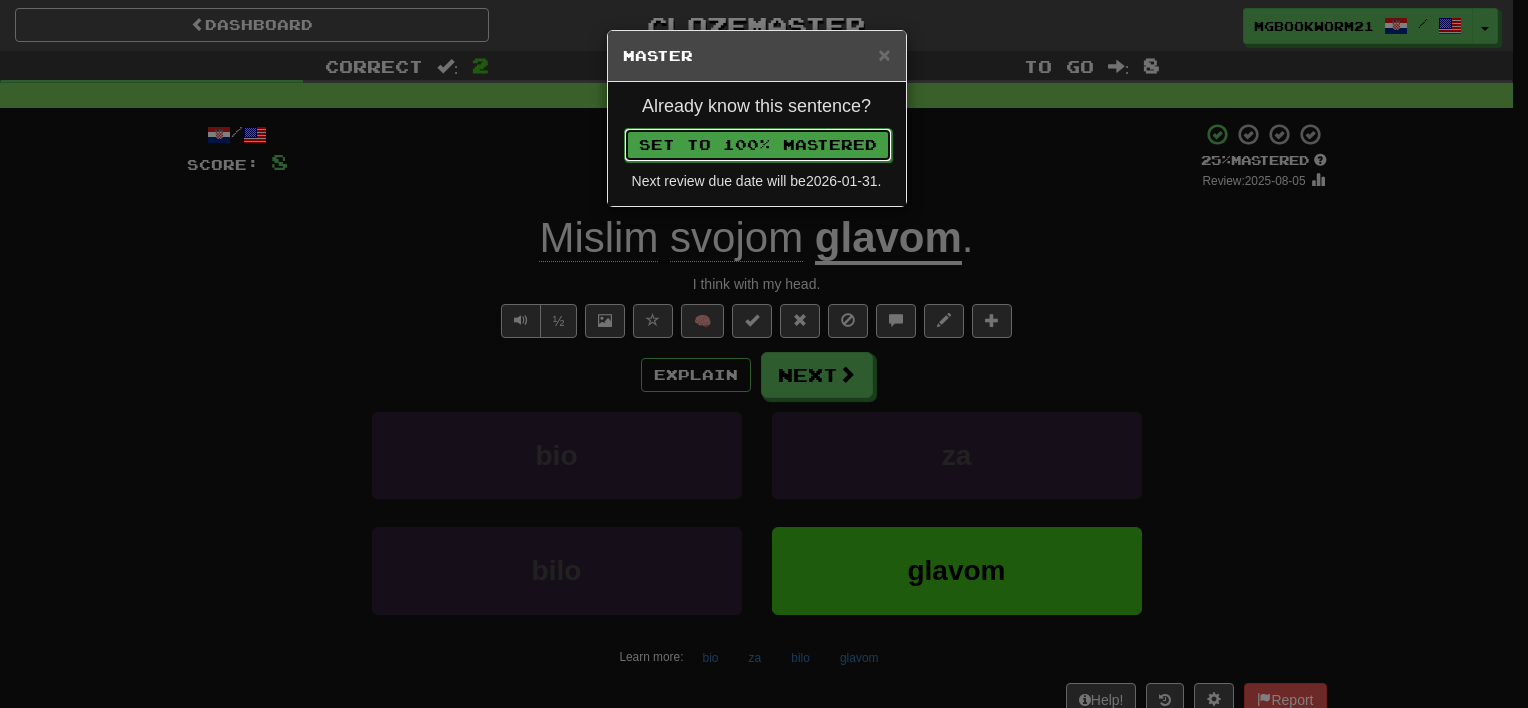 click on "Set to 100% Mastered" at bounding box center (758, 145) 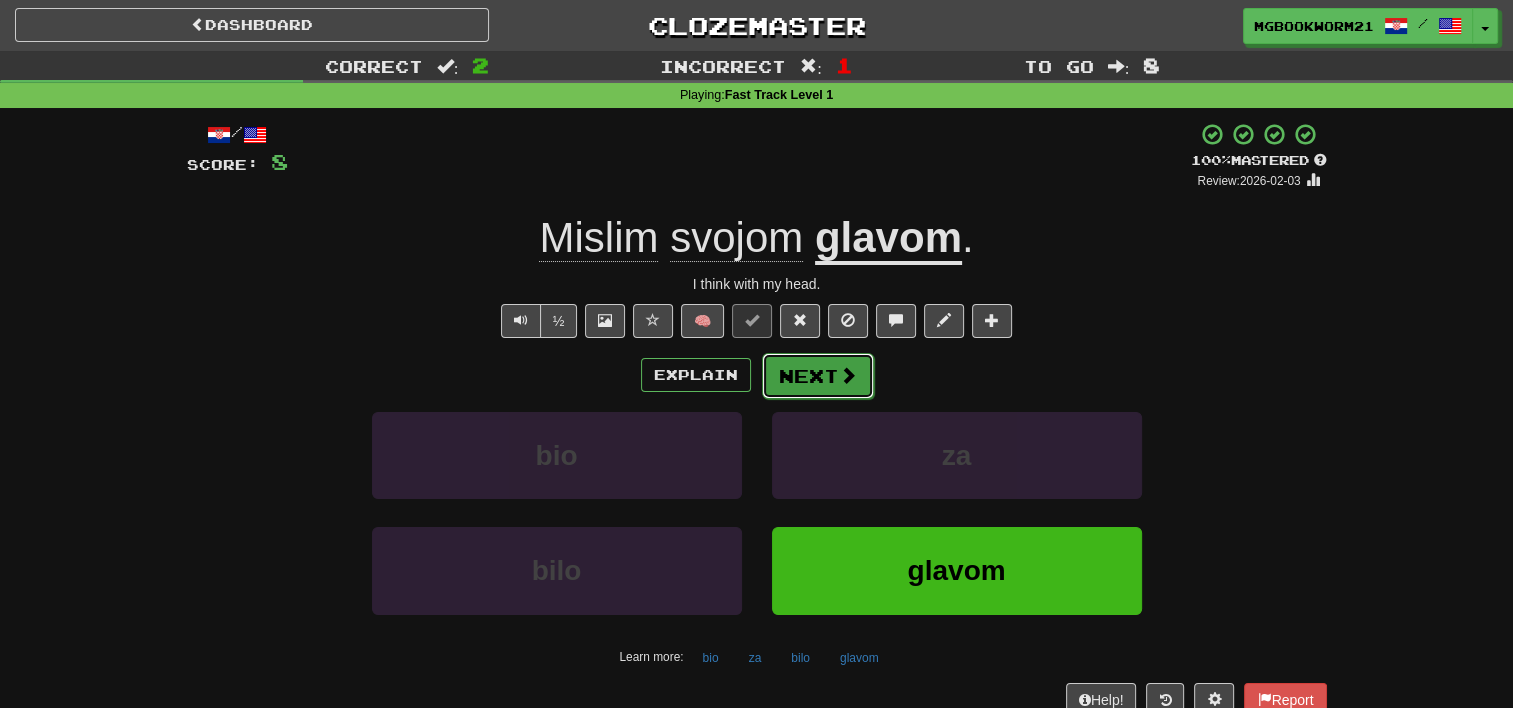 click on "Next" at bounding box center [818, 376] 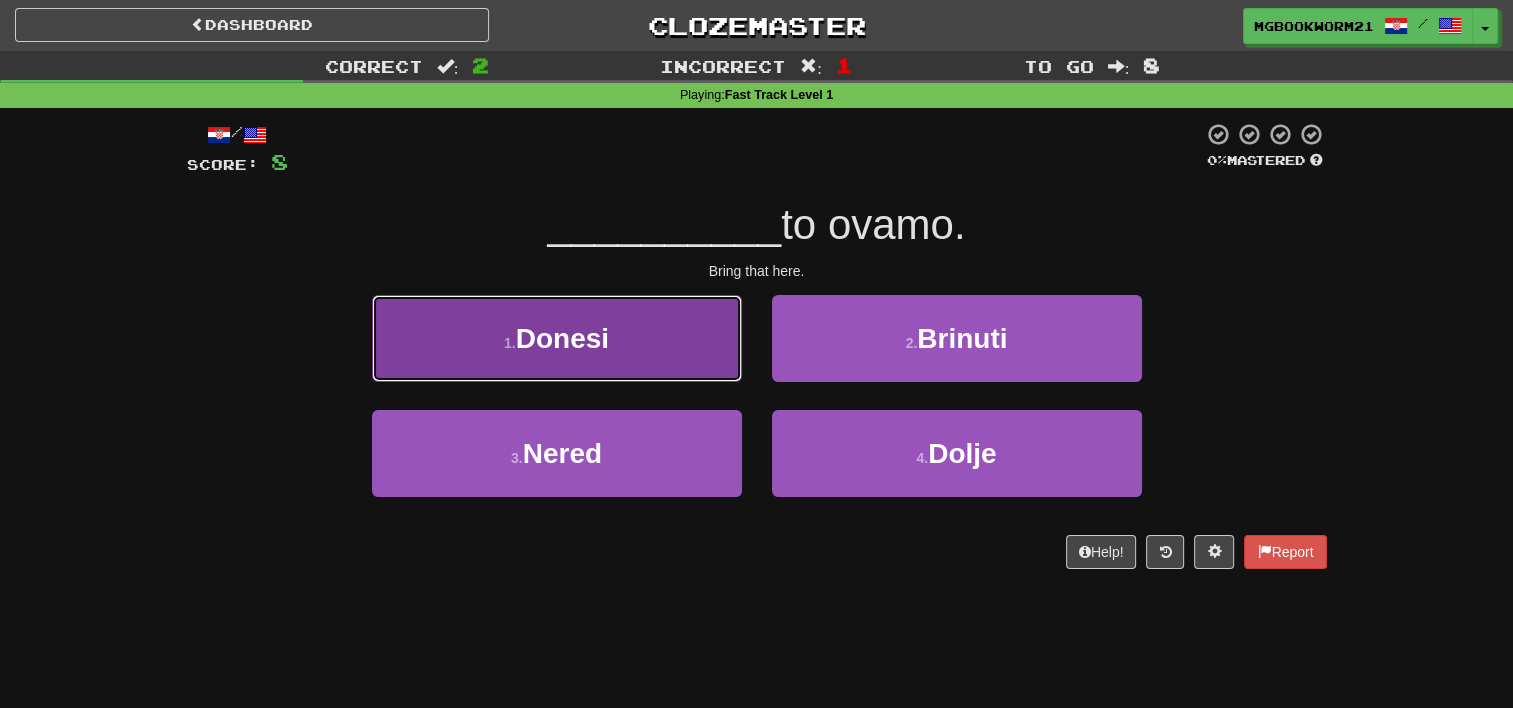 click on "1 .  Donesi" at bounding box center [557, 338] 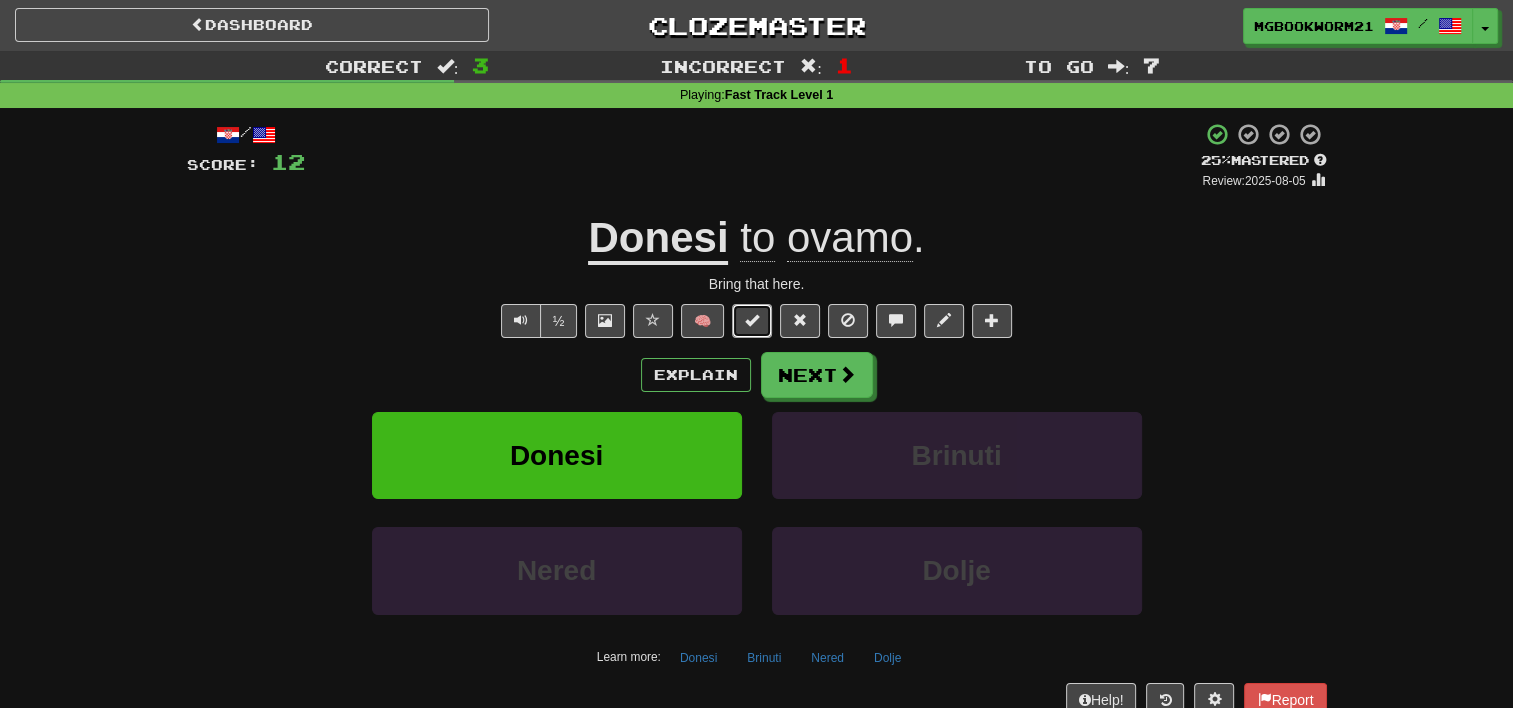 click at bounding box center (752, 321) 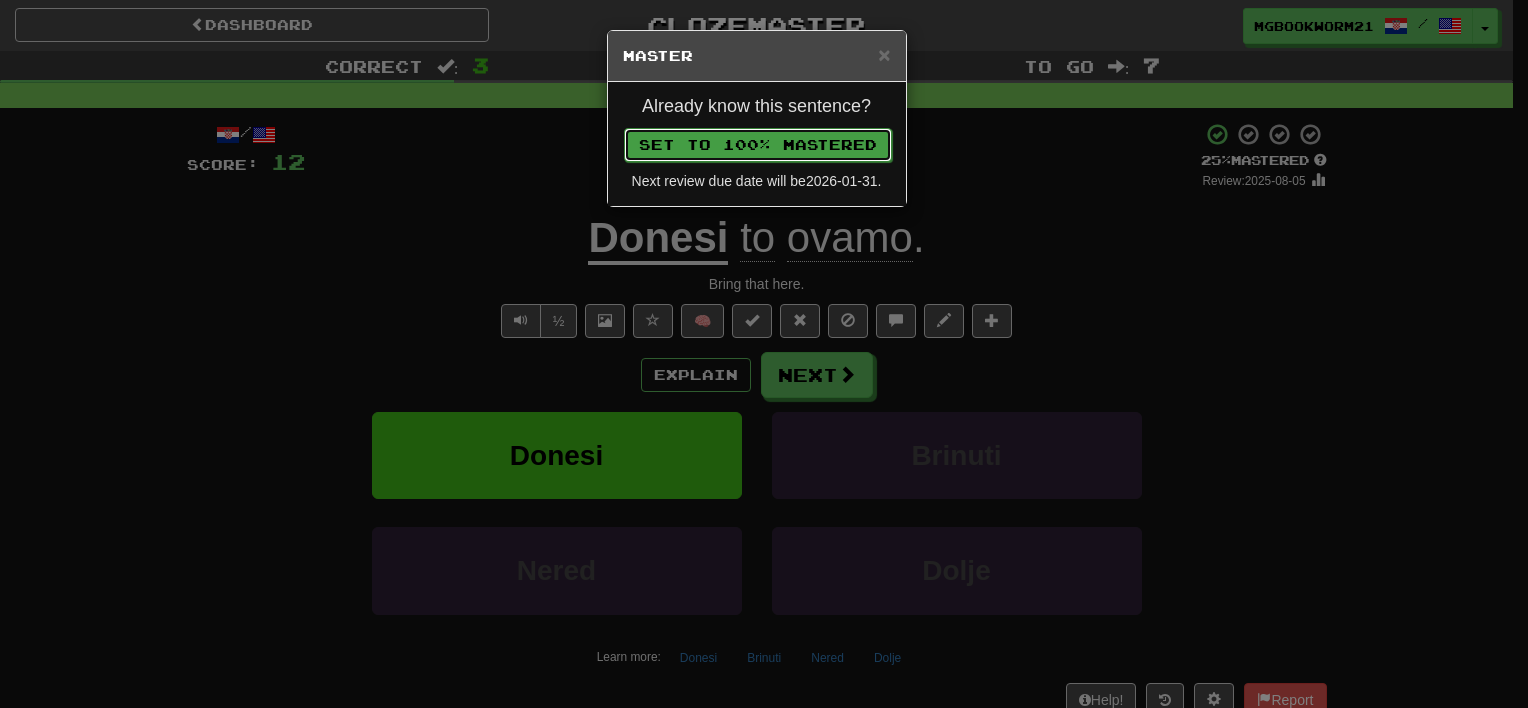 click on "Set to 100% Mastered" at bounding box center [758, 145] 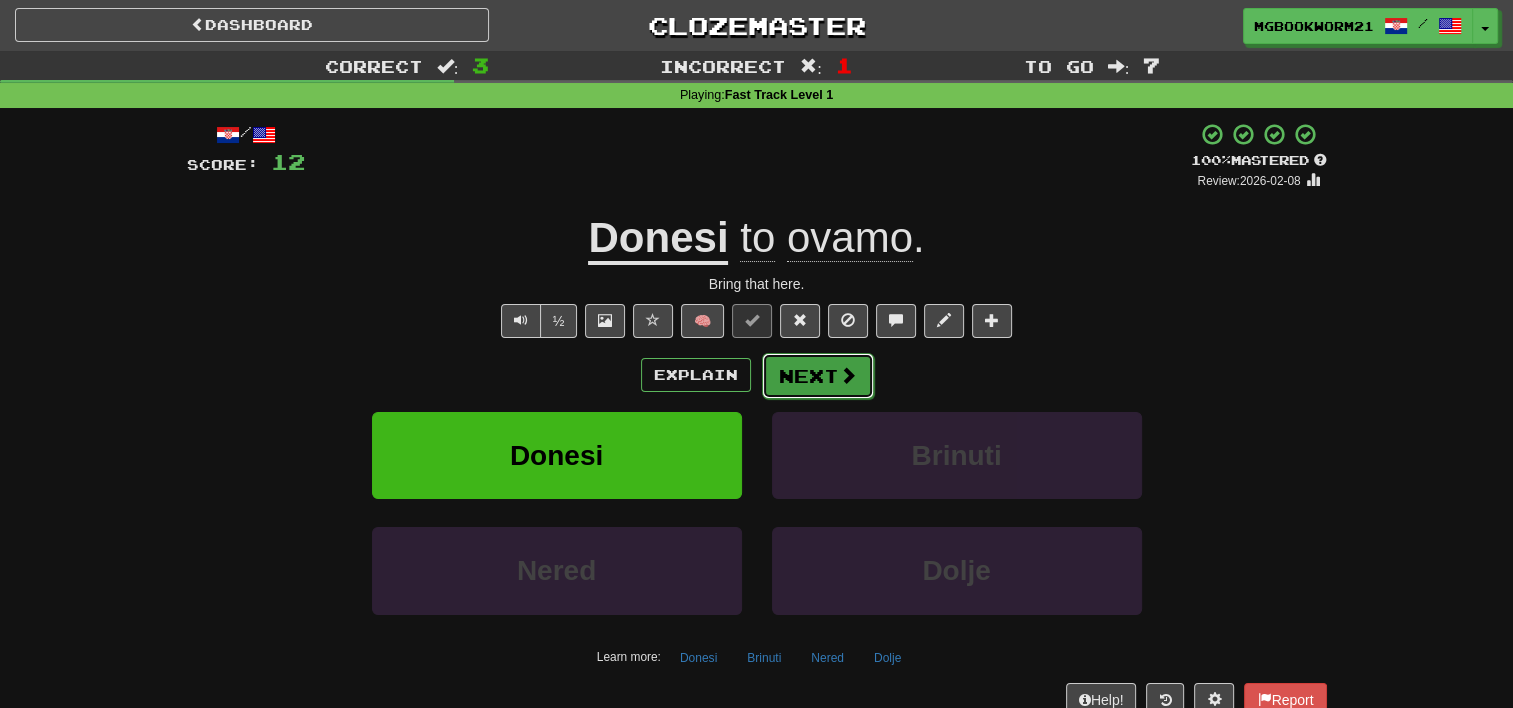 click on "Next" at bounding box center (818, 376) 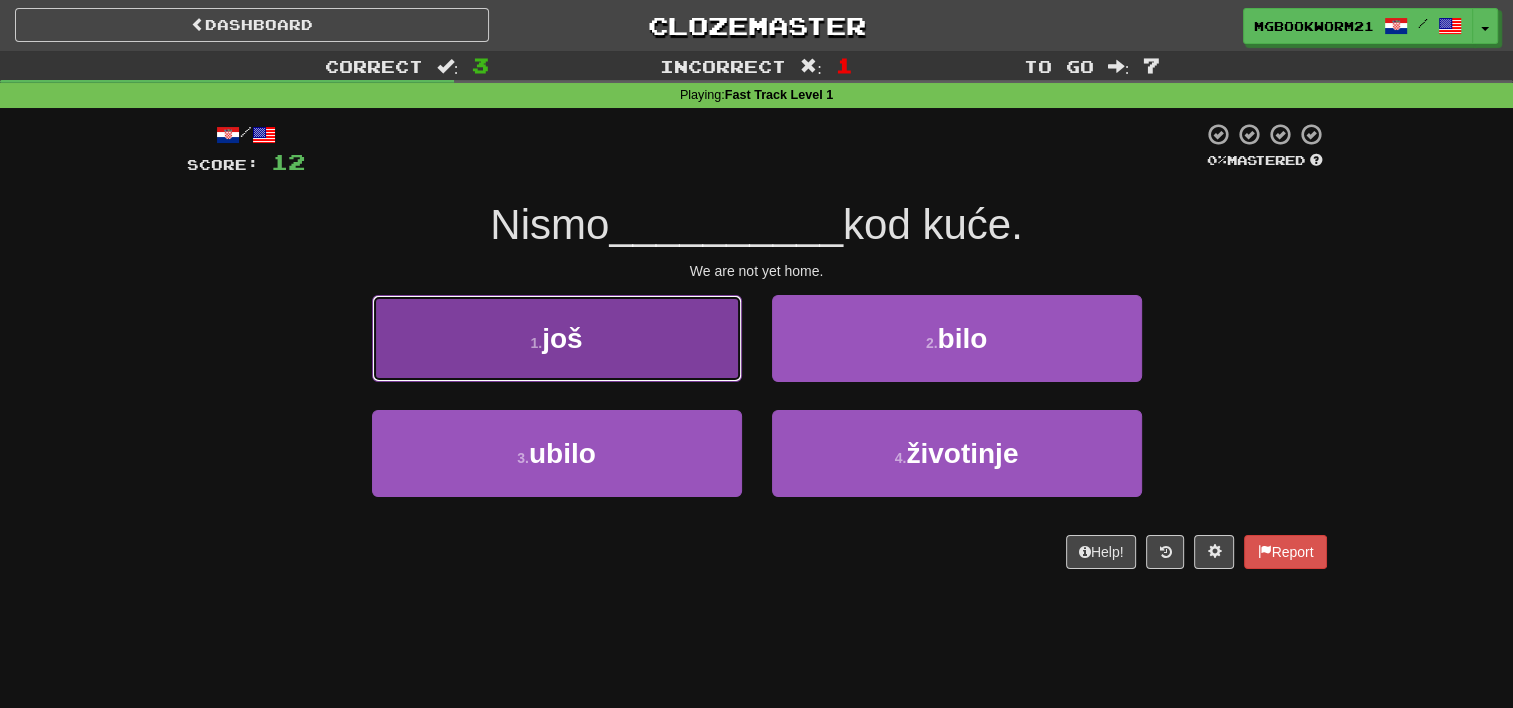 click on "1 .  još" at bounding box center (557, 338) 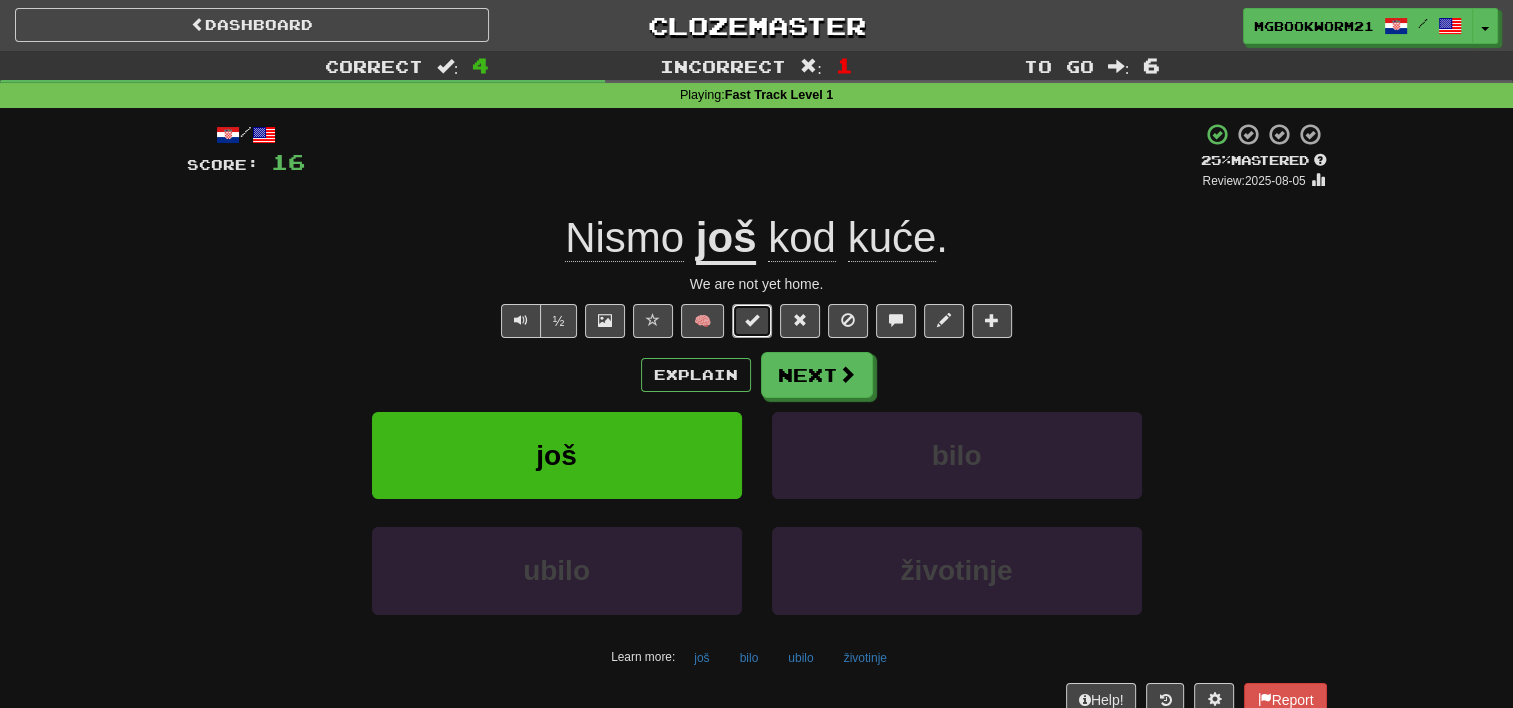 click at bounding box center (752, 320) 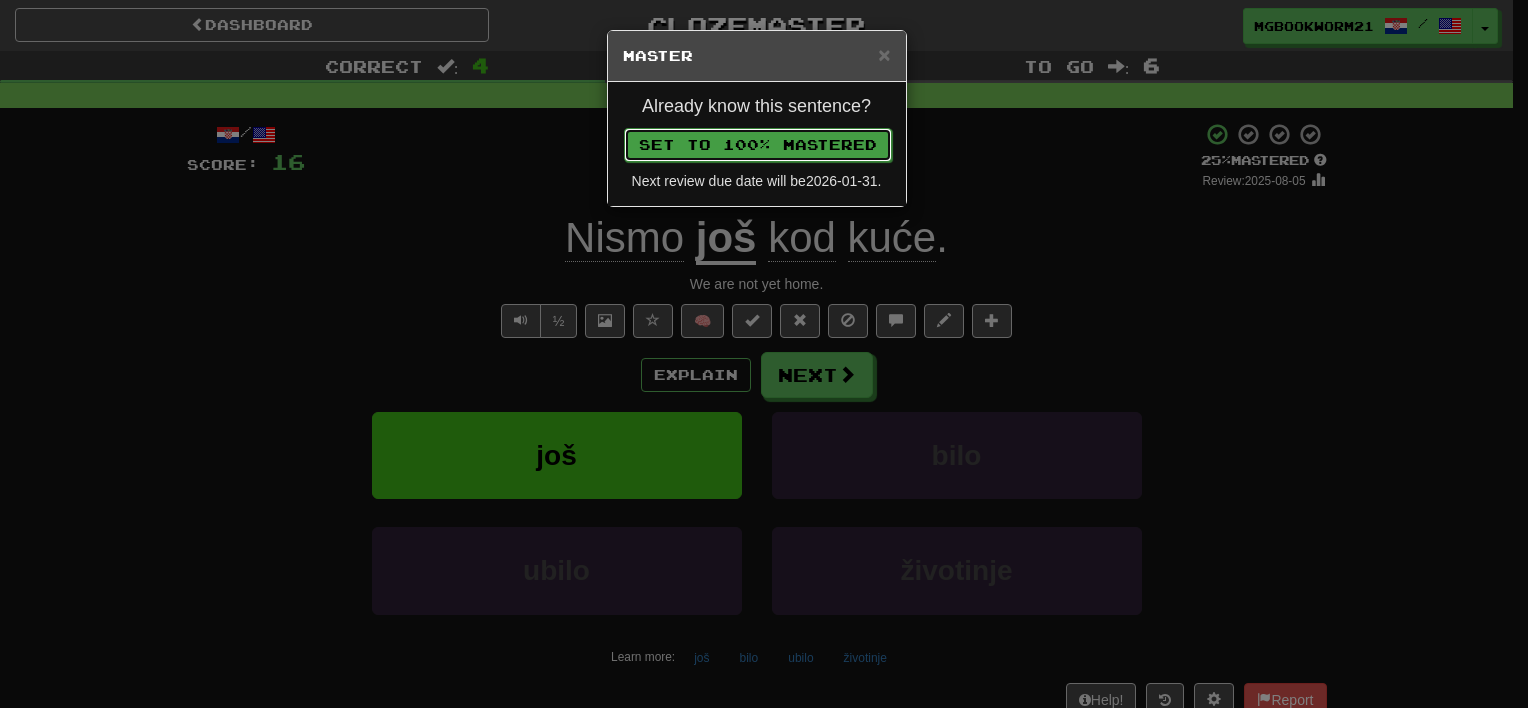 click on "Set to 100% Mastered" at bounding box center (758, 145) 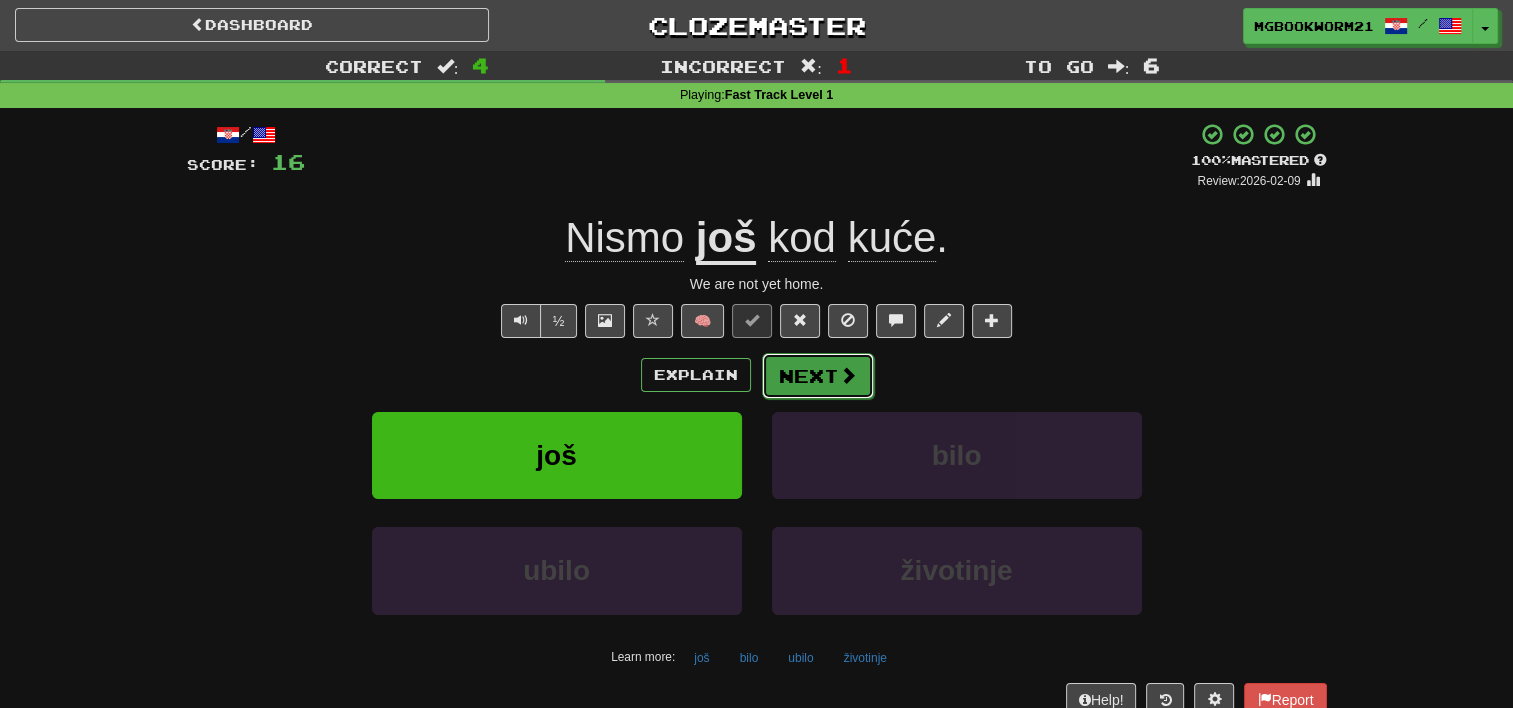 click on "Next" at bounding box center [818, 376] 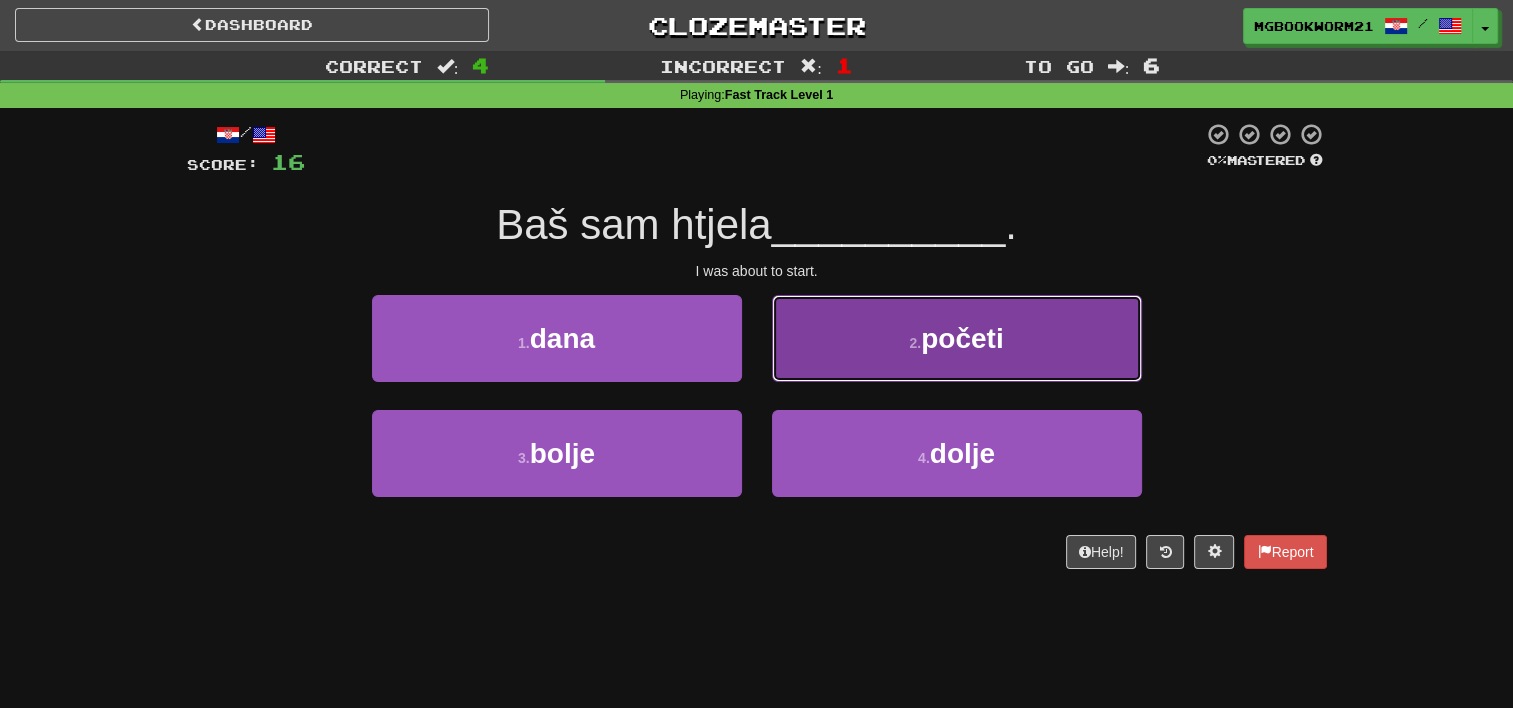 click on "2 .  početi" at bounding box center [957, 338] 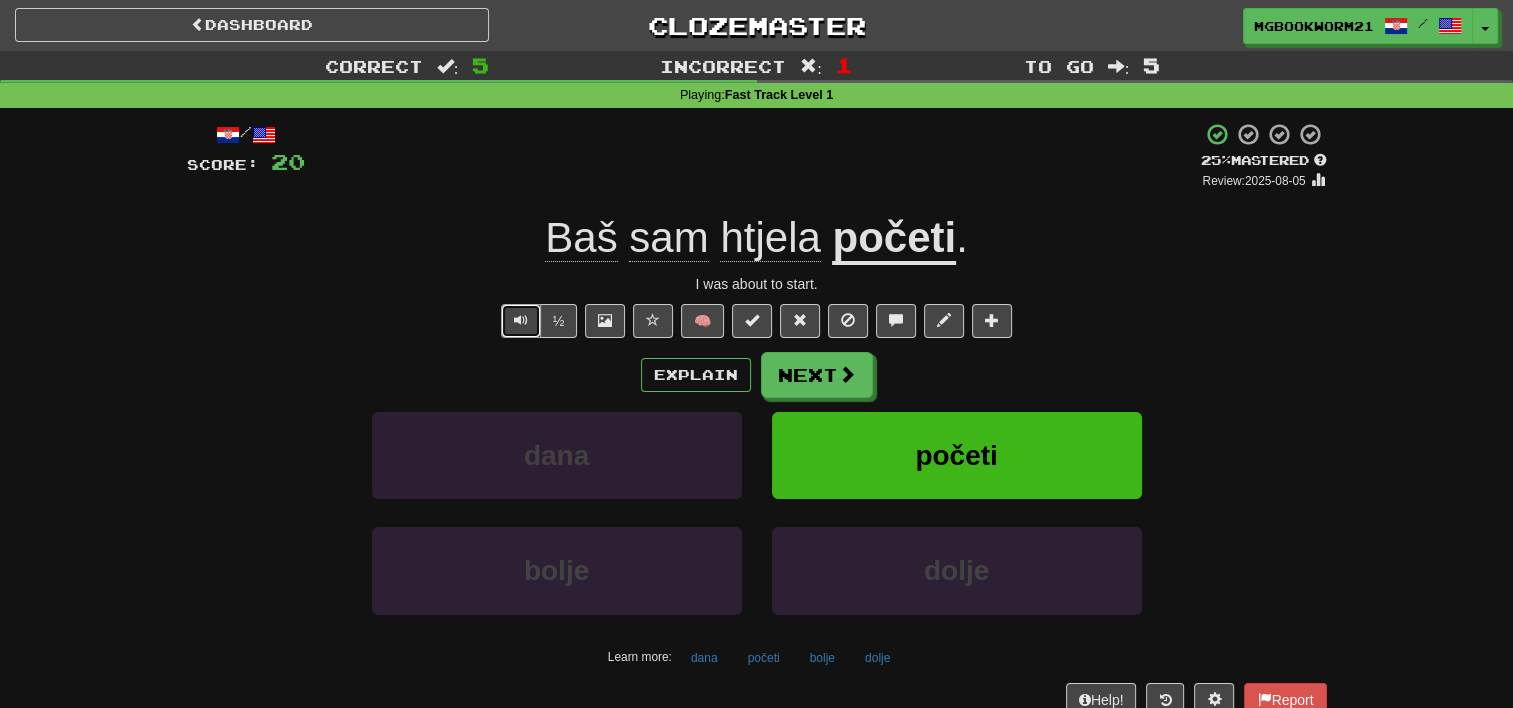 click at bounding box center [521, 320] 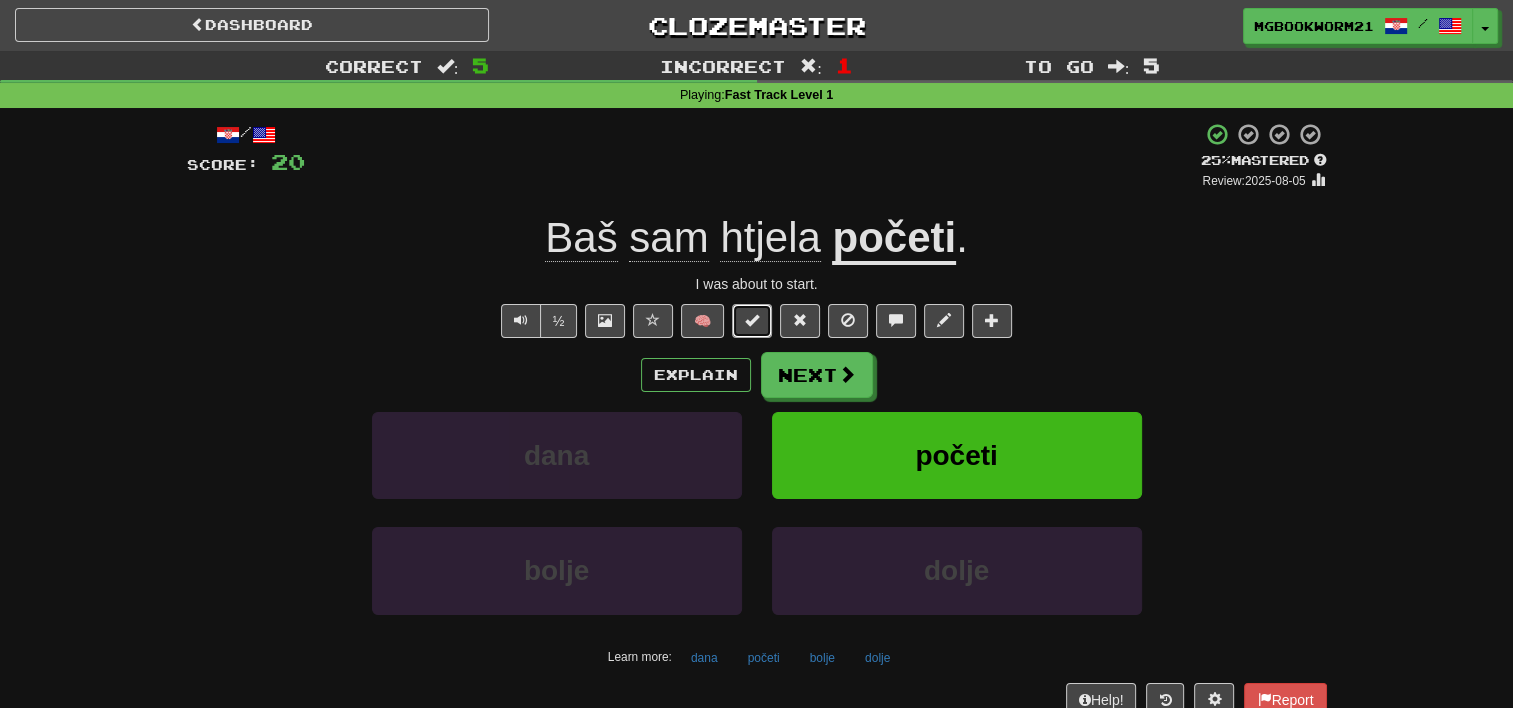 click at bounding box center [752, 320] 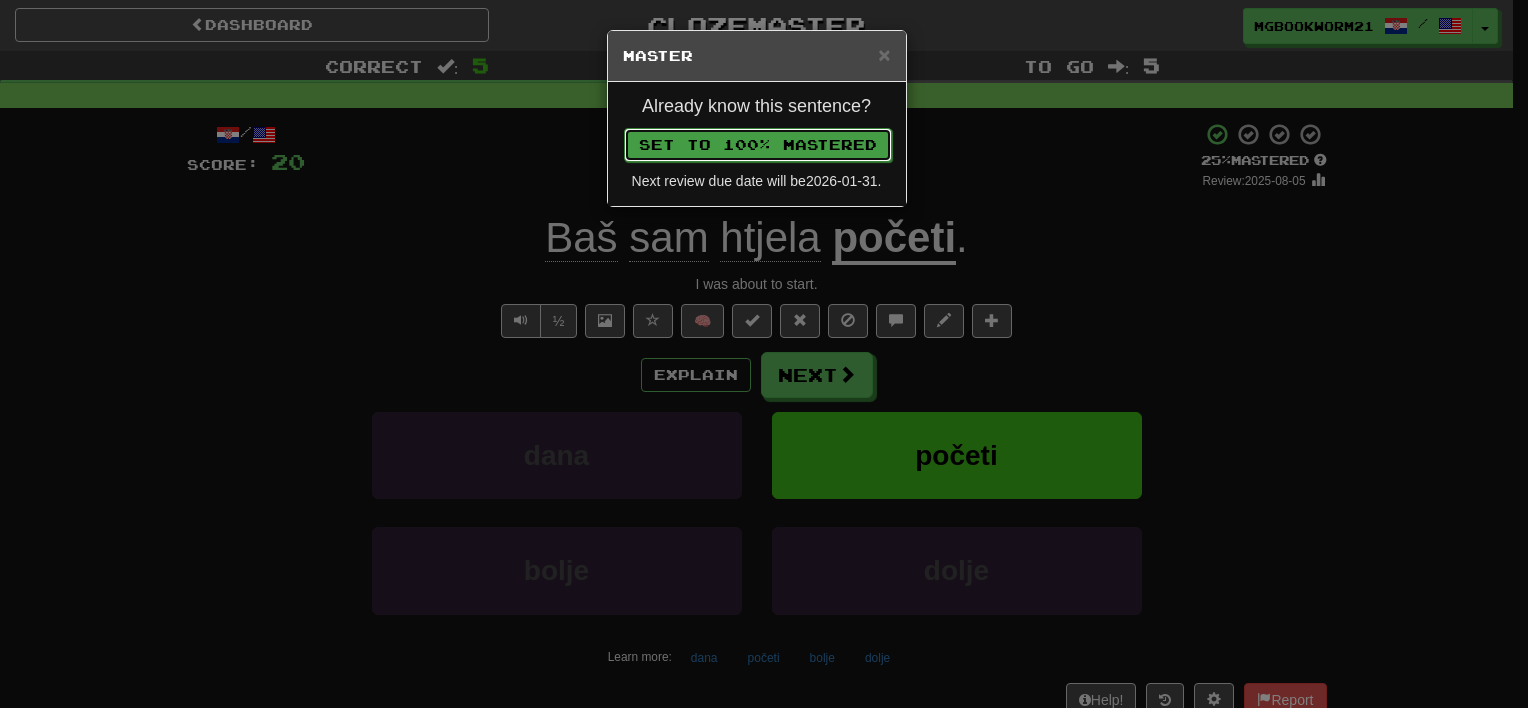click on "Set to 100% Mastered" at bounding box center (758, 145) 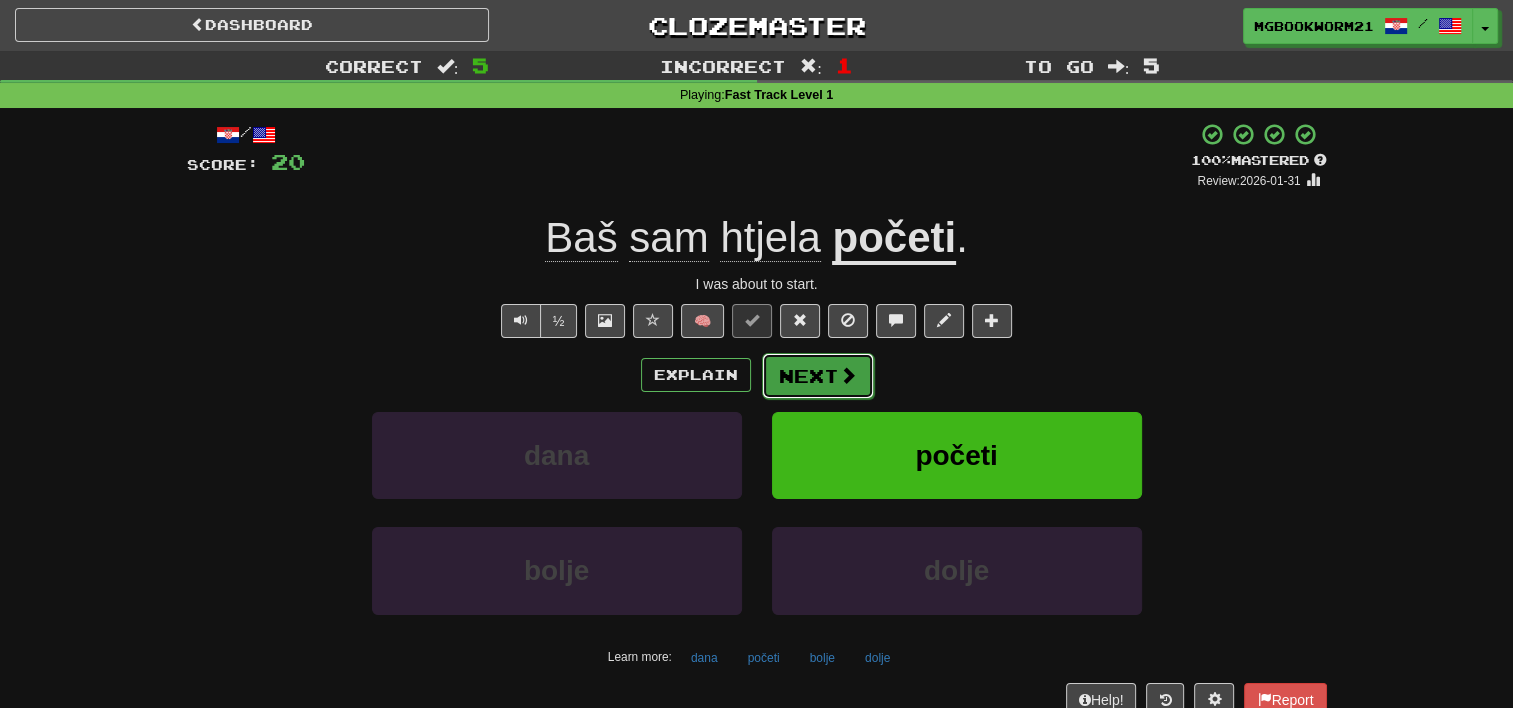 click on "Next" at bounding box center (818, 376) 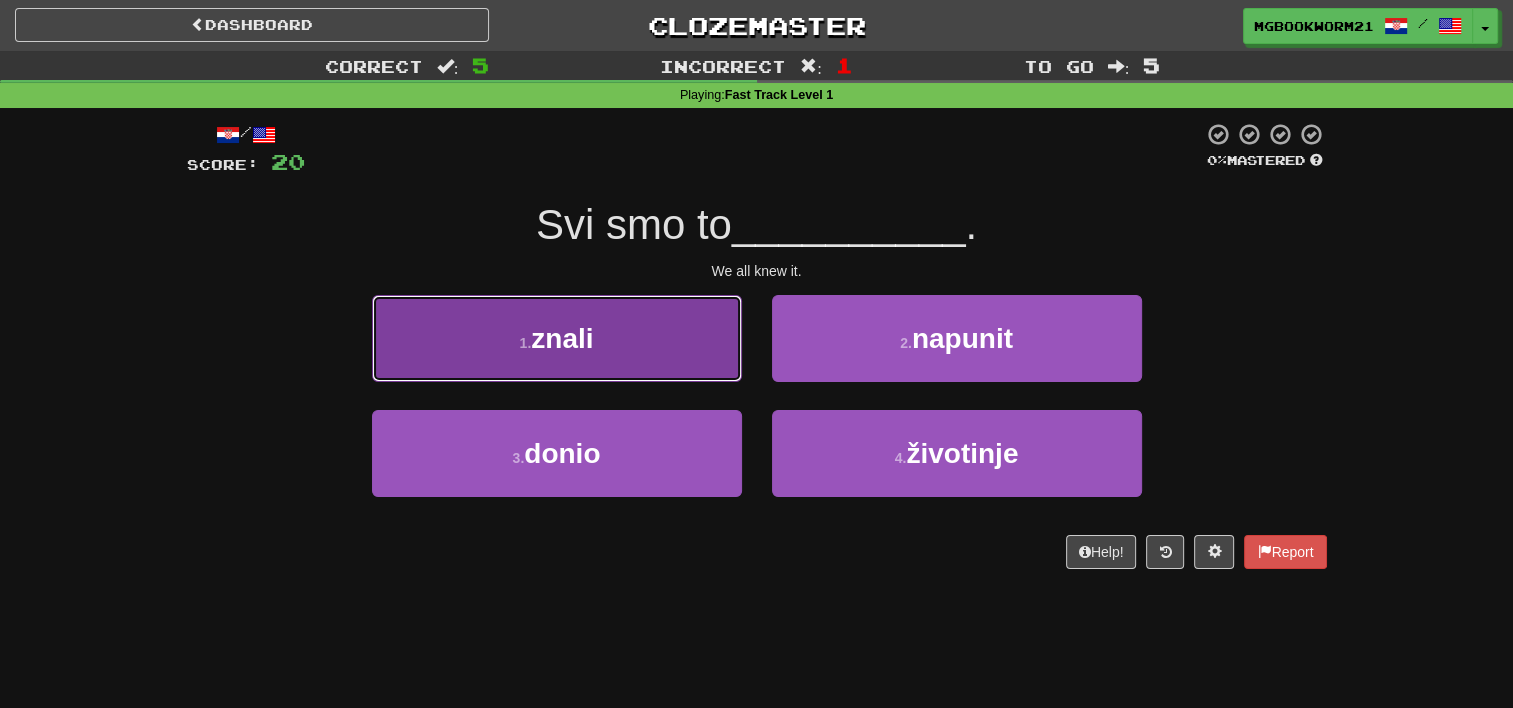 click on "1 .  znali" at bounding box center (557, 338) 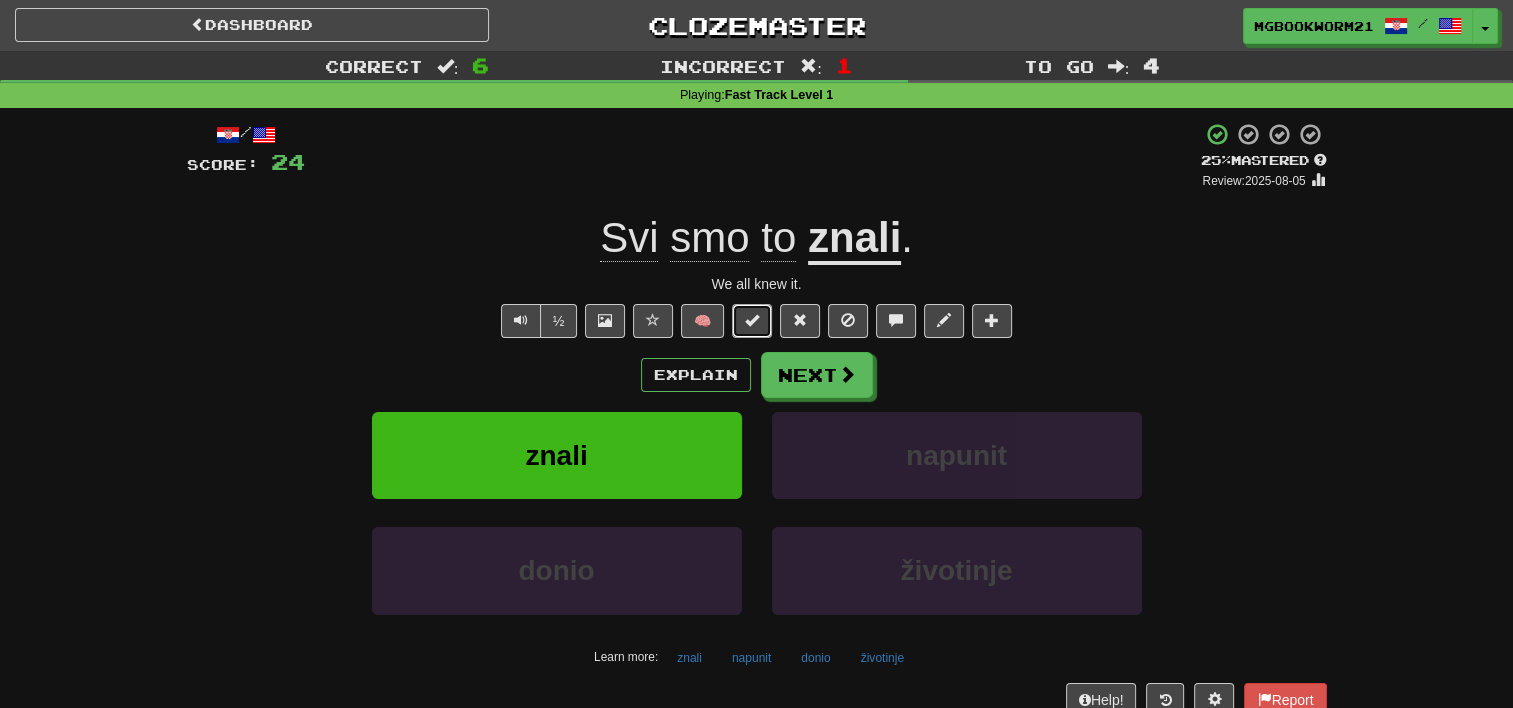 click at bounding box center [752, 321] 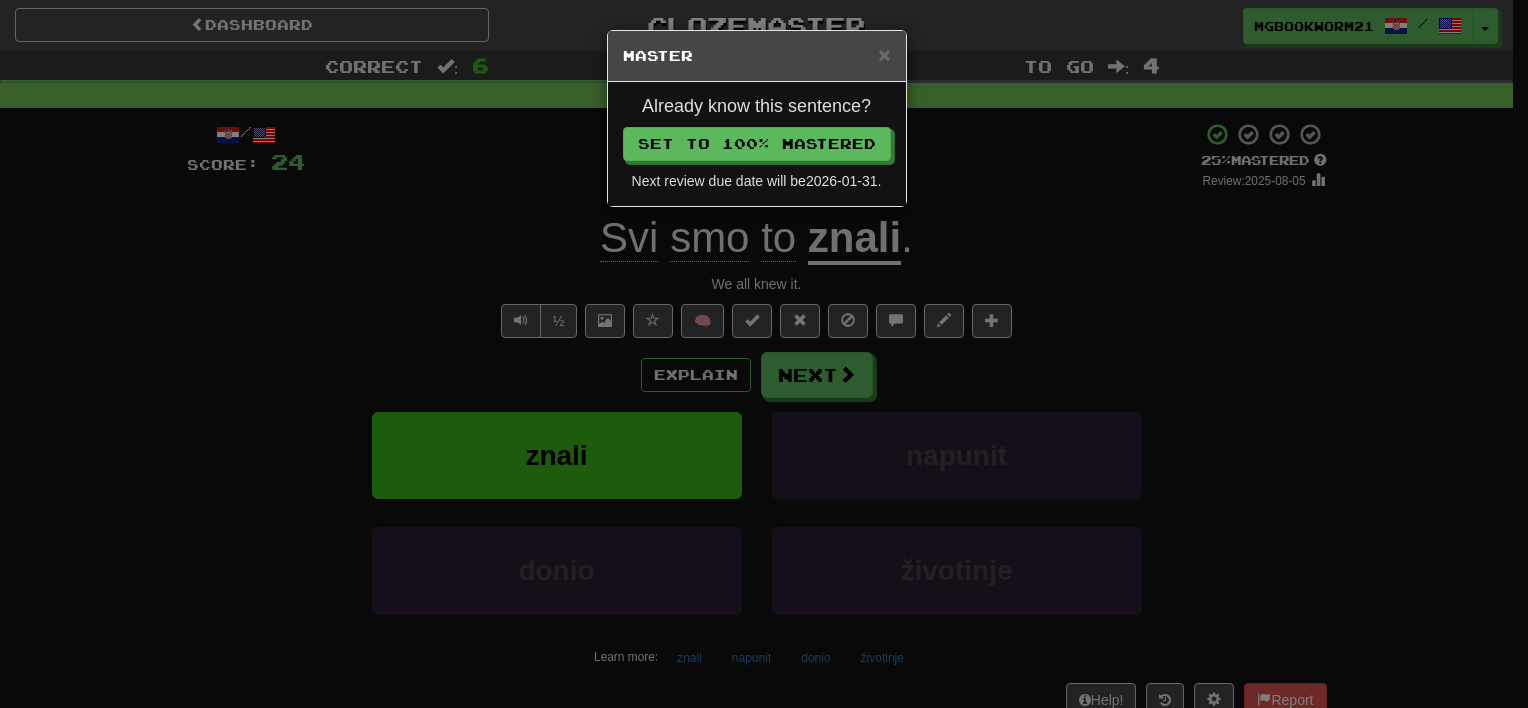 click on "Already know this sentence? Set to 100% Mastered Next review due date will be  2026-01-31 ." at bounding box center (757, 144) 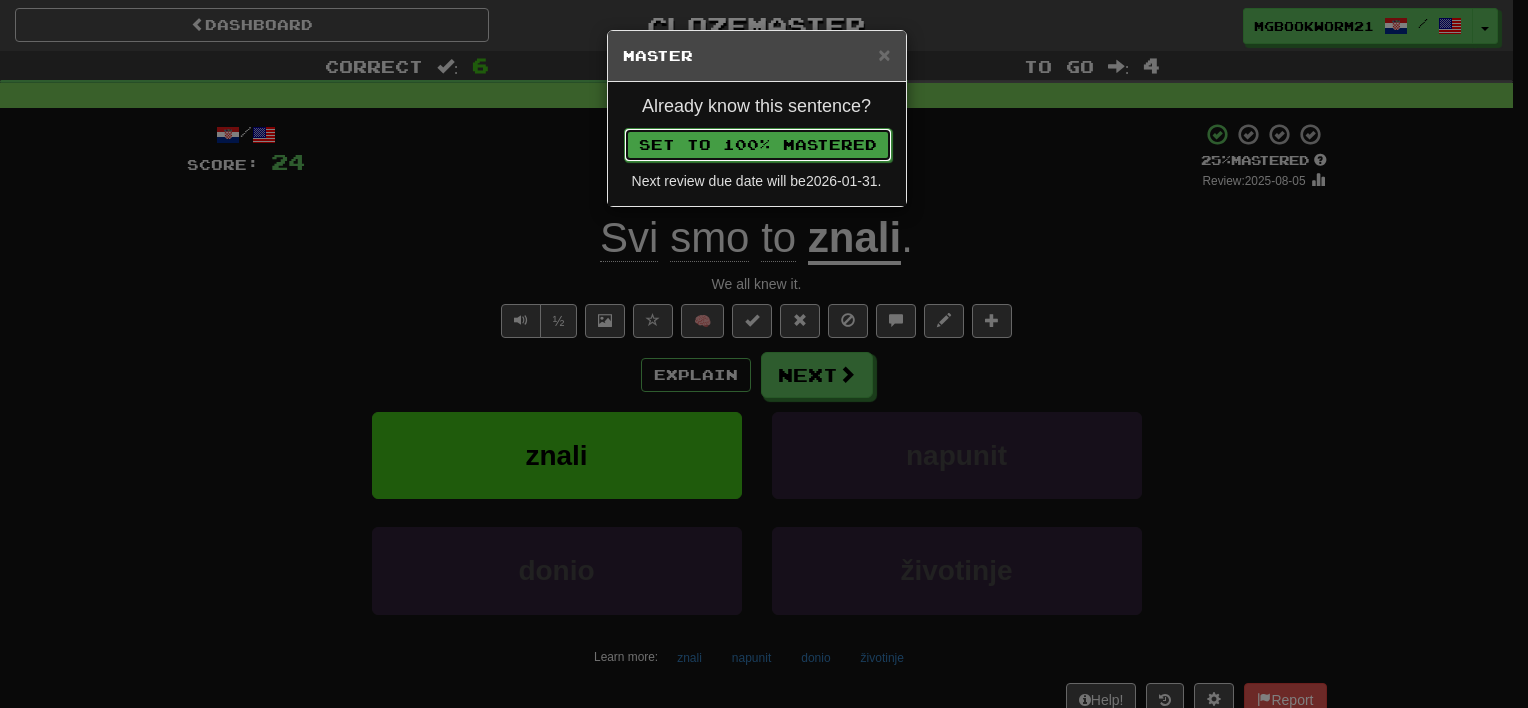 click on "Set to 100% Mastered" at bounding box center (758, 145) 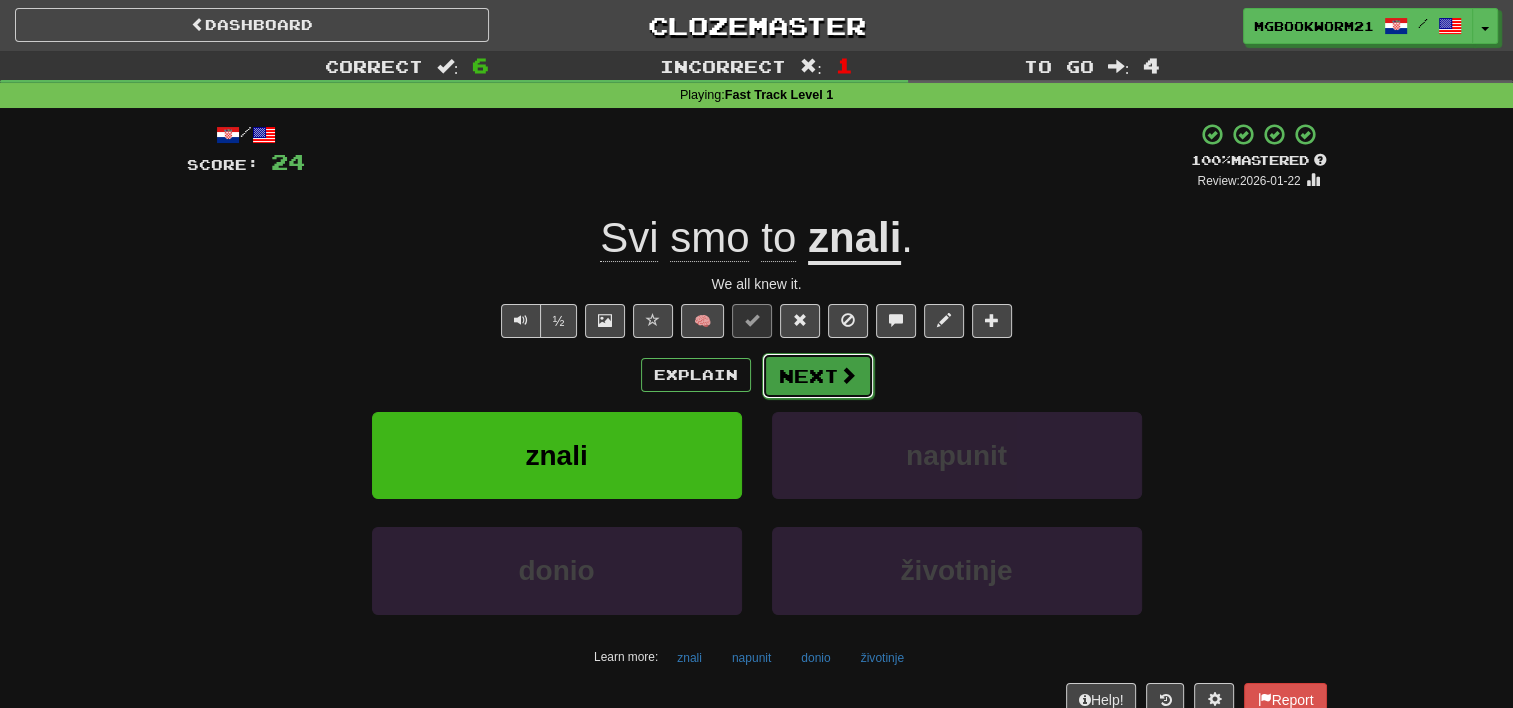 click on "Next" at bounding box center (818, 376) 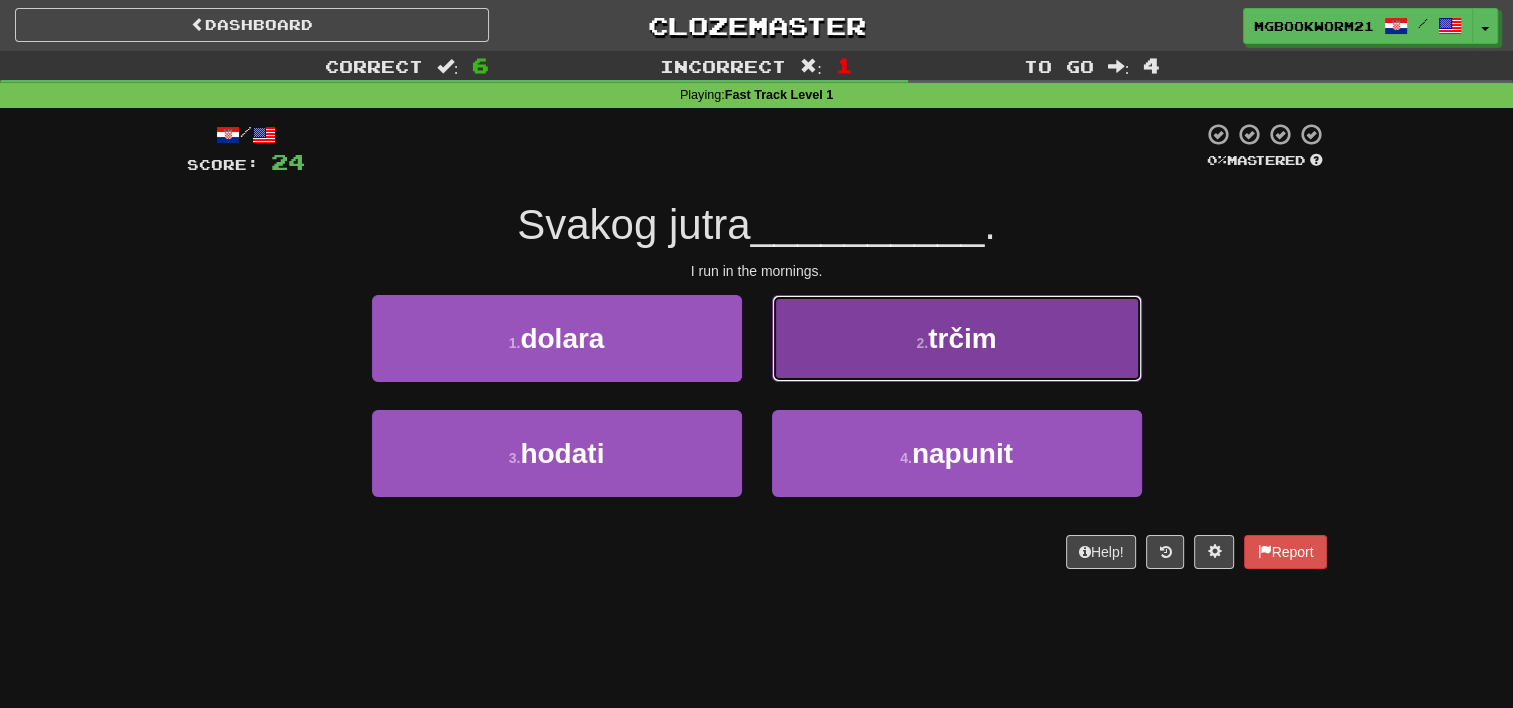 click on "2 ." at bounding box center (922, 343) 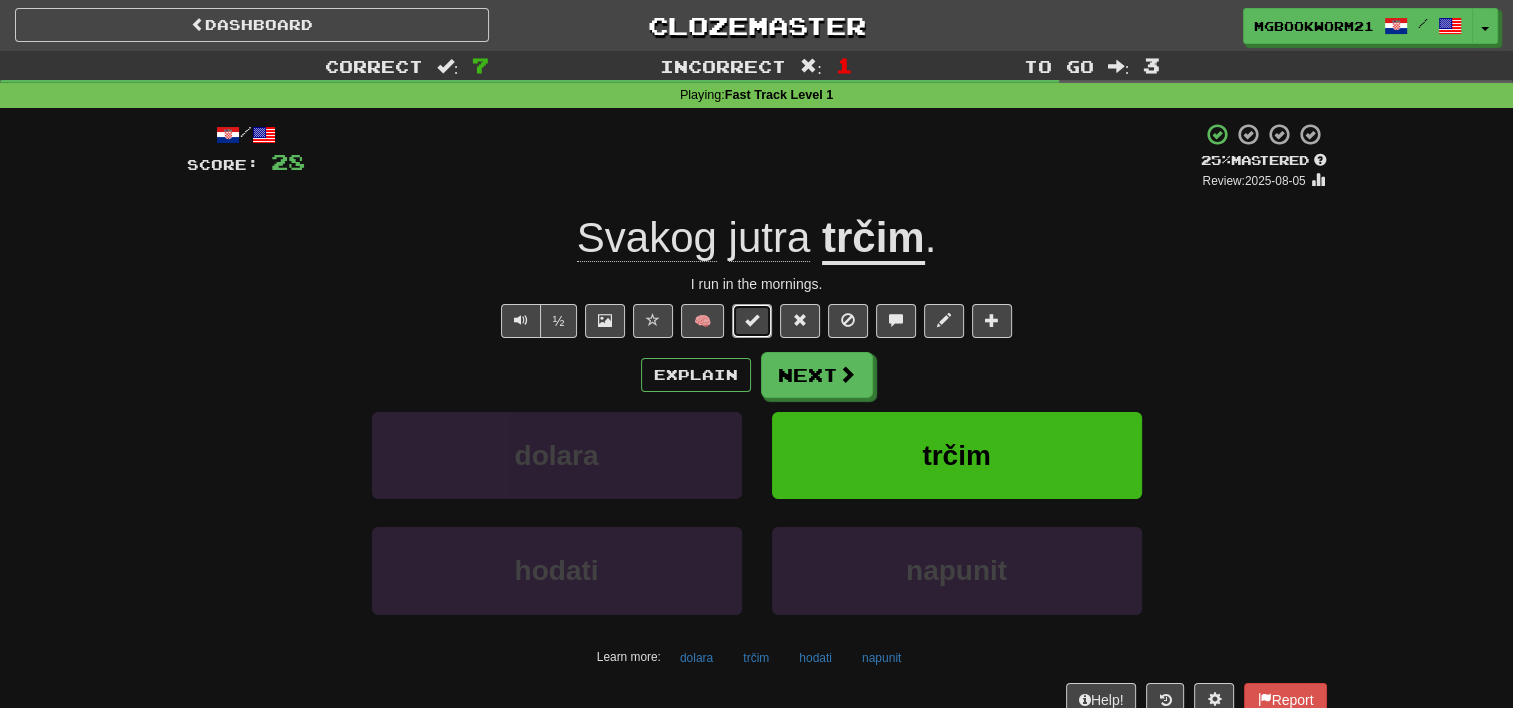 click at bounding box center (752, 321) 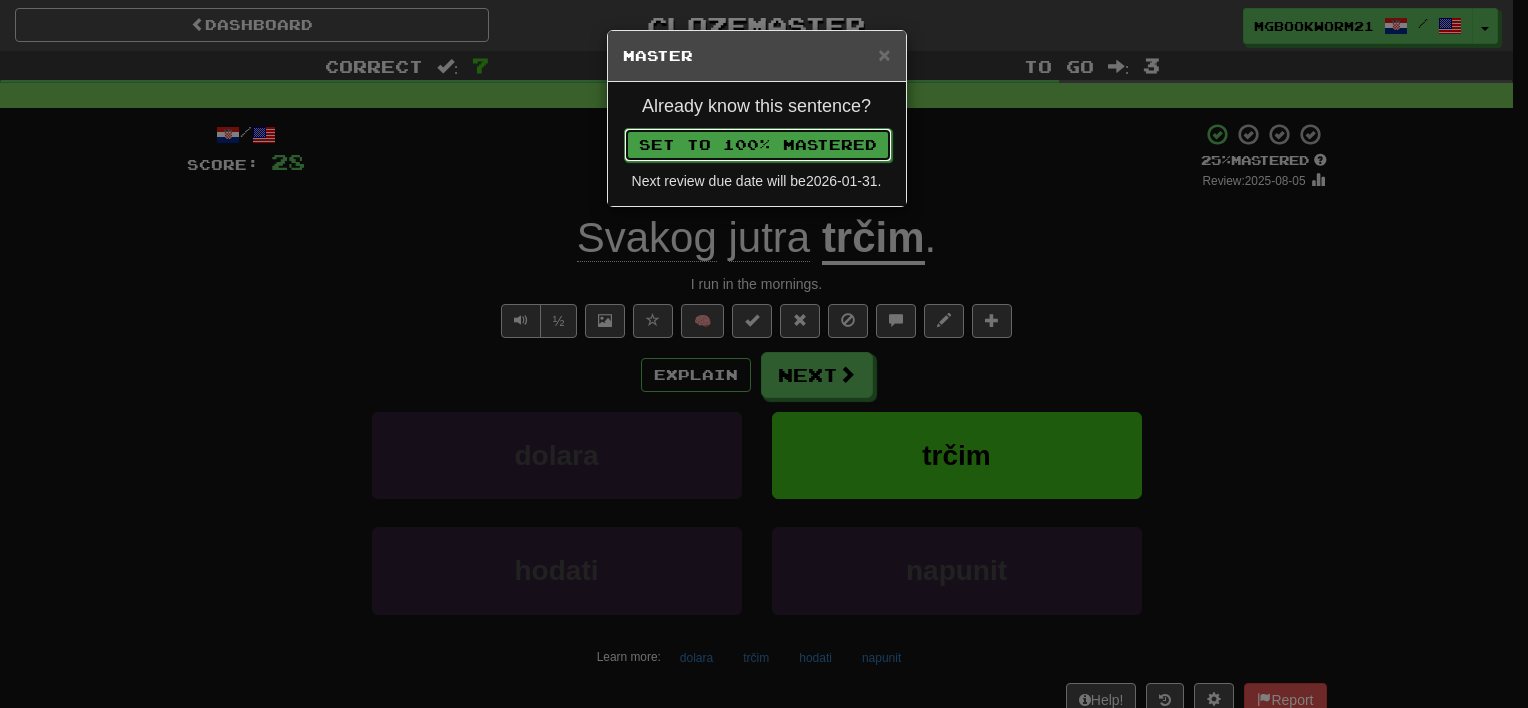 click on "Set to 100% Mastered" at bounding box center (758, 145) 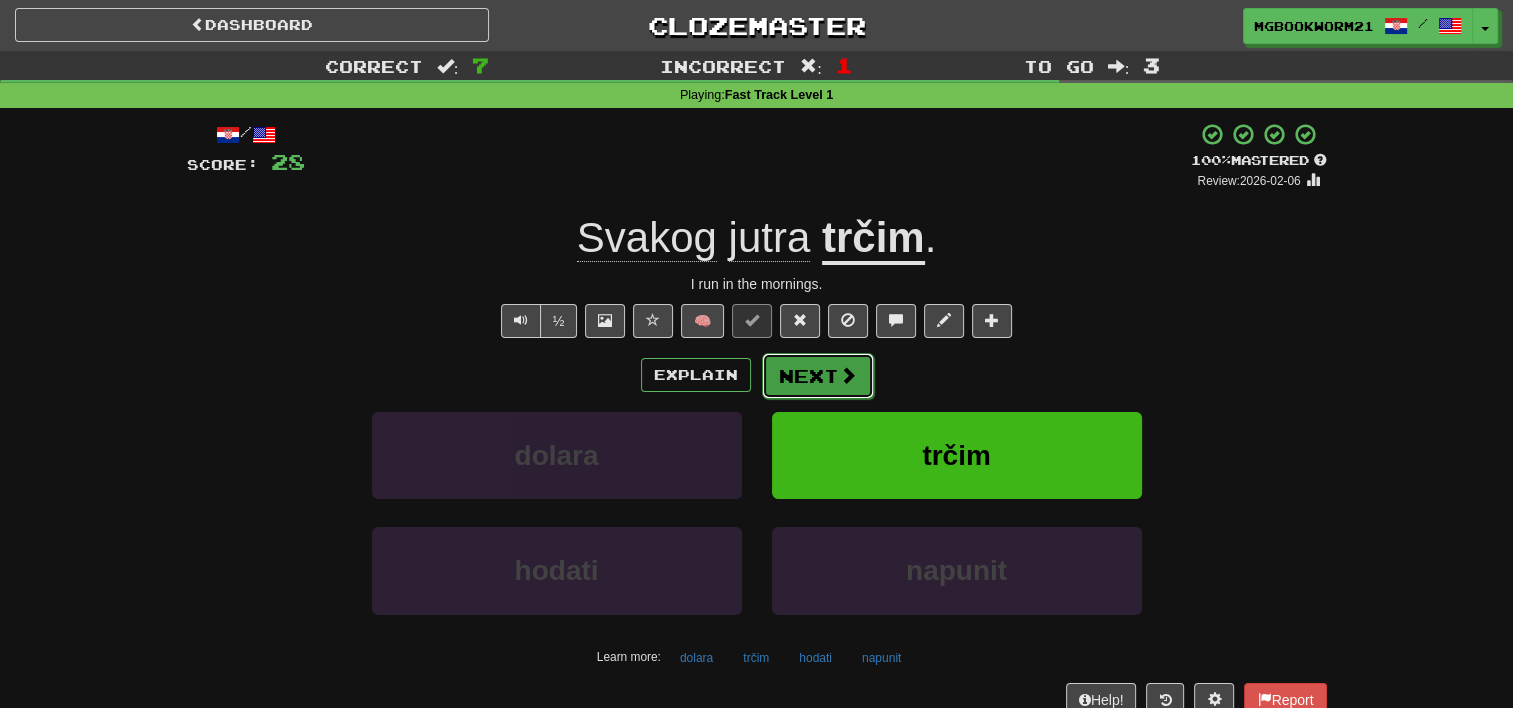 click on "Next" at bounding box center [818, 376] 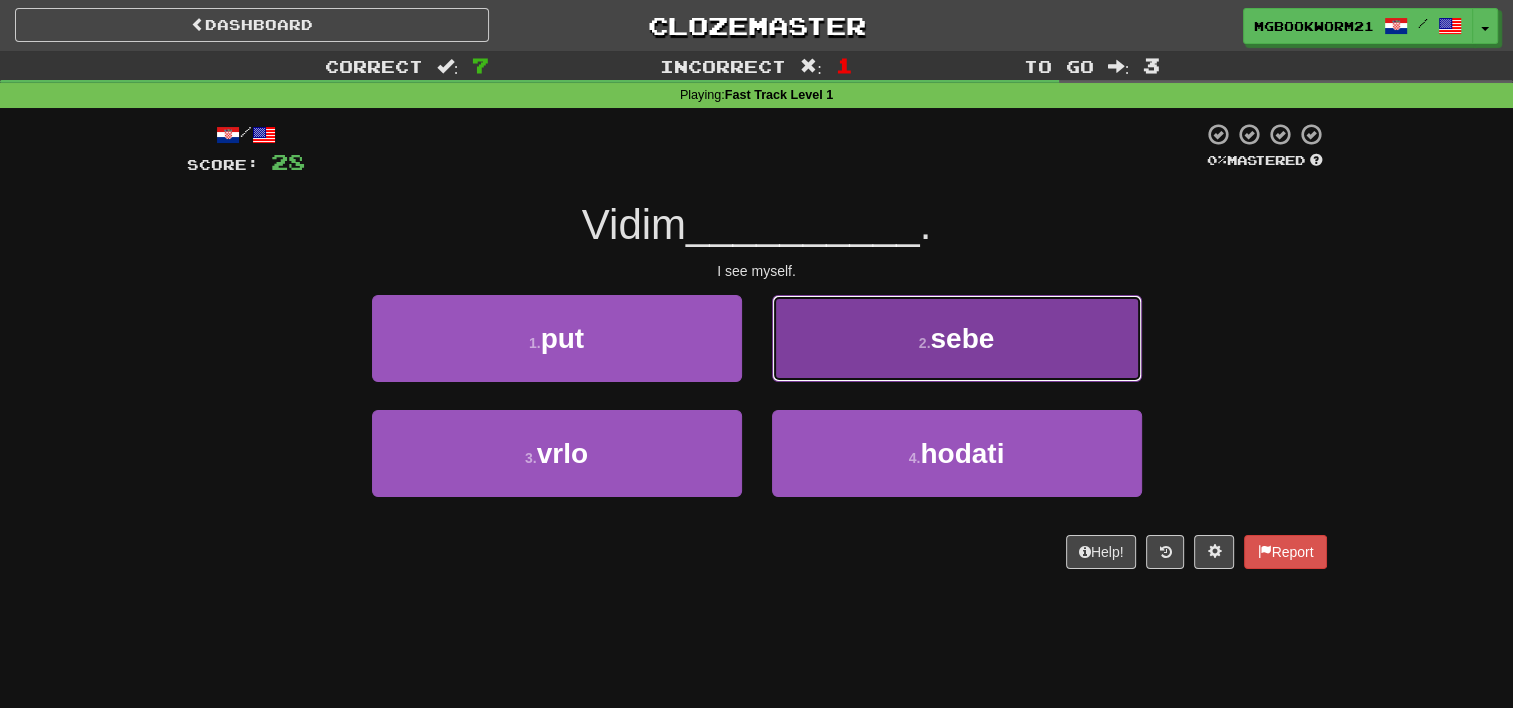 click on "2 .  sebe" at bounding box center [957, 338] 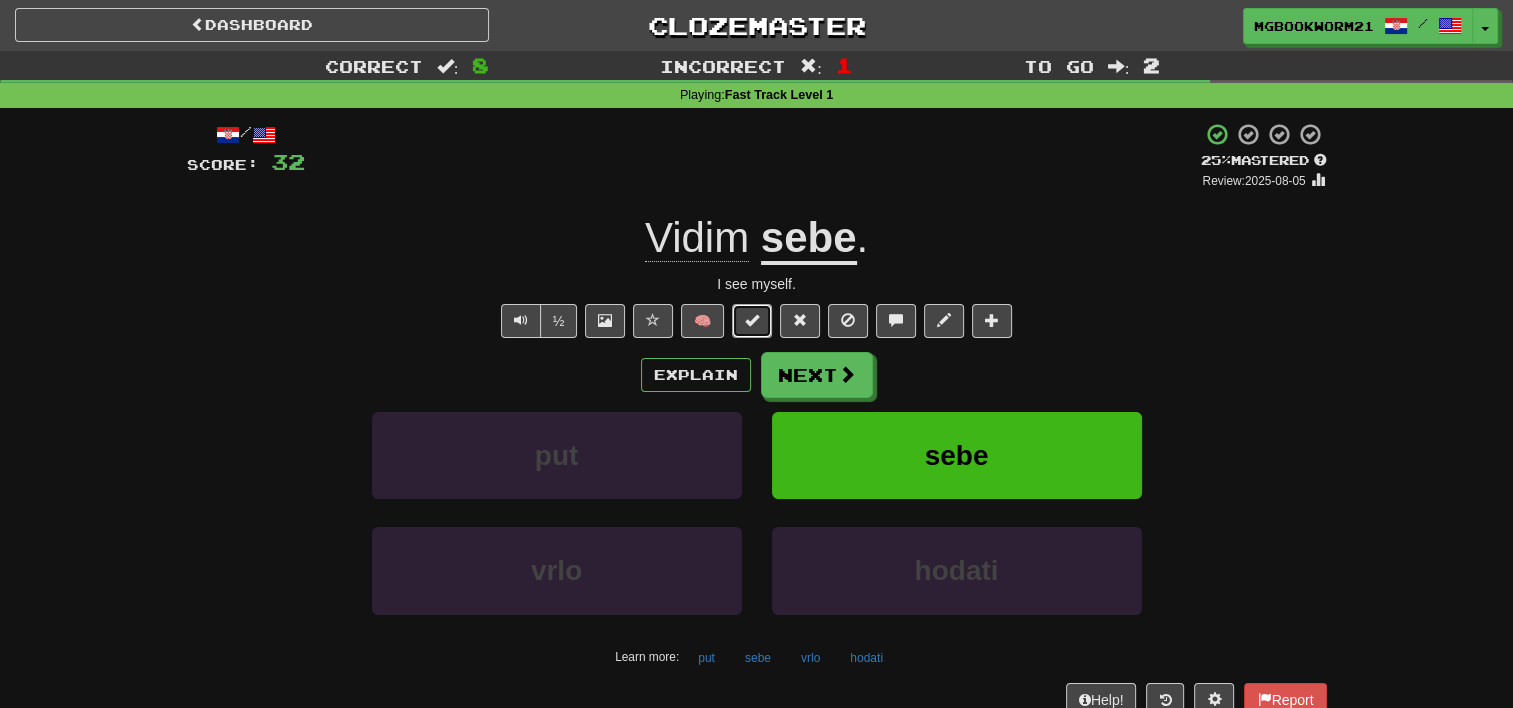 click at bounding box center [752, 320] 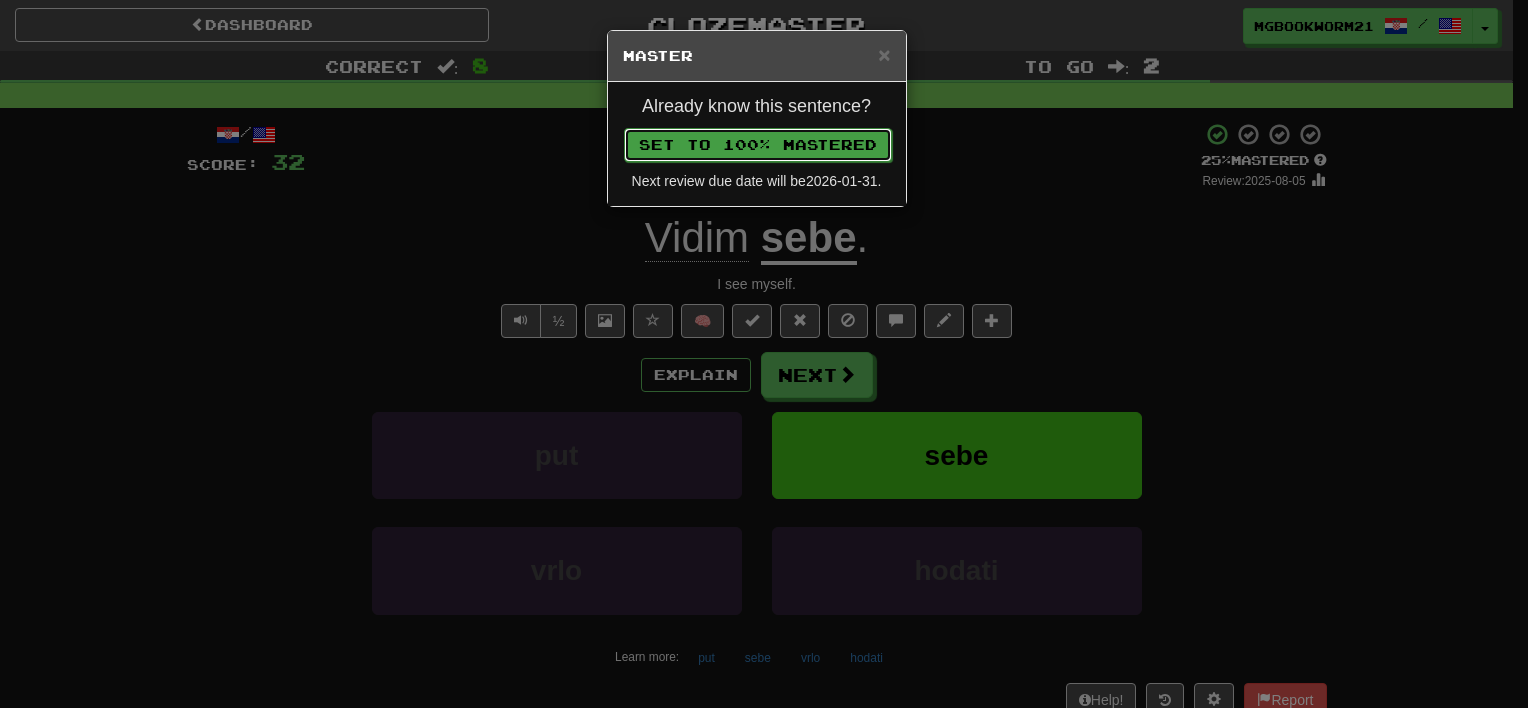 click on "Set to 100% Mastered" at bounding box center (758, 145) 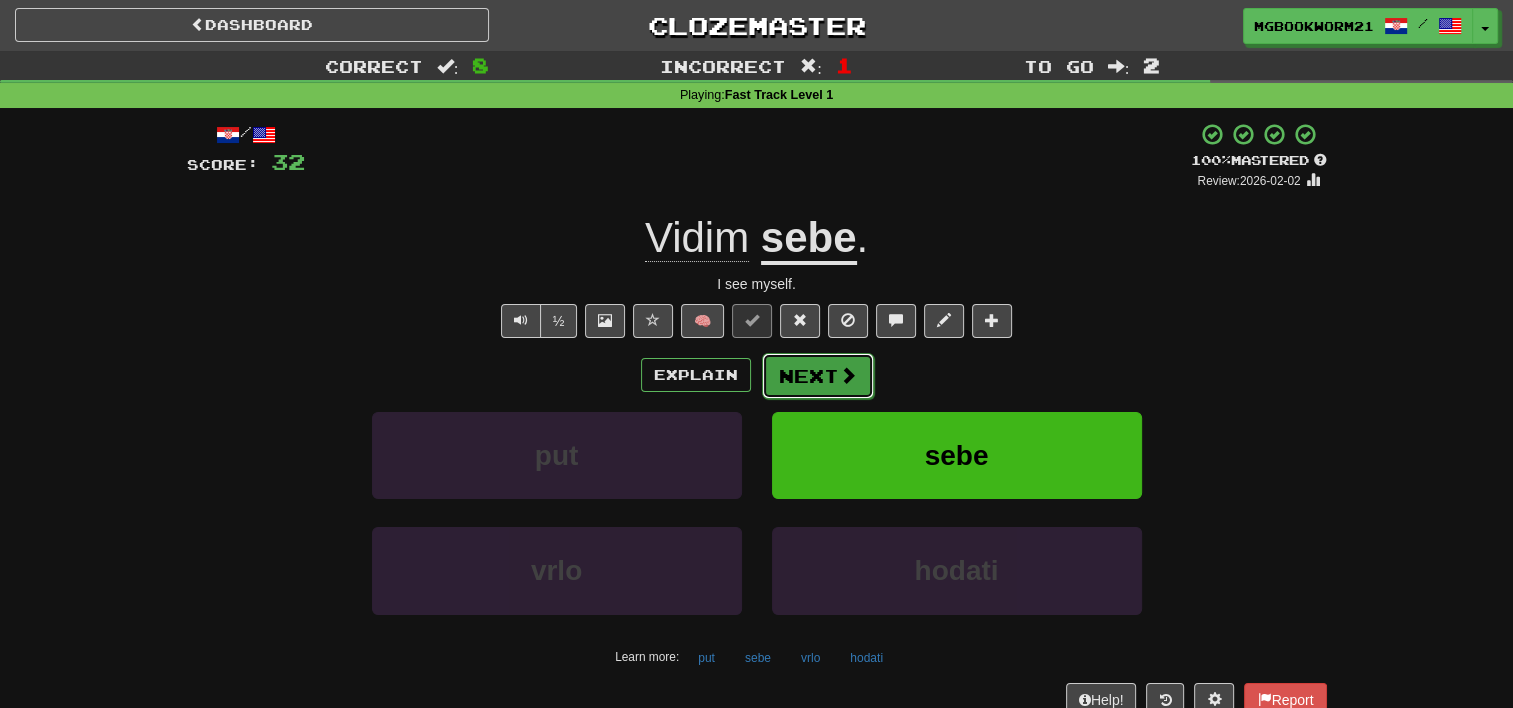 click on "Next" at bounding box center (818, 376) 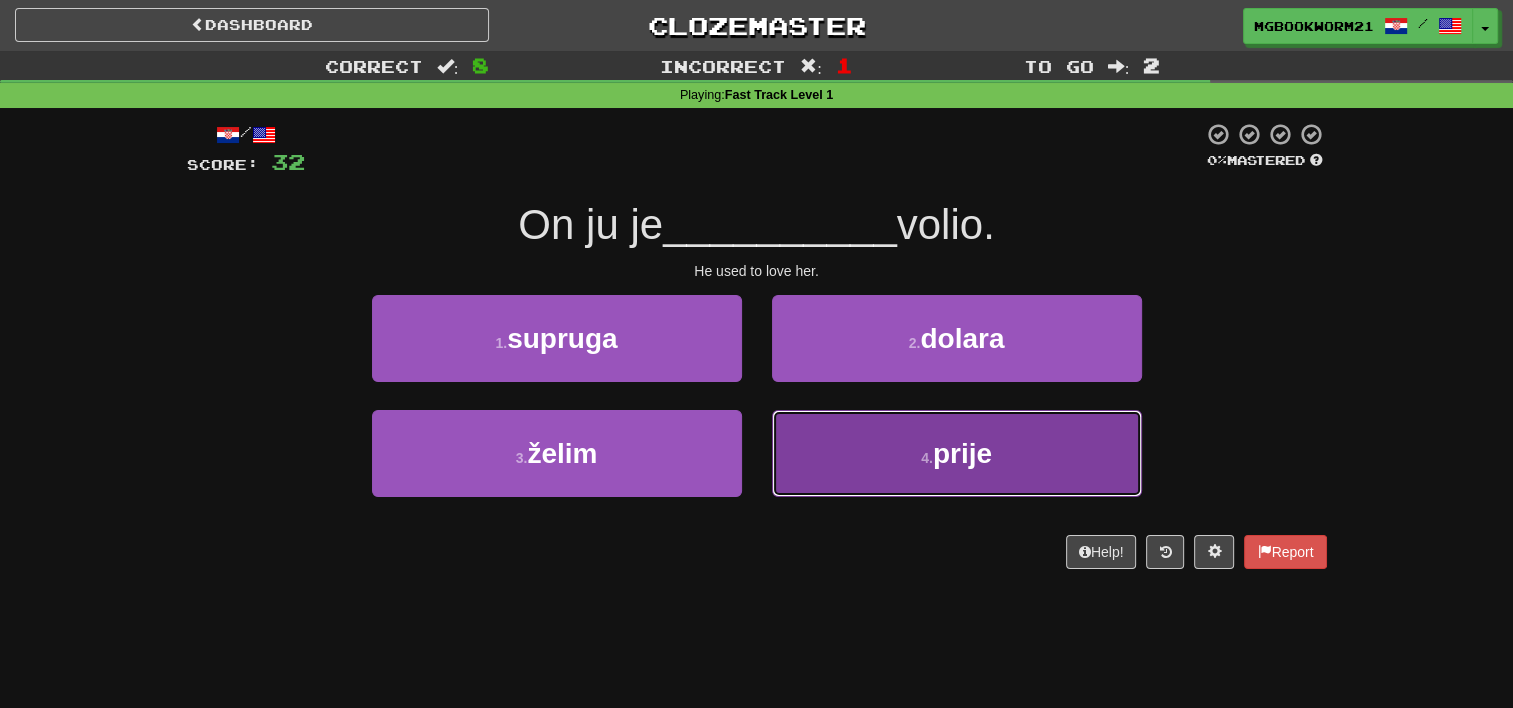 click on "4 .  prije" at bounding box center (957, 453) 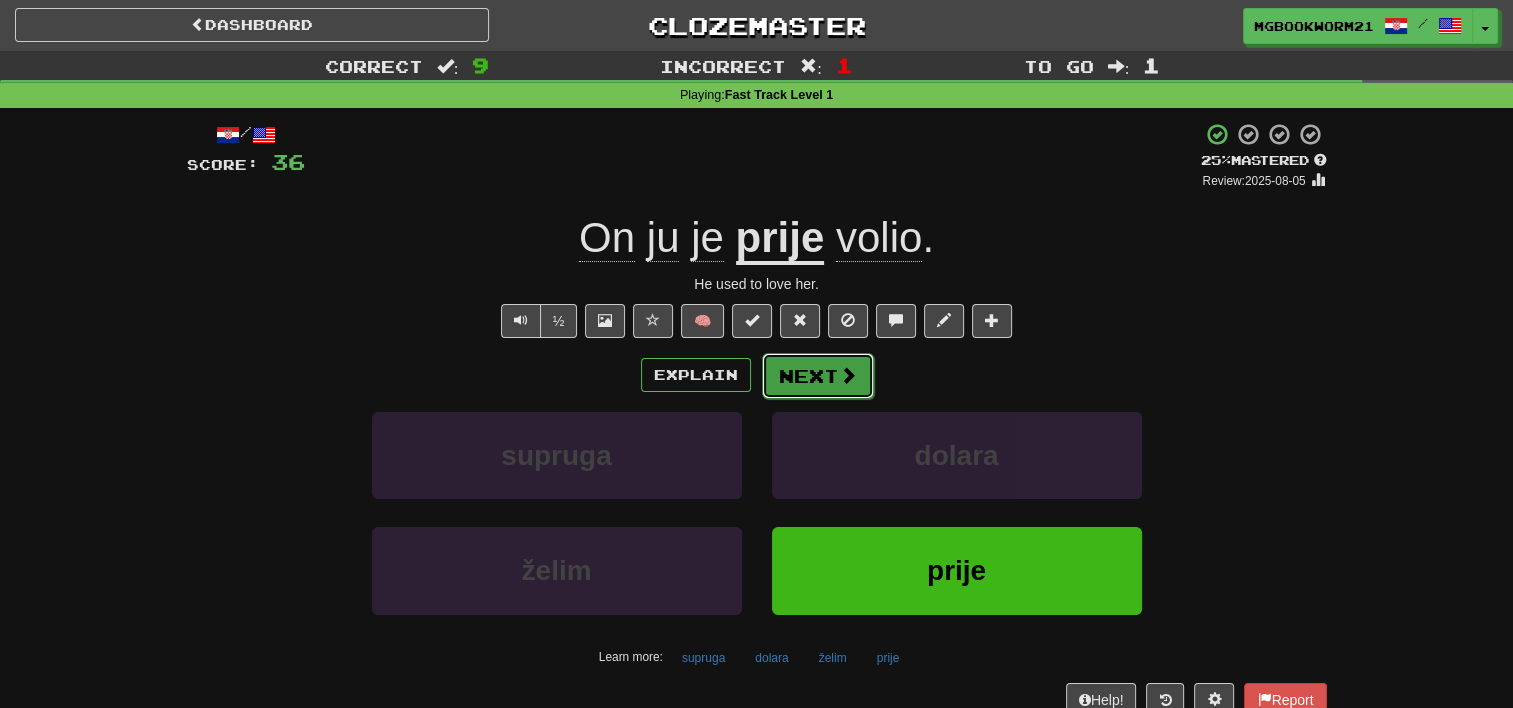 click on "Next" at bounding box center (818, 376) 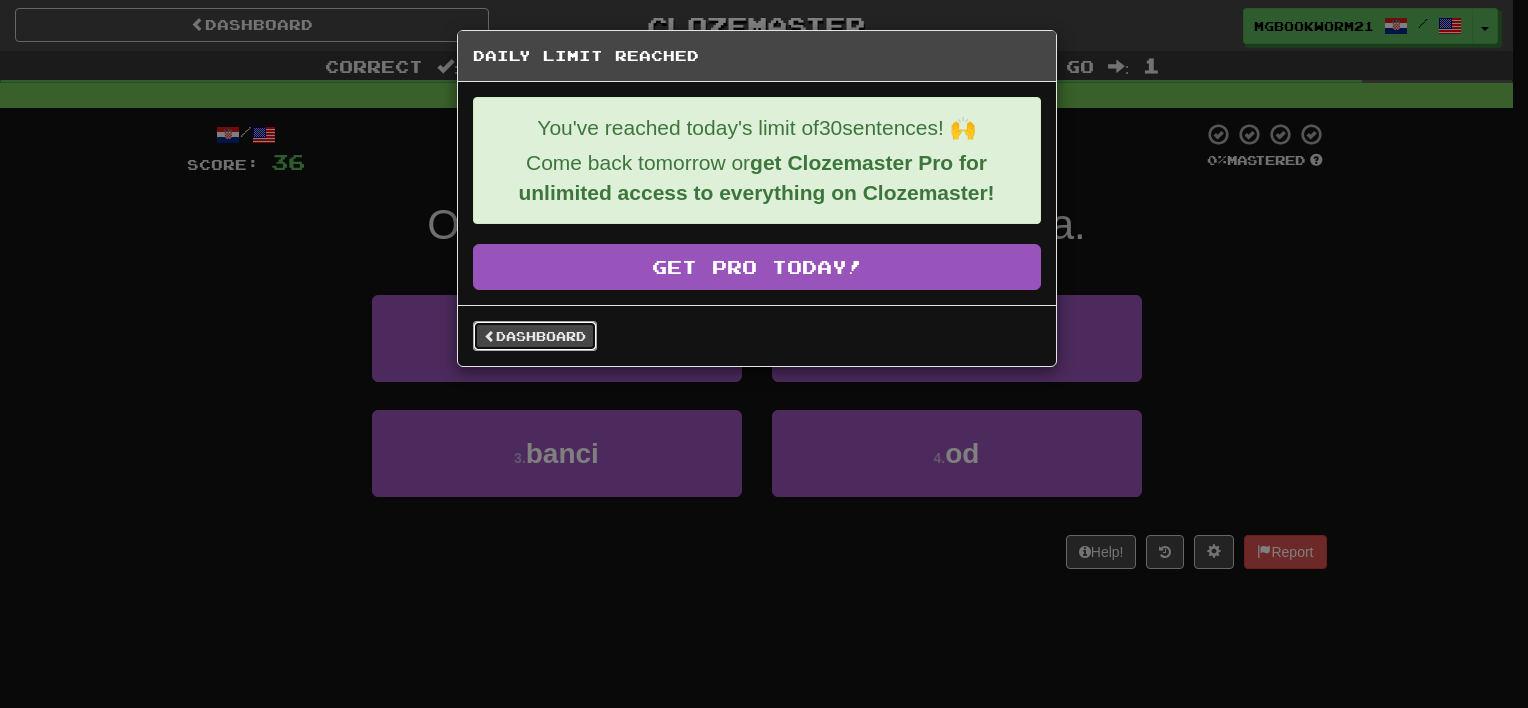 click on "Dashboard" at bounding box center (535, 336) 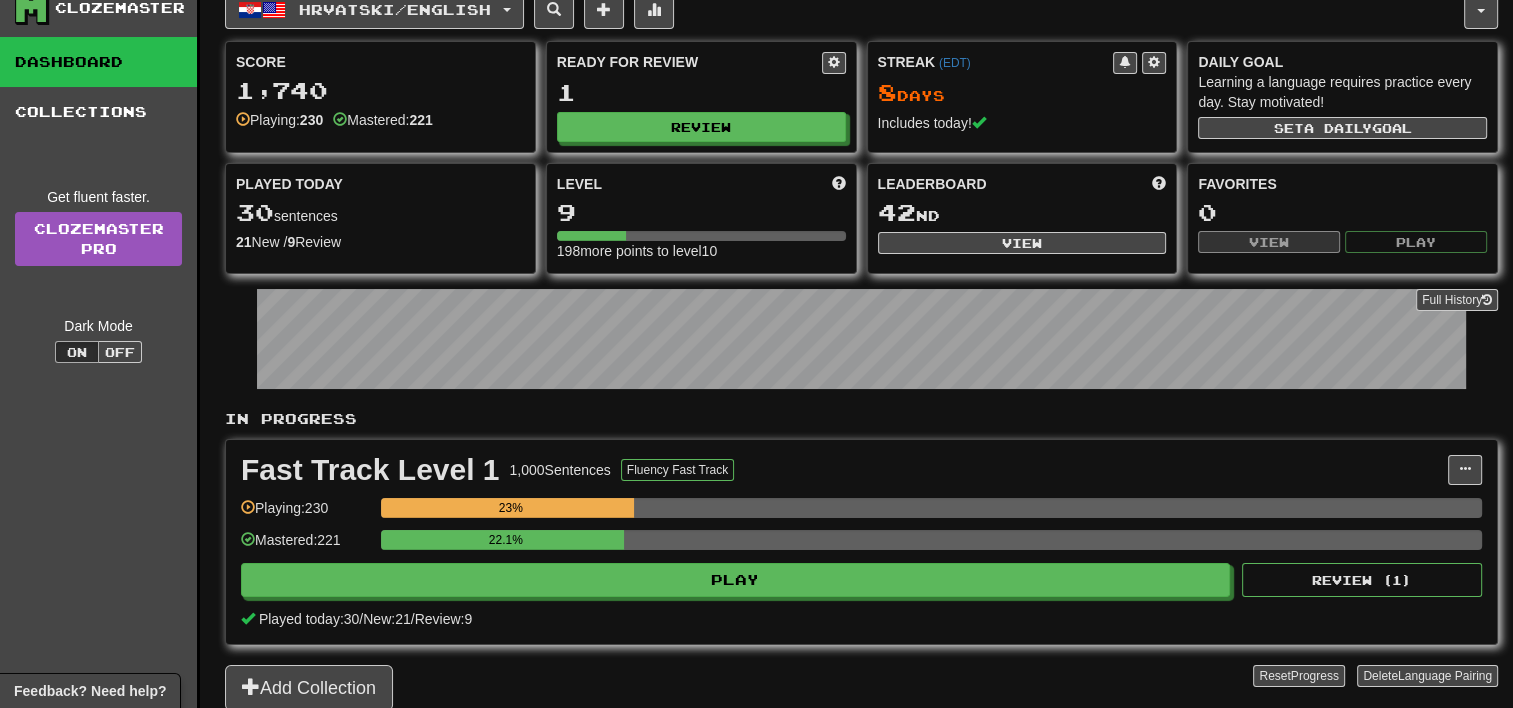 scroll, scrollTop: 0, scrollLeft: 0, axis: both 